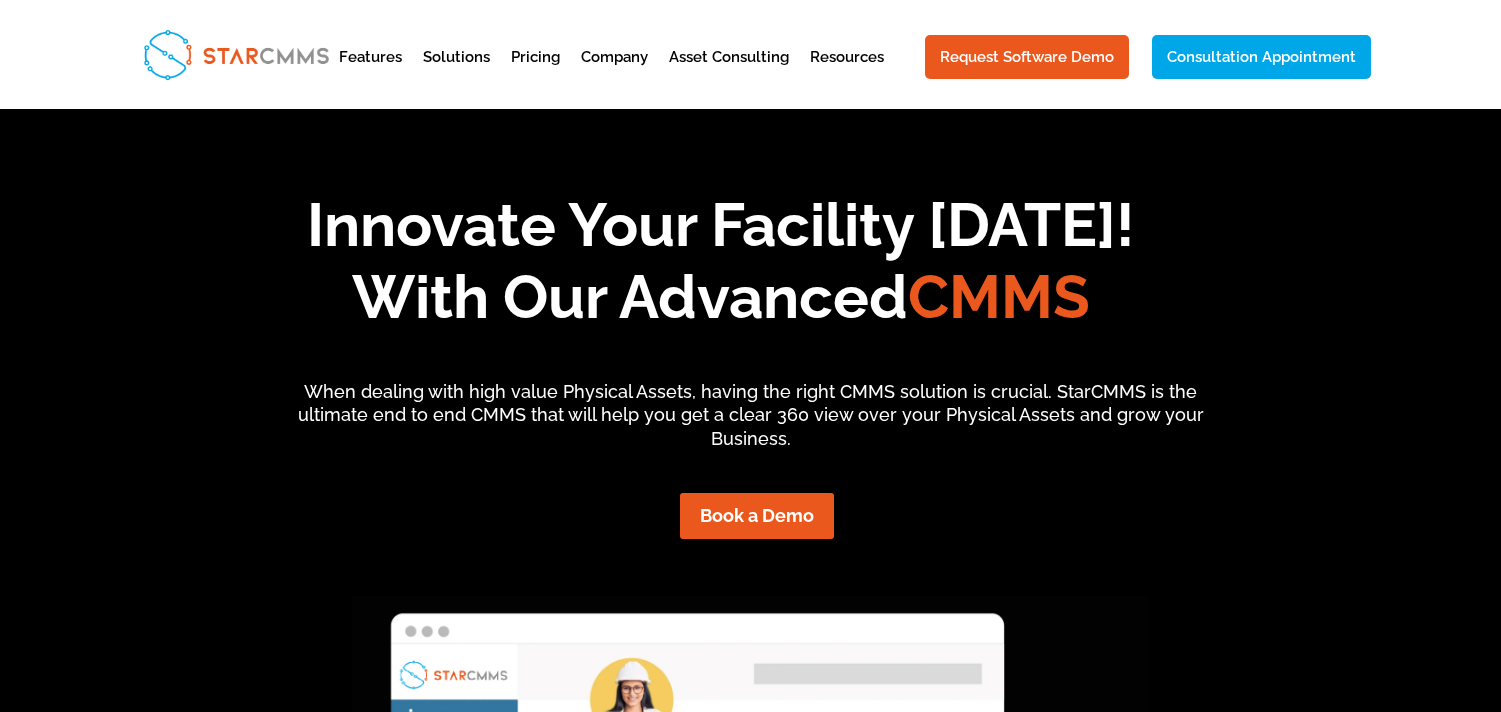 scroll, scrollTop: 0, scrollLeft: 0, axis: both 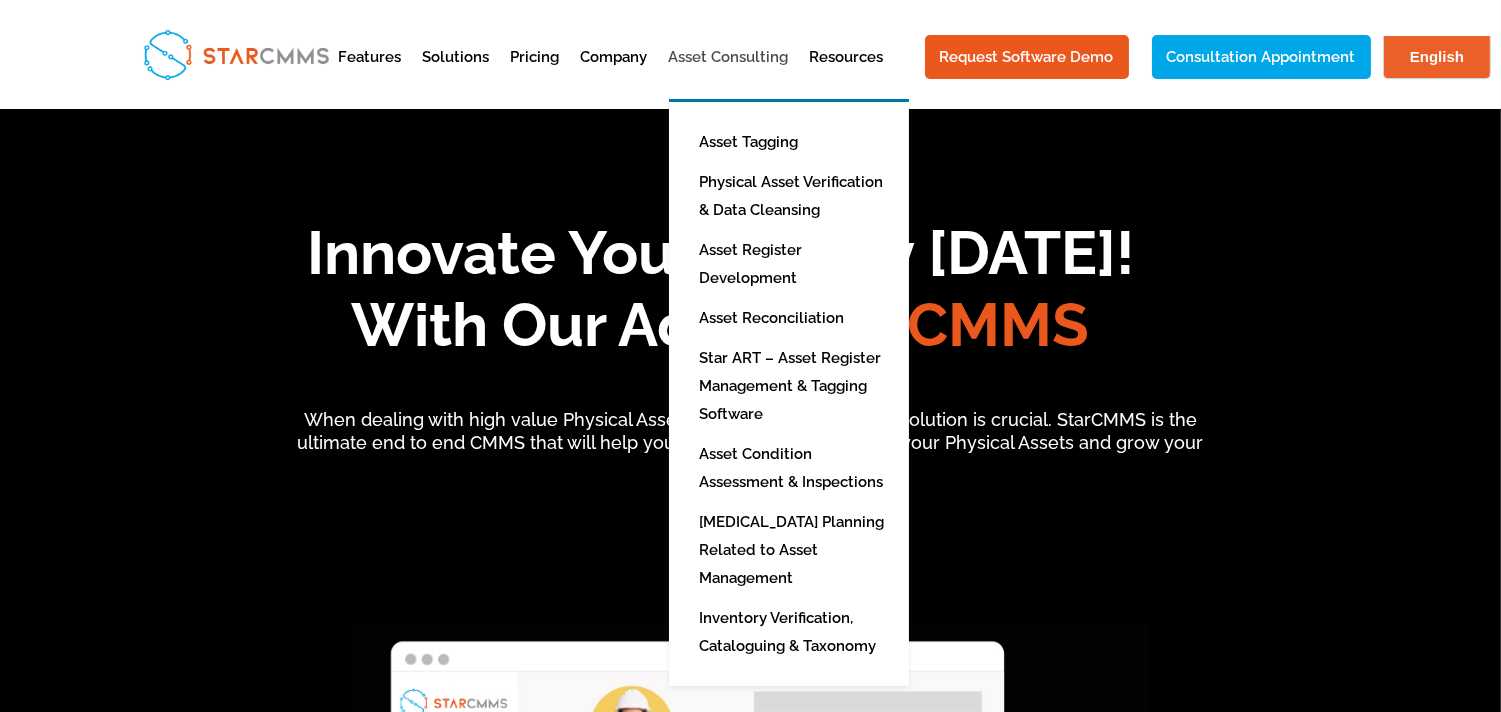 click on "Asset Consulting" at bounding box center [729, 74] 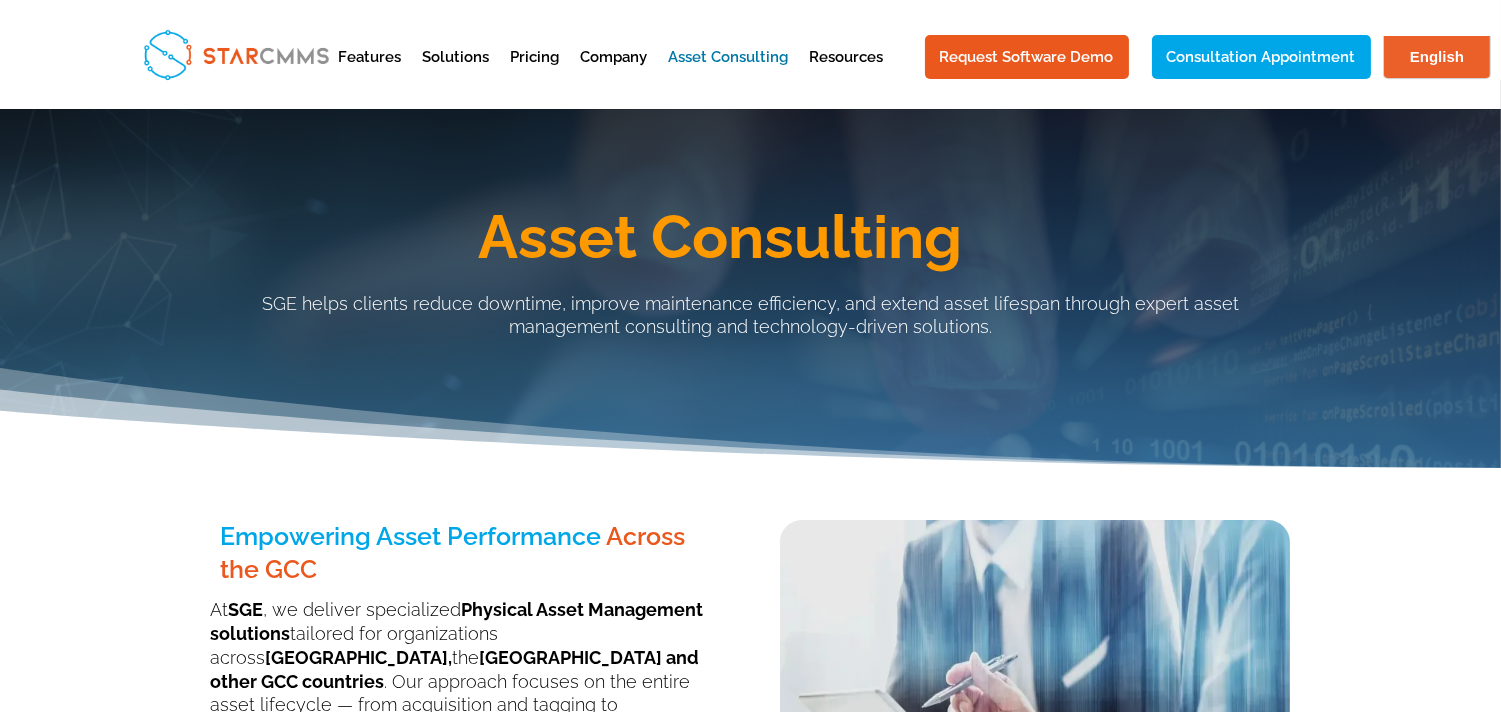 scroll, scrollTop: 0, scrollLeft: 0, axis: both 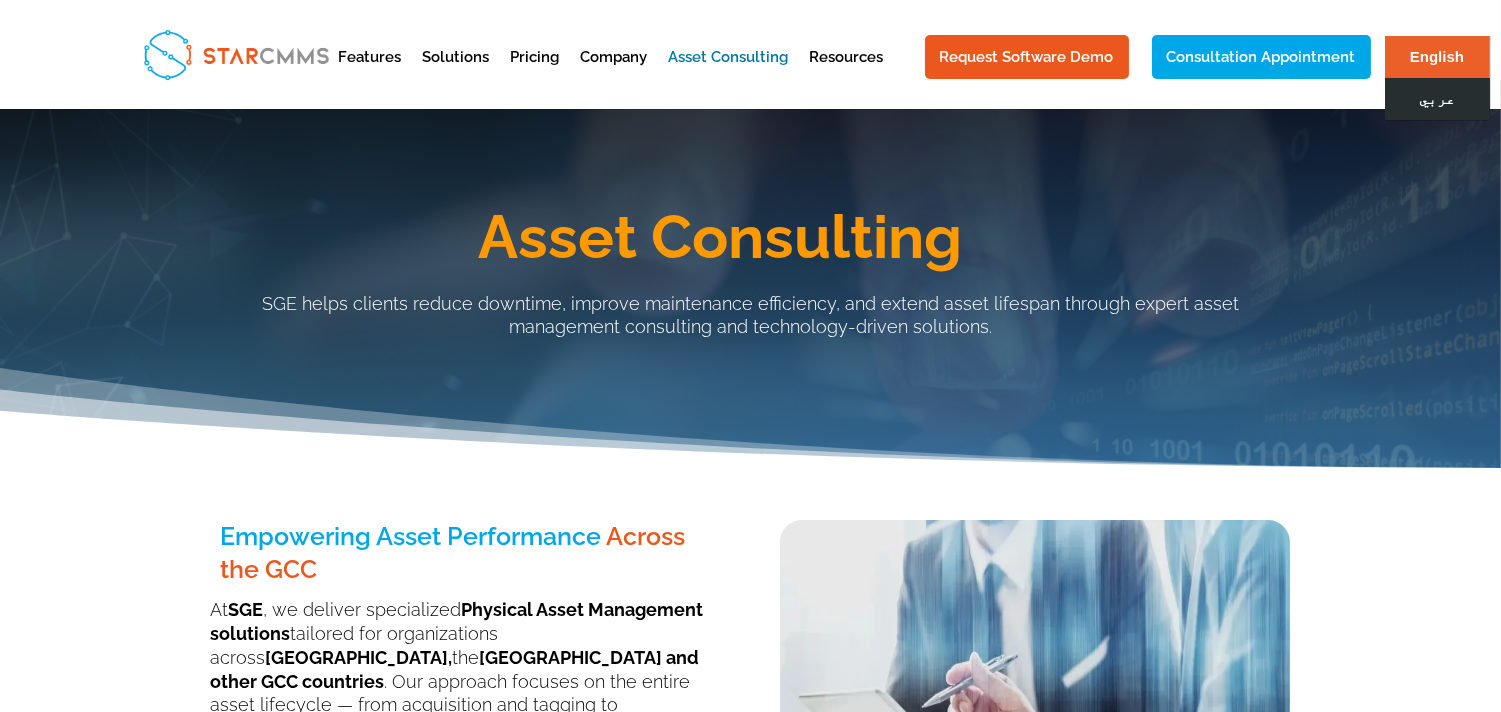 click on "عربي" at bounding box center (1436, 99) 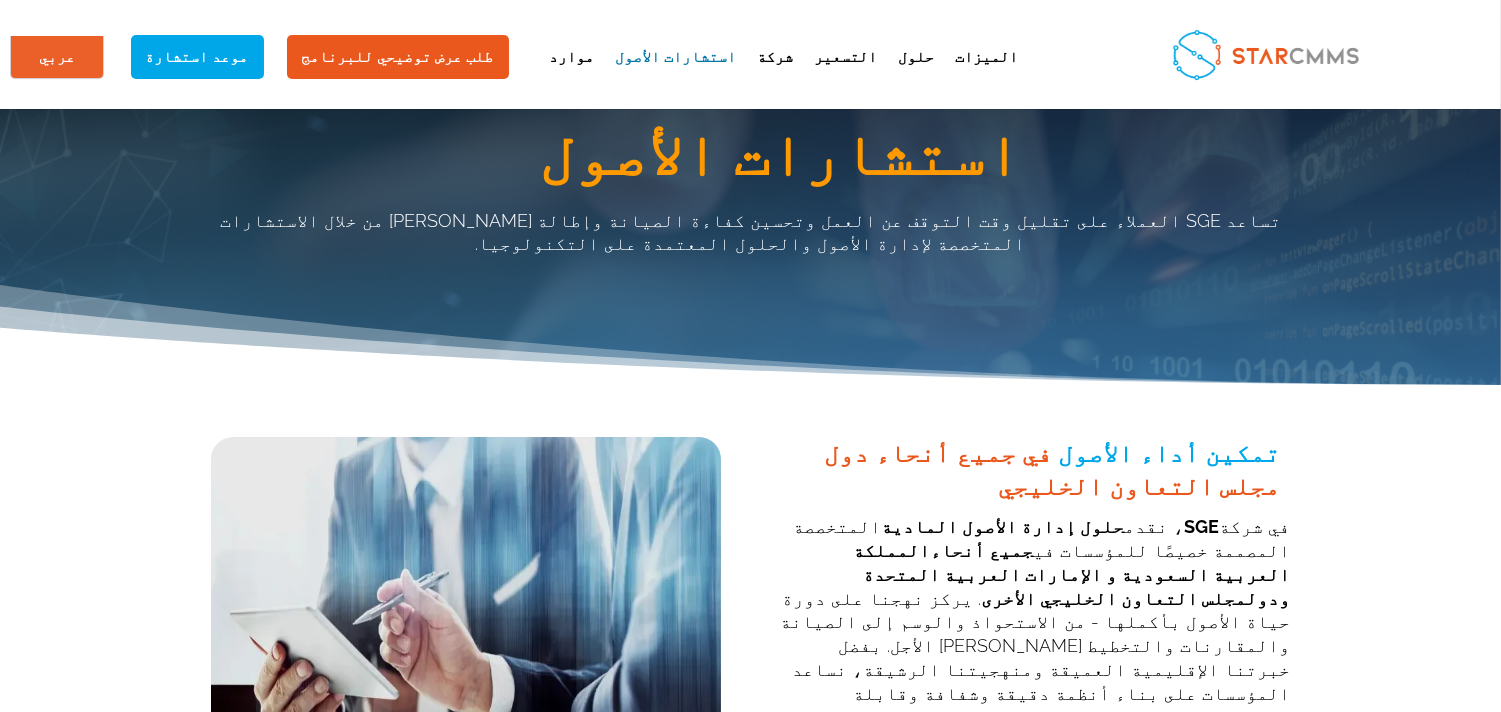 scroll, scrollTop: 222, scrollLeft: 0, axis: vertical 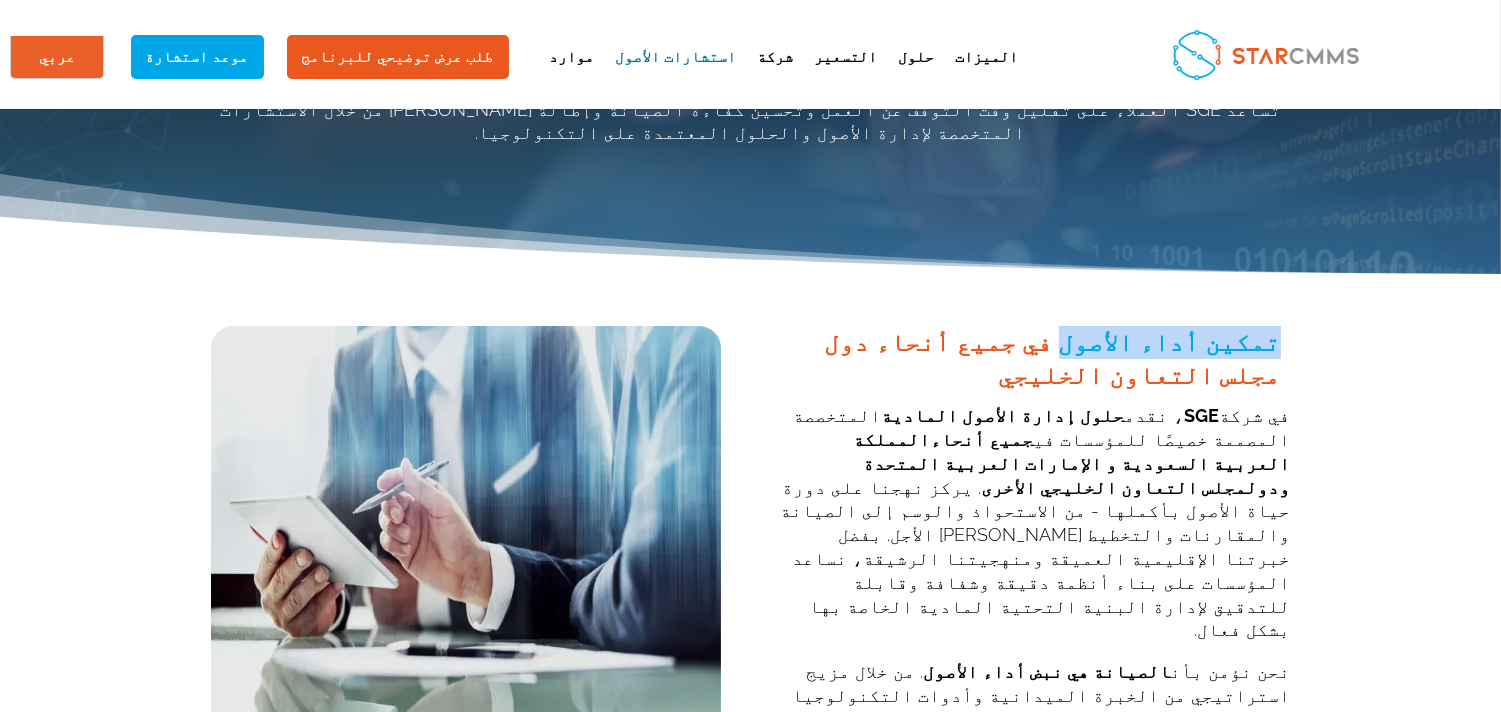 drag, startPoint x: 368, startPoint y: 315, endPoint x: 218, endPoint y: 315, distance: 150 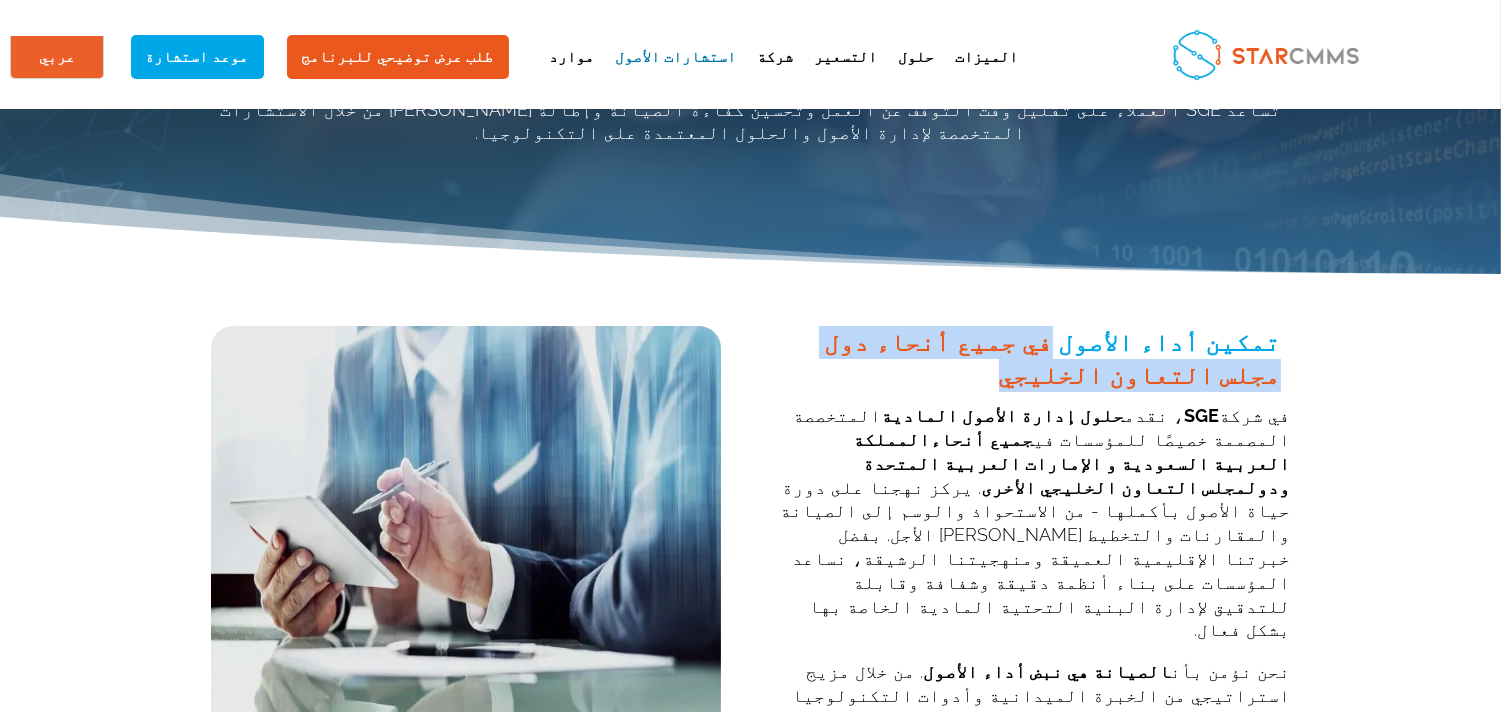 drag, startPoint x: 374, startPoint y: 317, endPoint x: 287, endPoint y: 374, distance: 104.00961 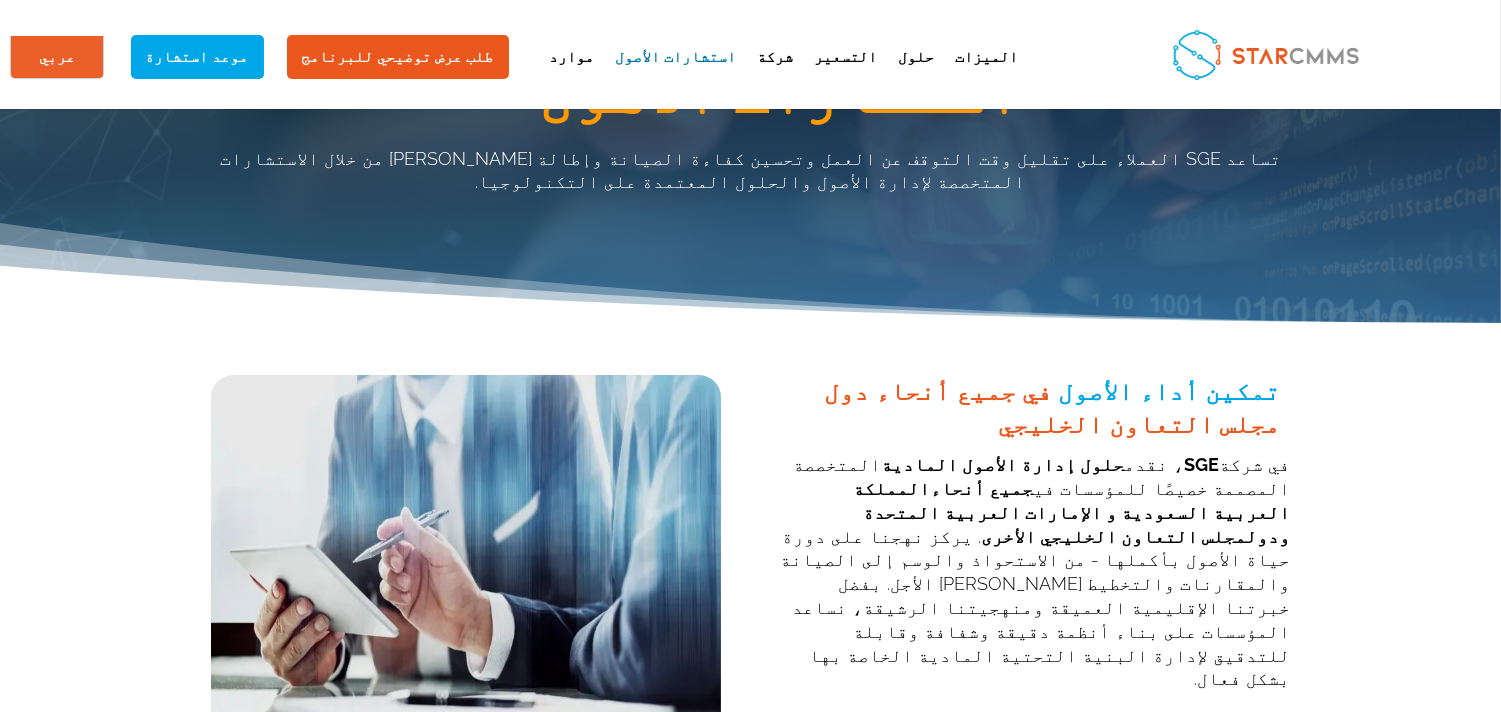 scroll, scrollTop: 222, scrollLeft: 0, axis: vertical 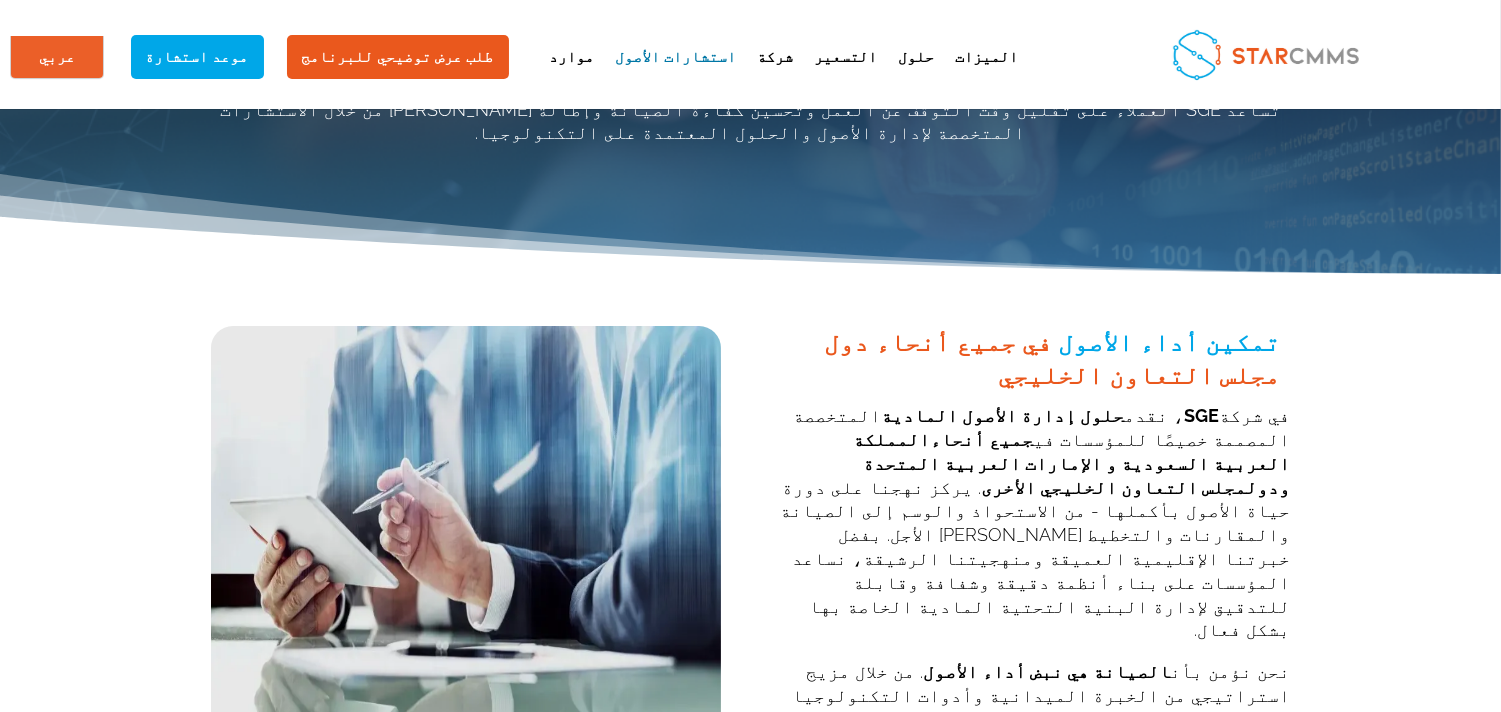 click on "المملكة العربية السعودية و الإمارات العربية المتحدة ودول" at bounding box center (1072, 463) 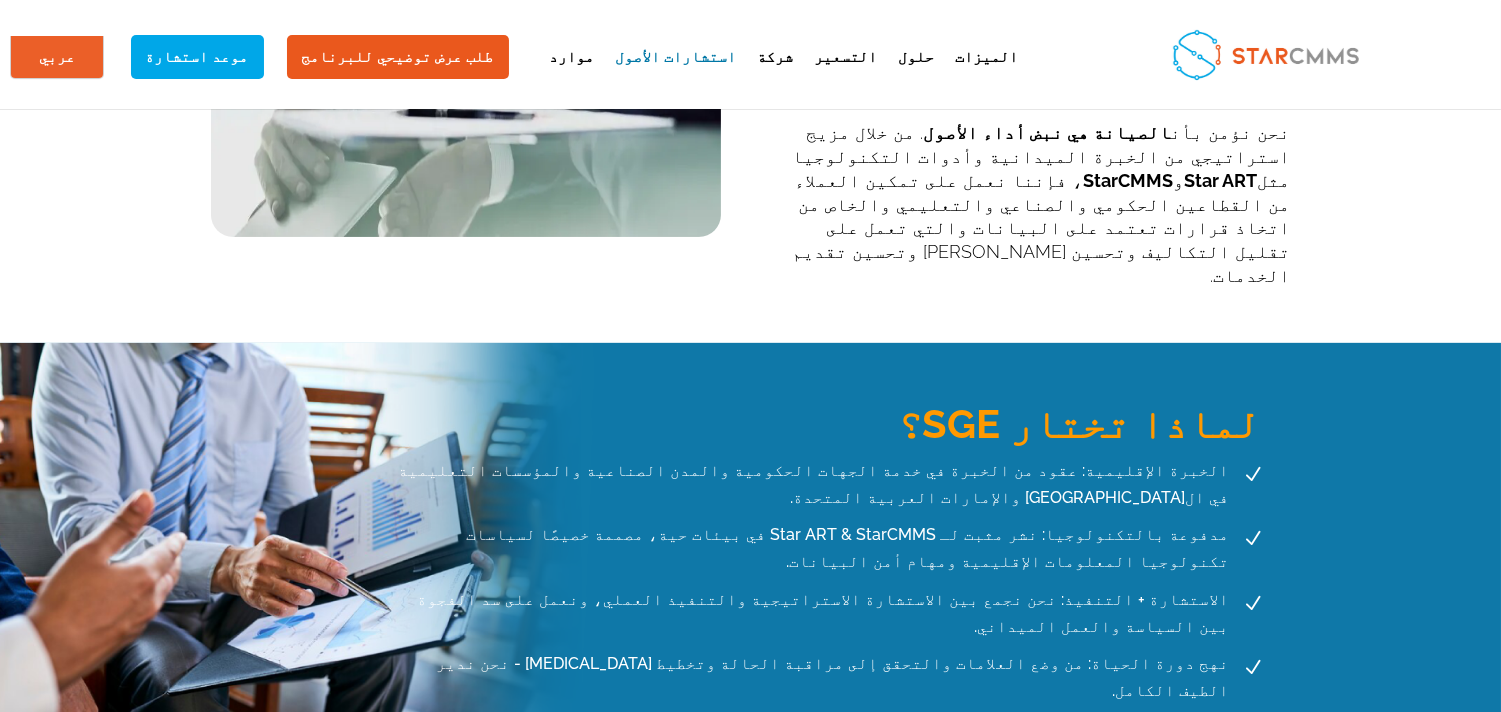 scroll, scrollTop: 777, scrollLeft: 0, axis: vertical 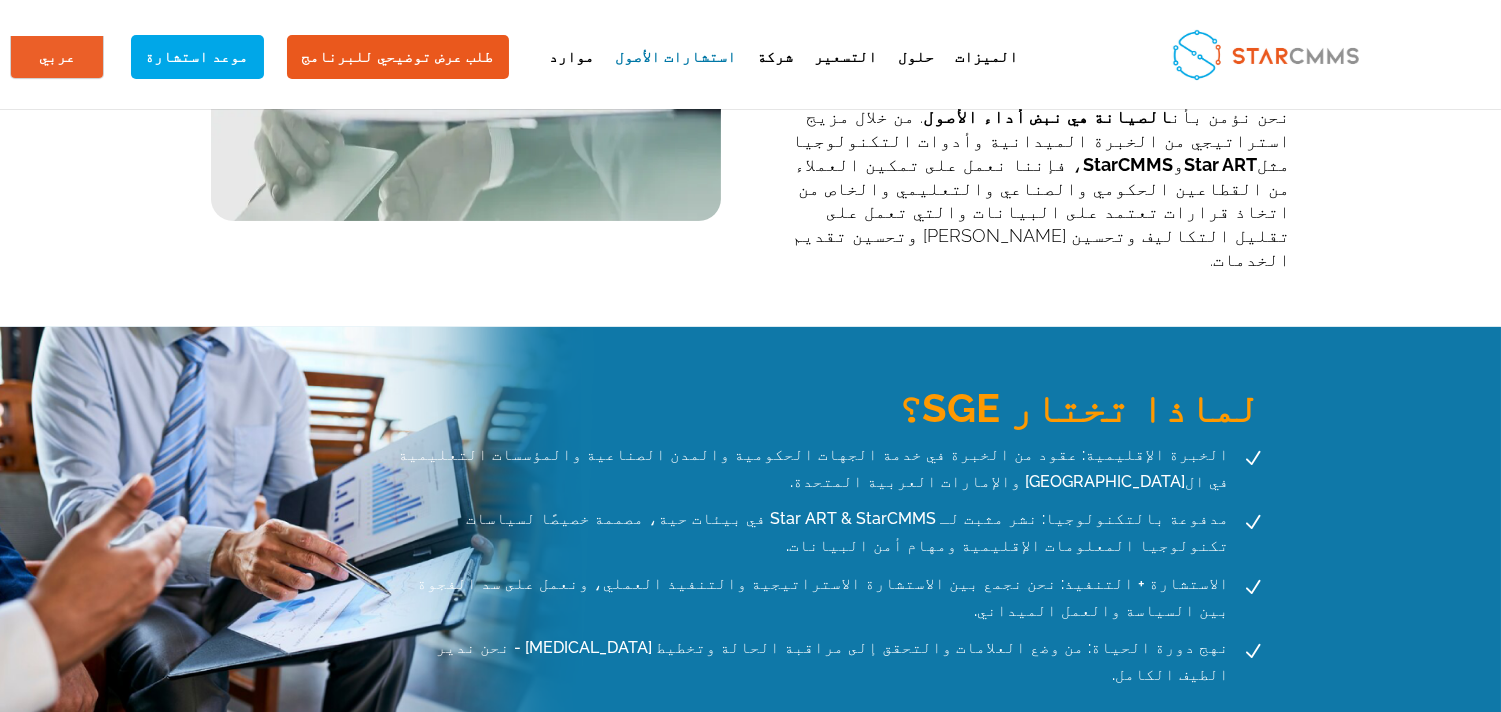 drag, startPoint x: 270, startPoint y: 381, endPoint x: 1031, endPoint y: 403, distance: 761.31793 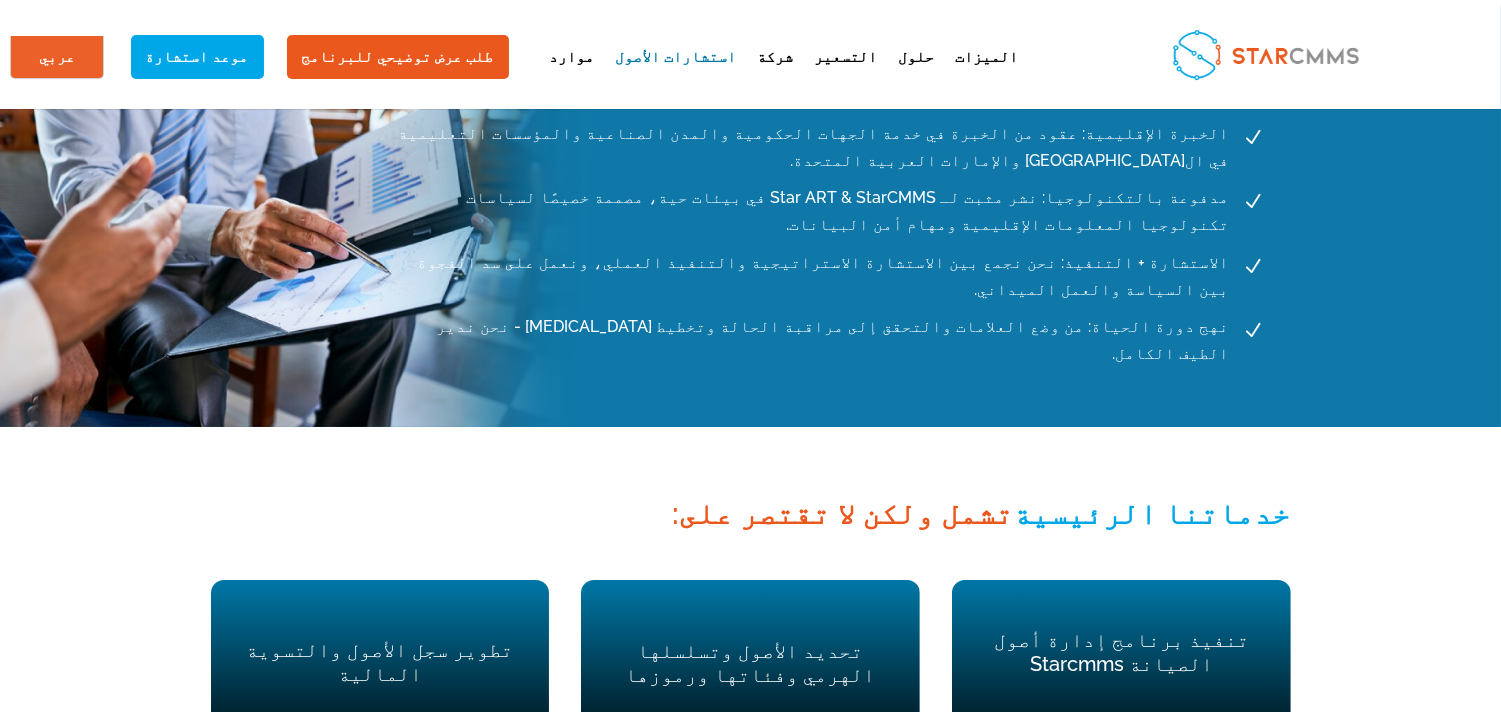 scroll, scrollTop: 1111, scrollLeft: 0, axis: vertical 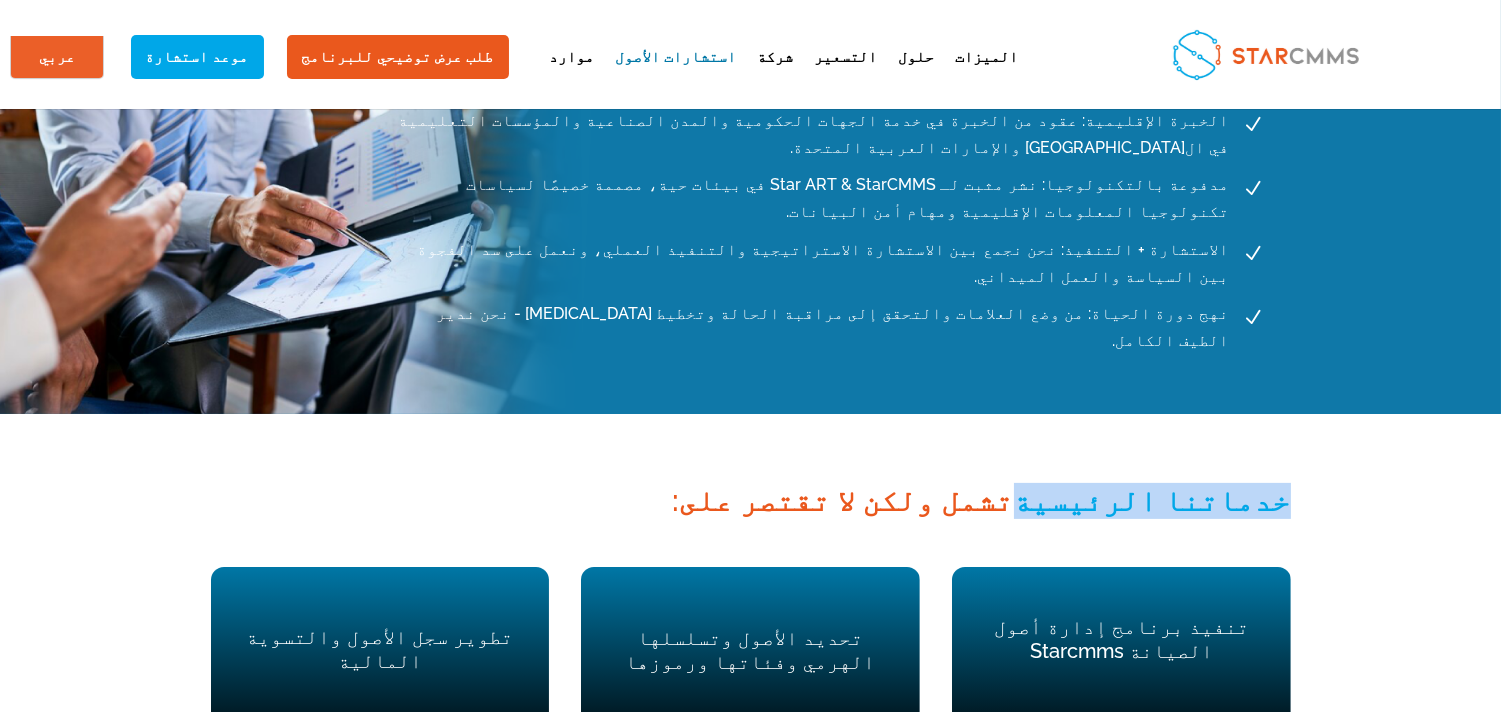 drag, startPoint x: 208, startPoint y: 351, endPoint x: 364, endPoint y: 365, distance: 156.62694 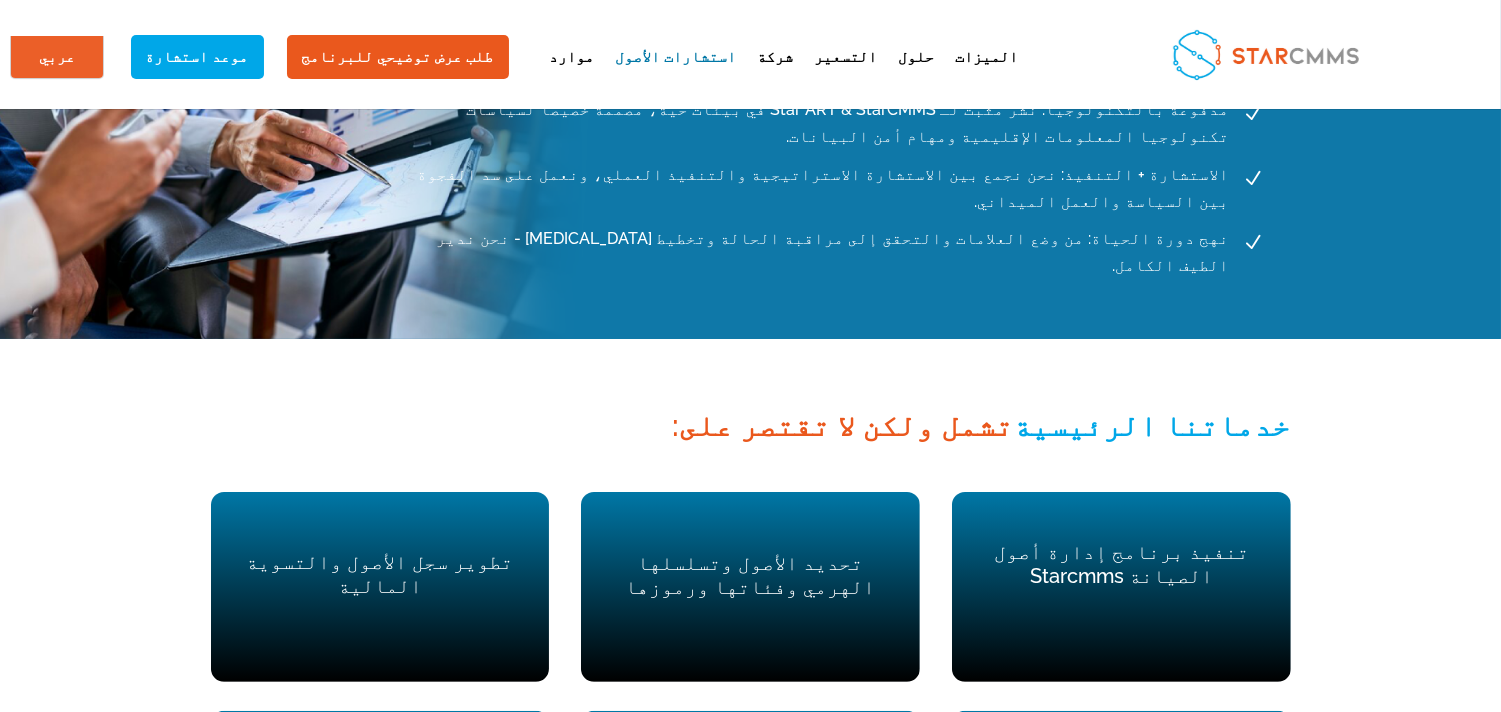 scroll, scrollTop: 1222, scrollLeft: 0, axis: vertical 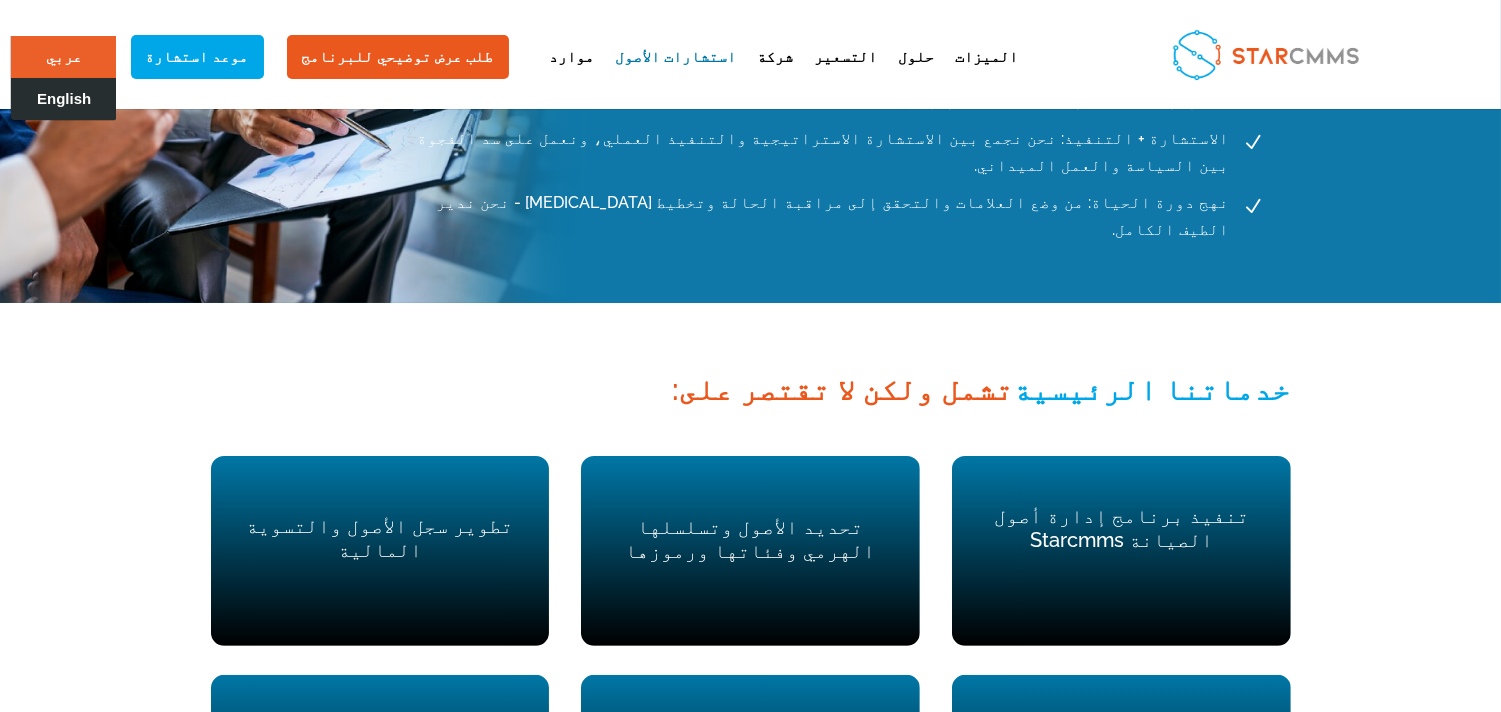click on "English" at bounding box center [64, 99] 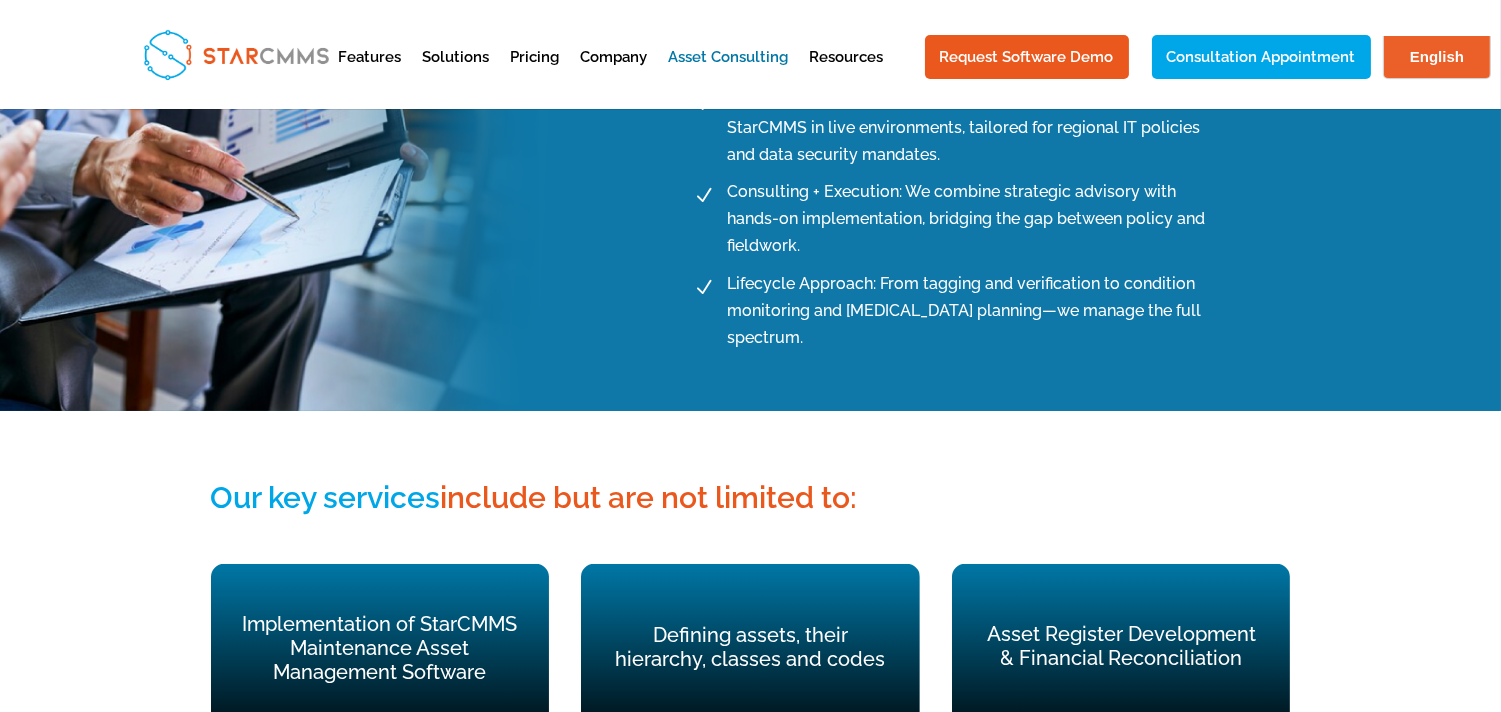scroll, scrollTop: 0, scrollLeft: 0, axis: both 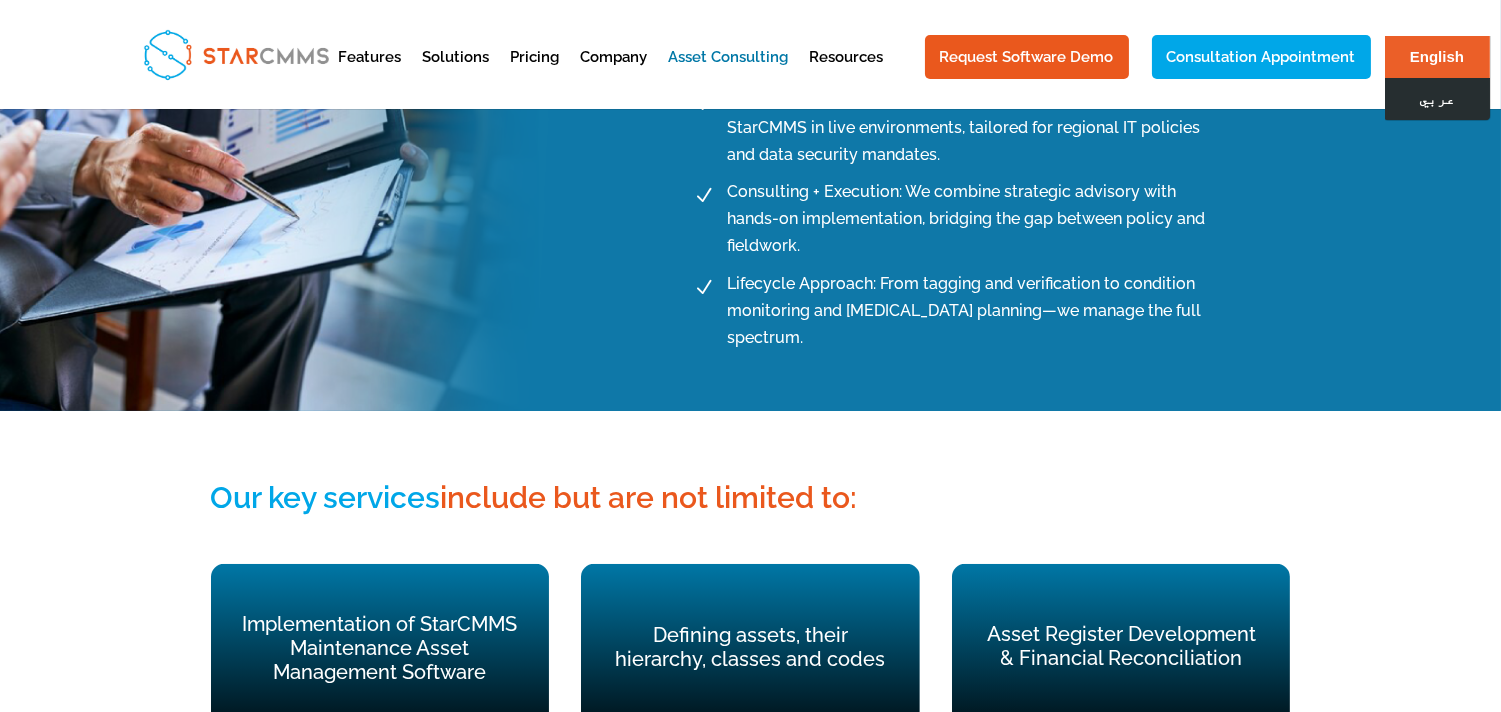 click on "عربي" at bounding box center [1436, 99] 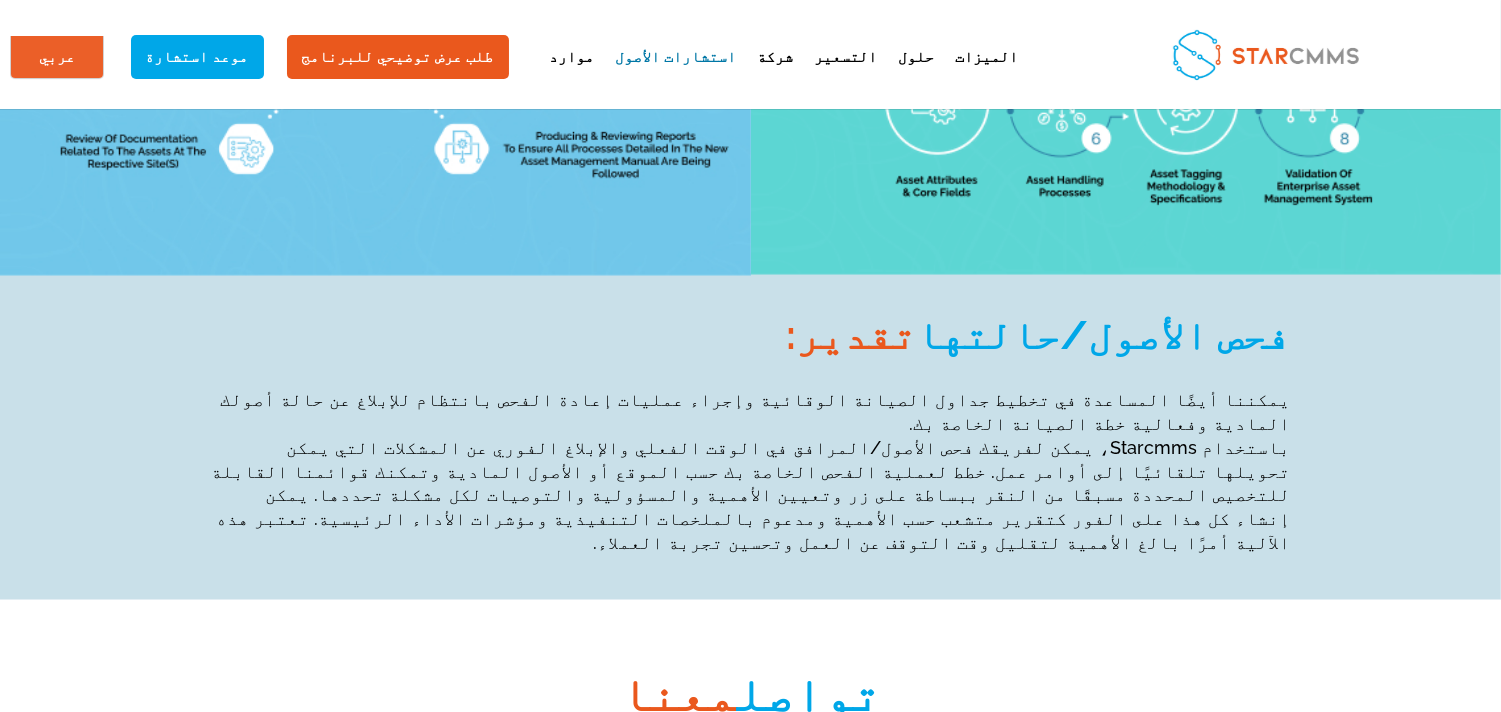 scroll, scrollTop: 3000, scrollLeft: 0, axis: vertical 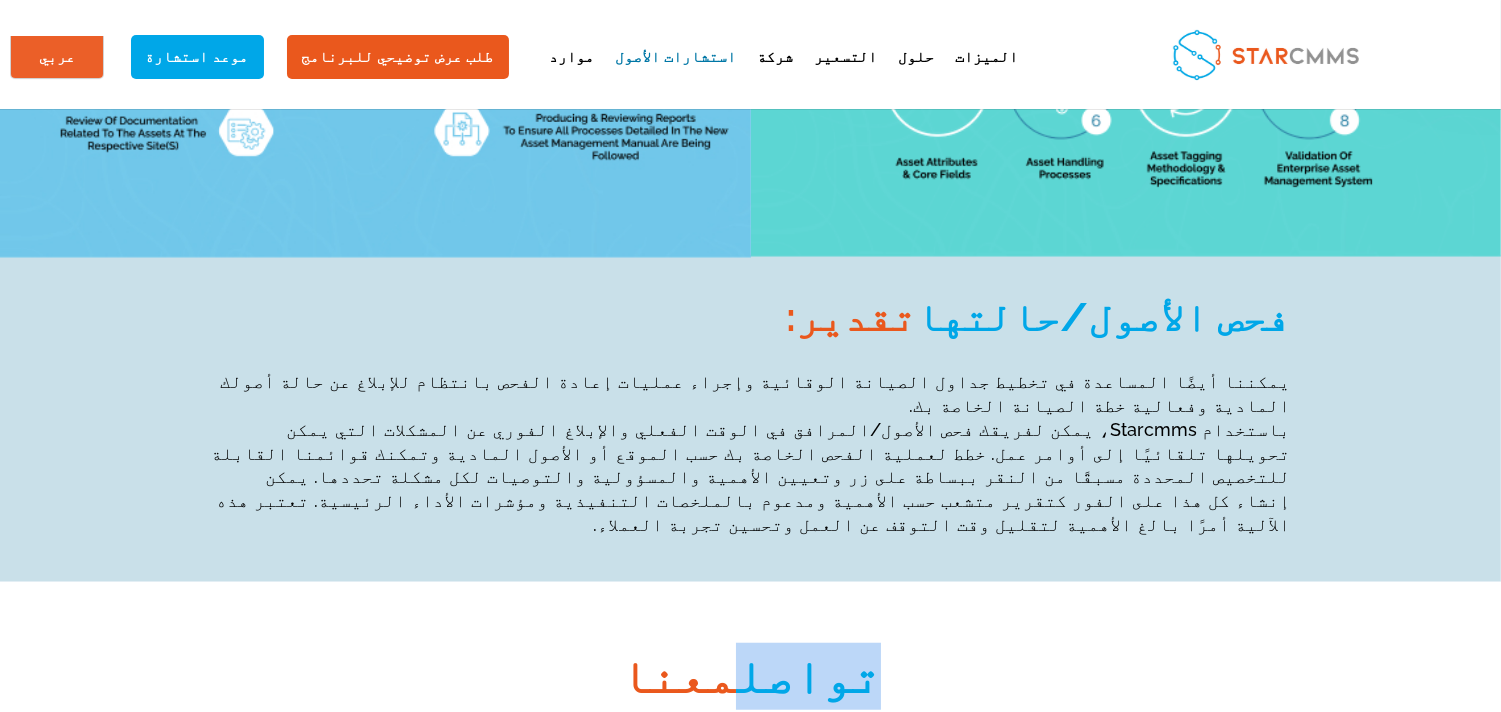 drag, startPoint x: 654, startPoint y: 458, endPoint x: 766, endPoint y: 474, distance: 113.137085 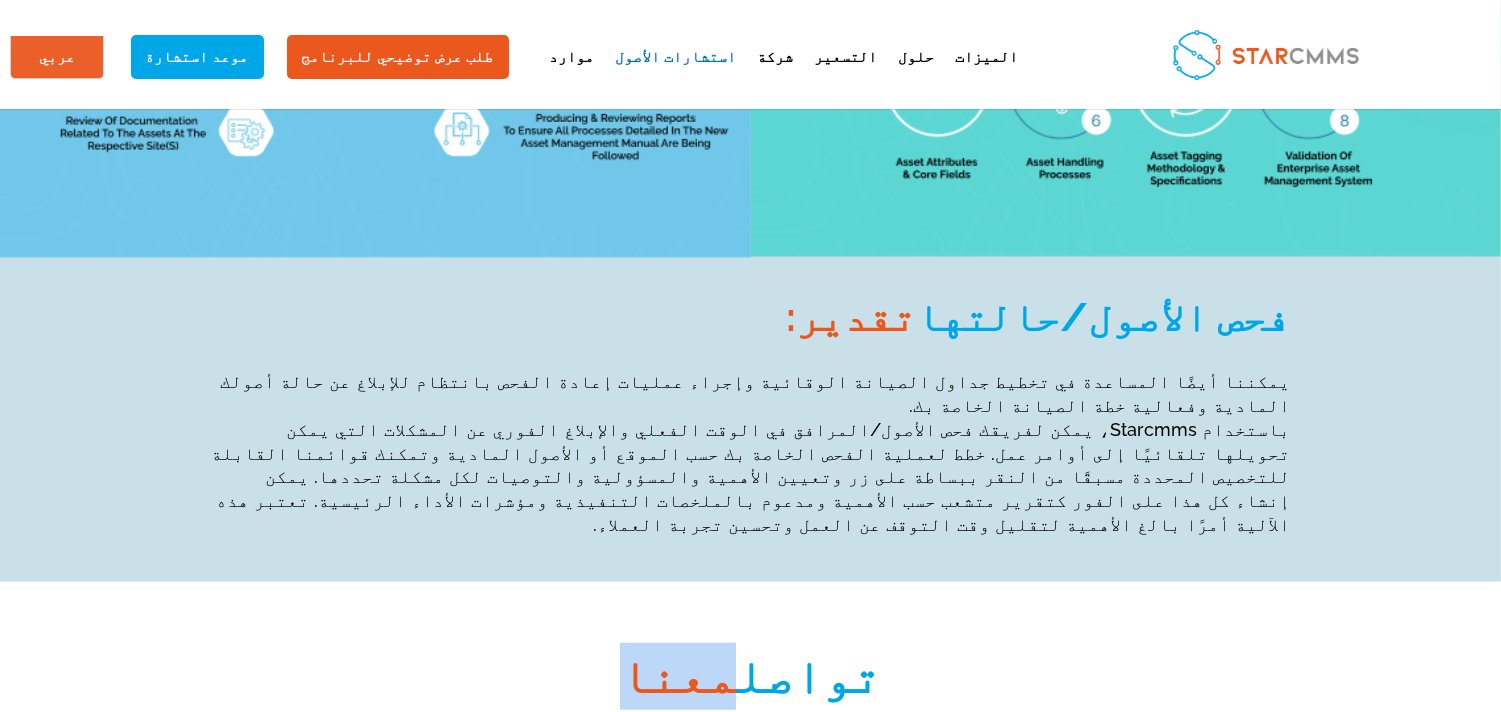 drag, startPoint x: 777, startPoint y: 455, endPoint x: 837, endPoint y: 454, distance: 60.00833 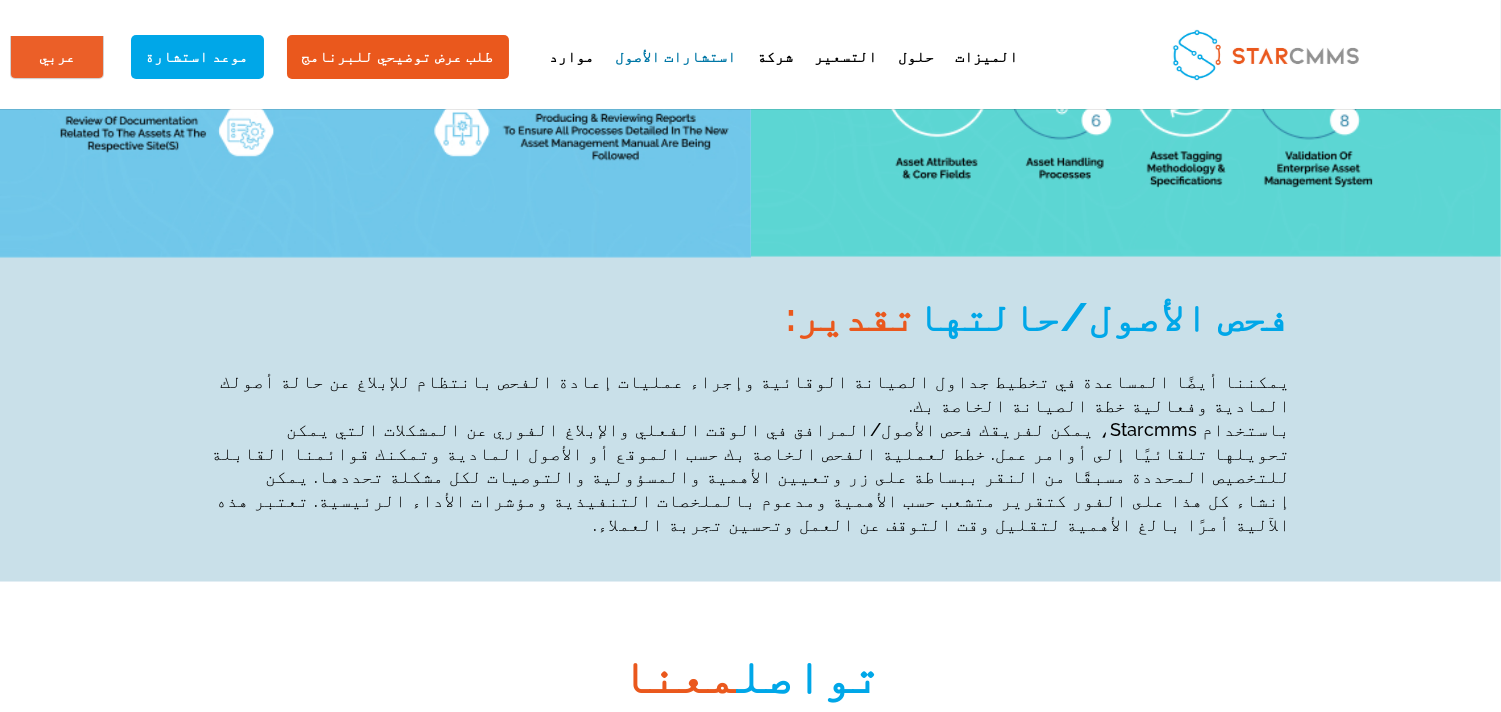 click on "تواصل  معنا
عملائنا

مشاريعنا

اطلبه الآن
" at bounding box center (750, 815) 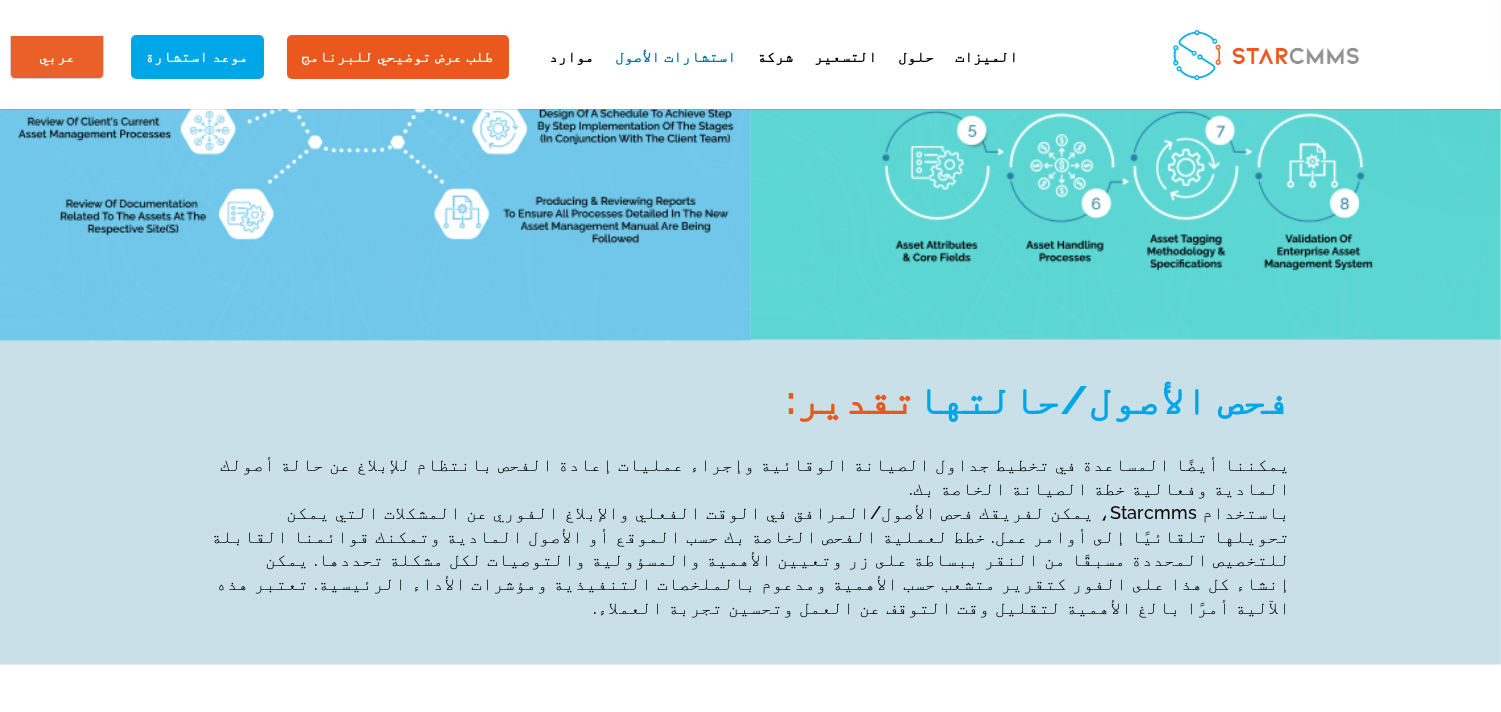 scroll, scrollTop: 2888, scrollLeft: 0, axis: vertical 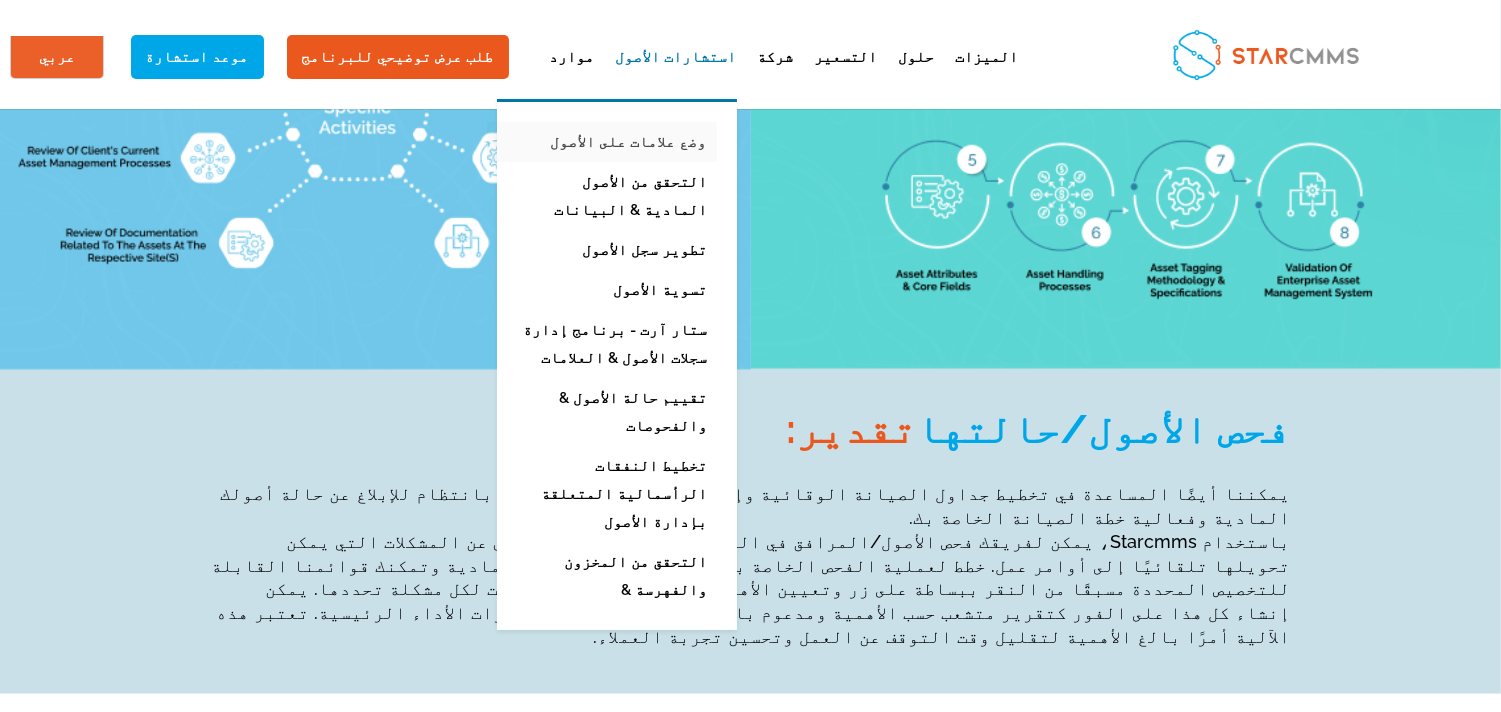 click on "وضع علامات على الأصول" at bounding box center [602, 142] 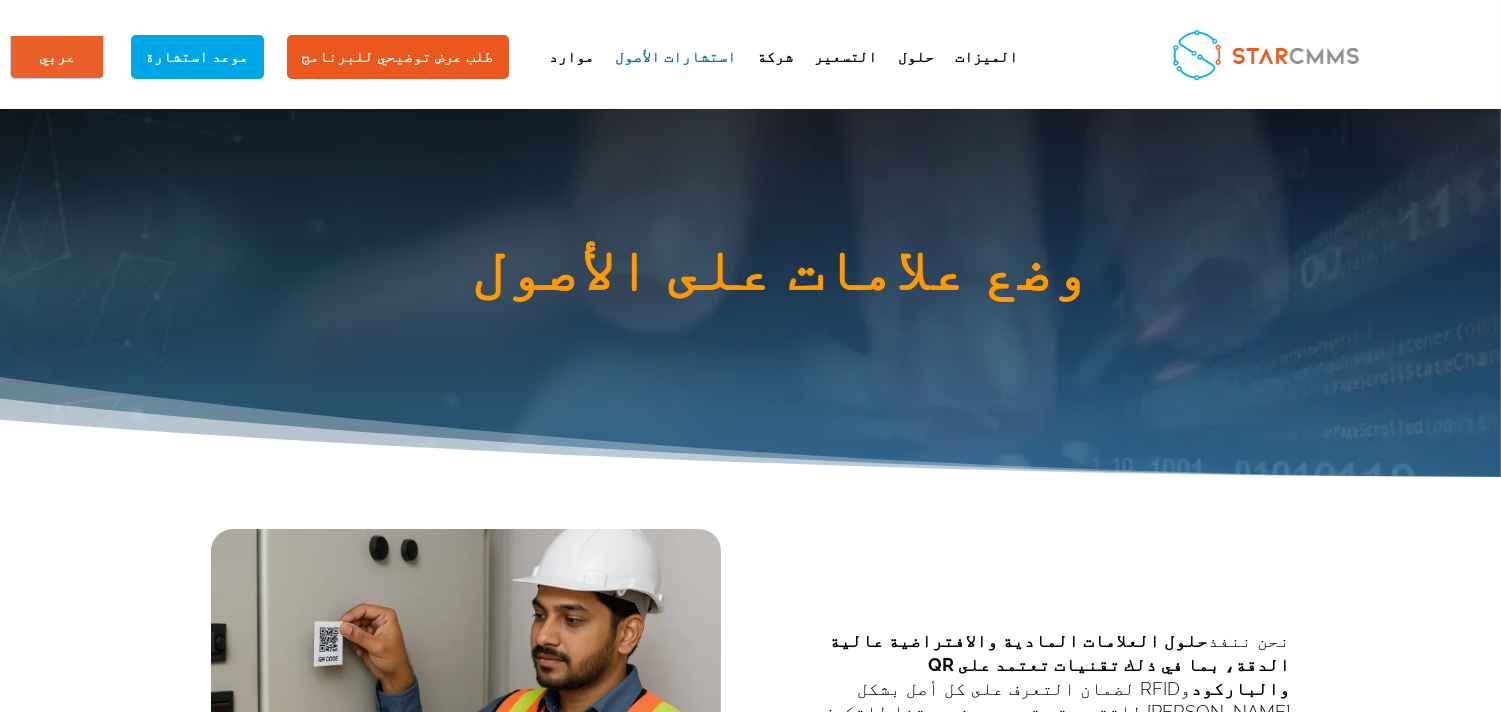 scroll, scrollTop: 0, scrollLeft: 0, axis: both 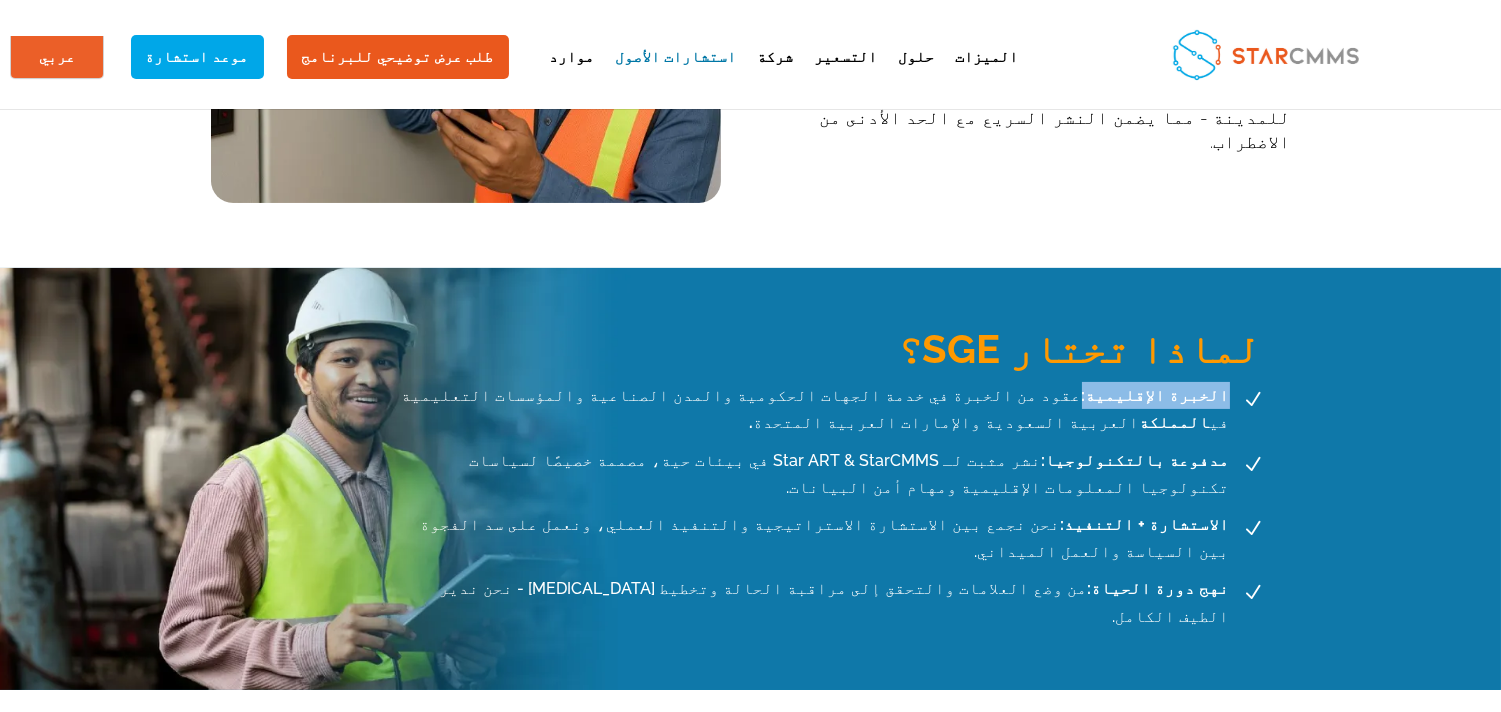 drag, startPoint x: 269, startPoint y: 392, endPoint x: 355, endPoint y: 403, distance: 86.70064 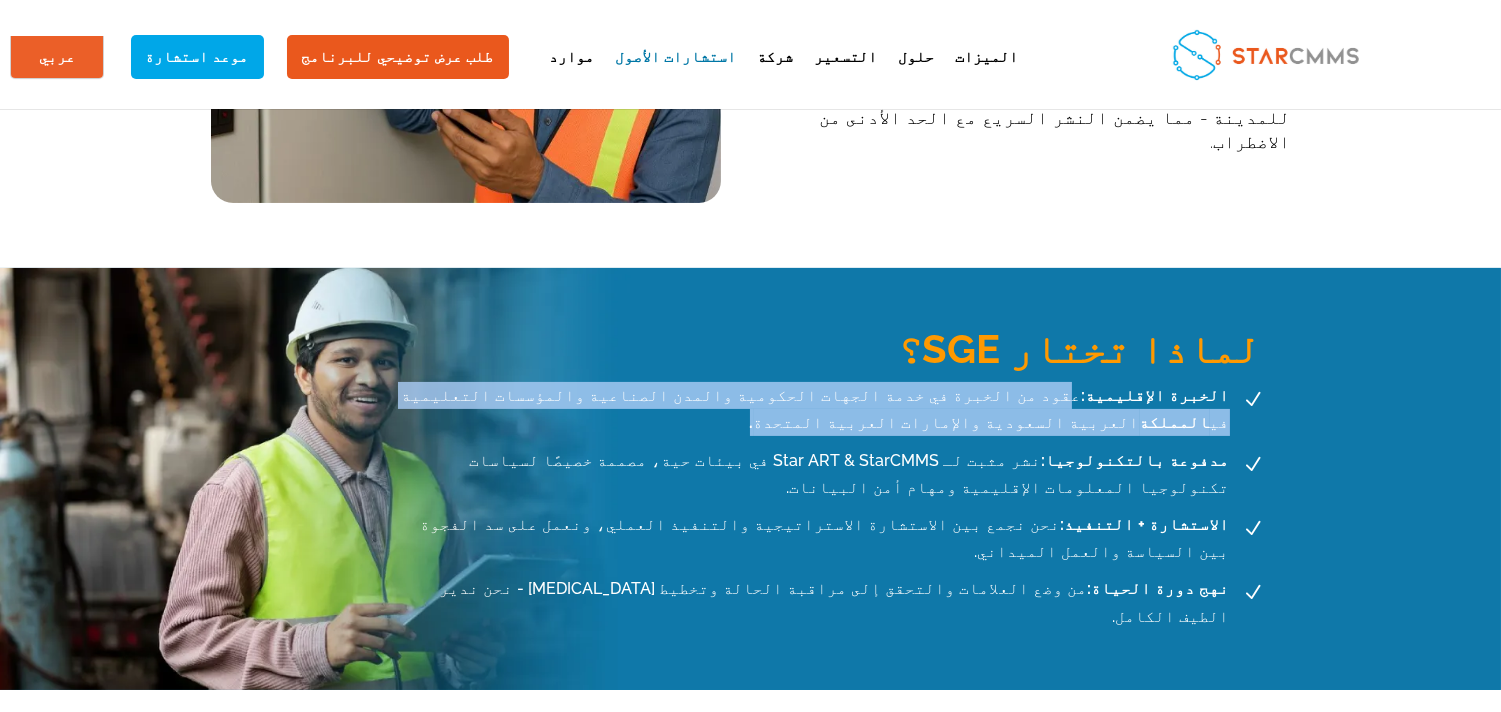 drag, startPoint x: 360, startPoint y: 394, endPoint x: 1056, endPoint y: 406, distance: 696.10345 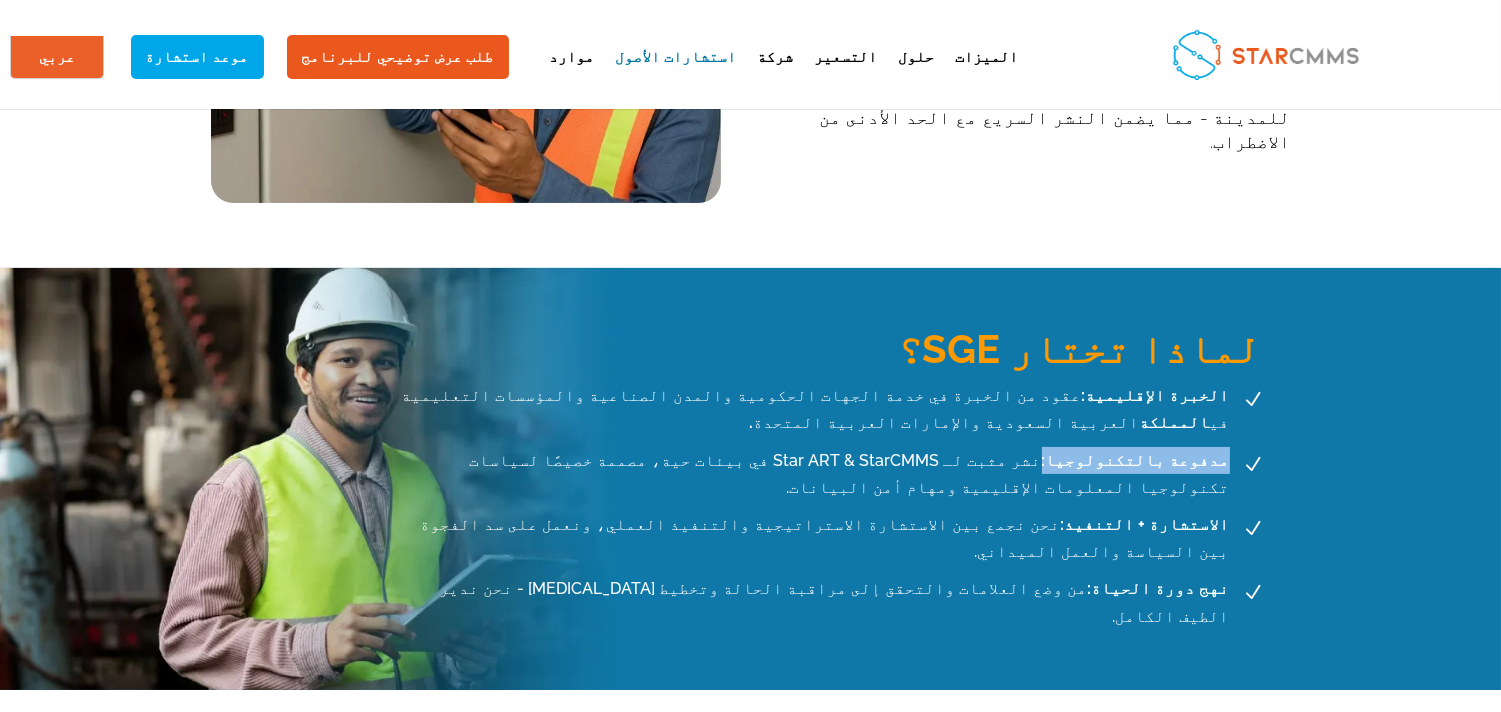 drag, startPoint x: 268, startPoint y: 440, endPoint x: 380, endPoint y: 442, distance: 112.01785 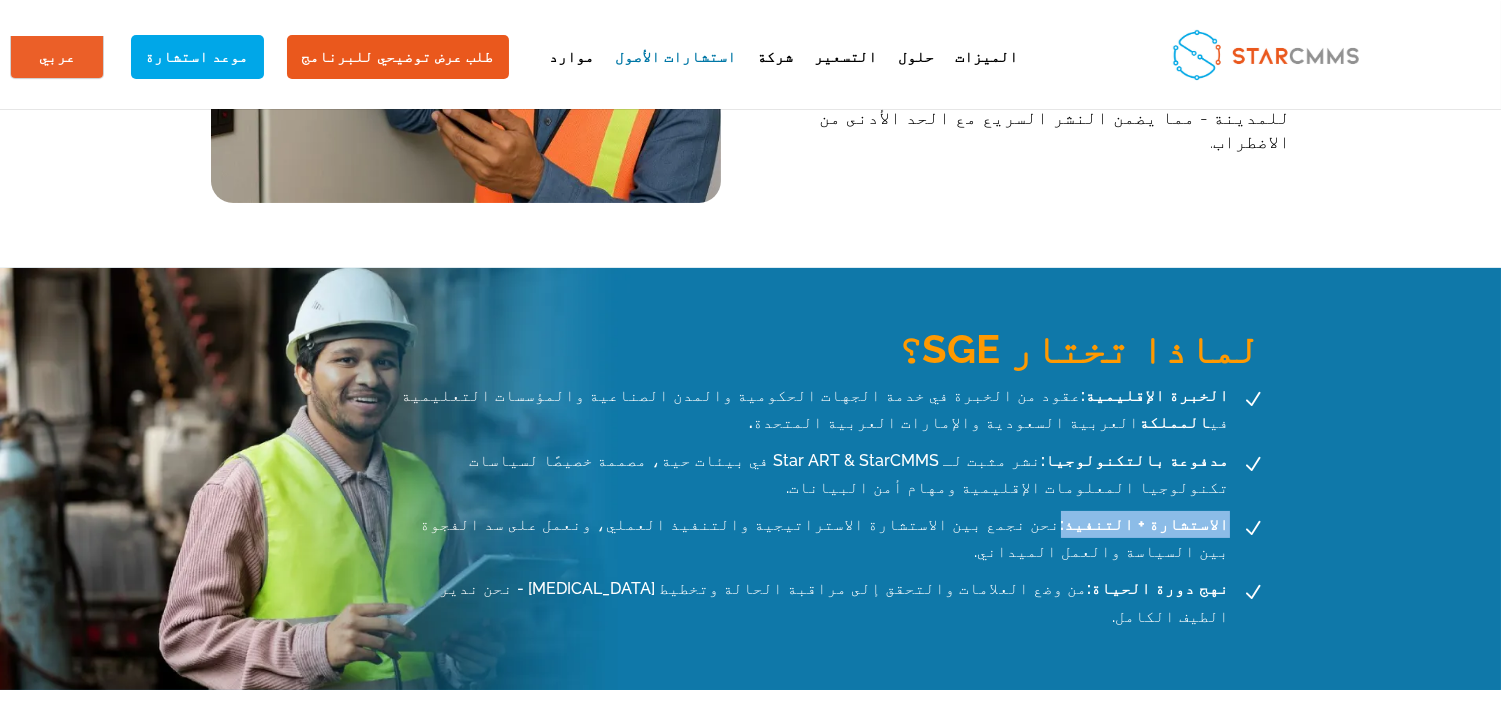 drag, startPoint x: 271, startPoint y: 483, endPoint x: 373, endPoint y: 496, distance: 102.825096 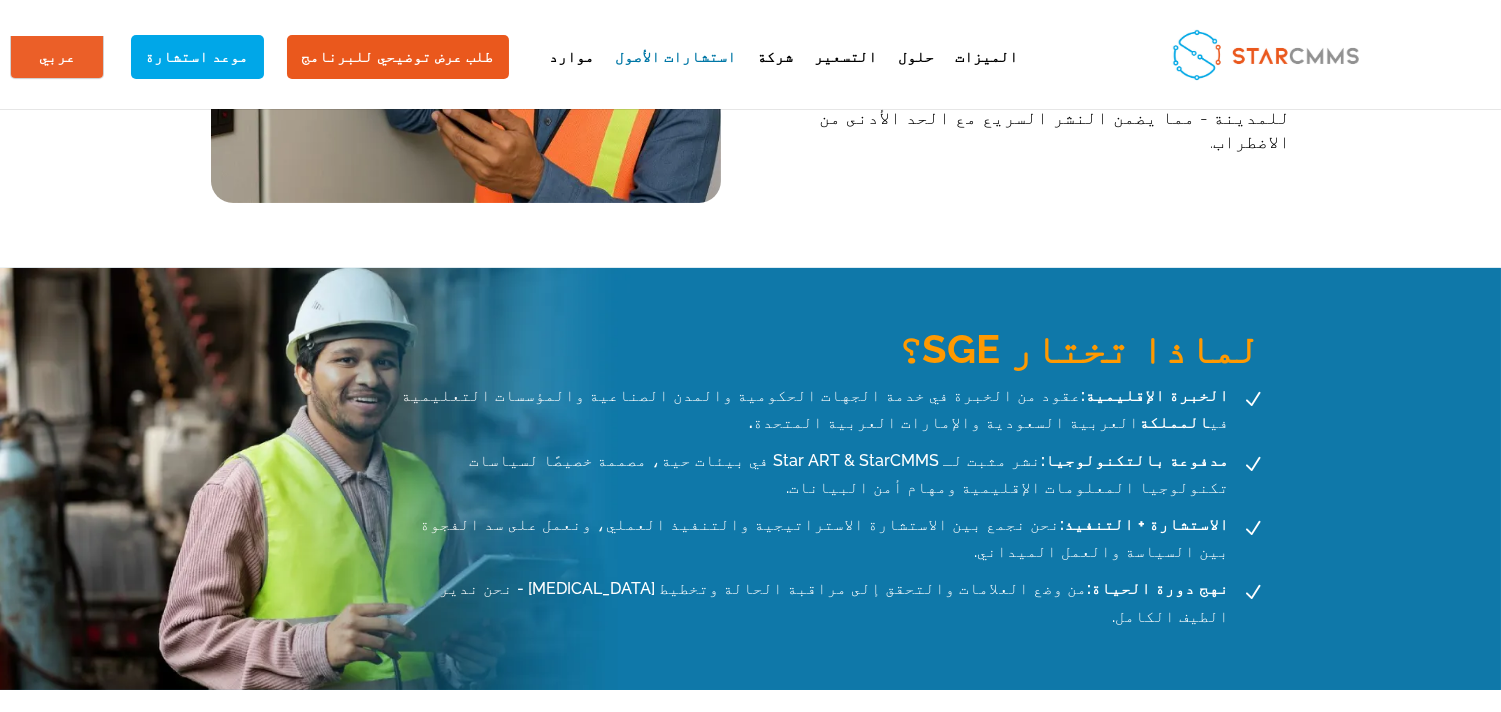 click on "N الخبرة الإقليمية:  عقود من الخبرة في خدمة الجهات الحكومية والمدن الصناعية والمؤسسات التعليمية في  المملكة  العربية السعودية والإمارات العربية المتحدة .
N مدفوعة بالتكنولوجيا:  نشر مثبت لـ Star ART & StarCMMS في بيئات حية، مصممة خصيصًا لسياسات تكنولوجيا المعلومات الإقليمية ومهام أمن البيانات.
N الاستشارة + التنفيذ:  نحن نجمع بين الاستشارة الاستراتيجية والتنفيذ العملي، ونعمل على سد الفجوة بين السياسة والعمل الميداني.
N نهج دورة الحياة:" at bounding box center [835, 506] 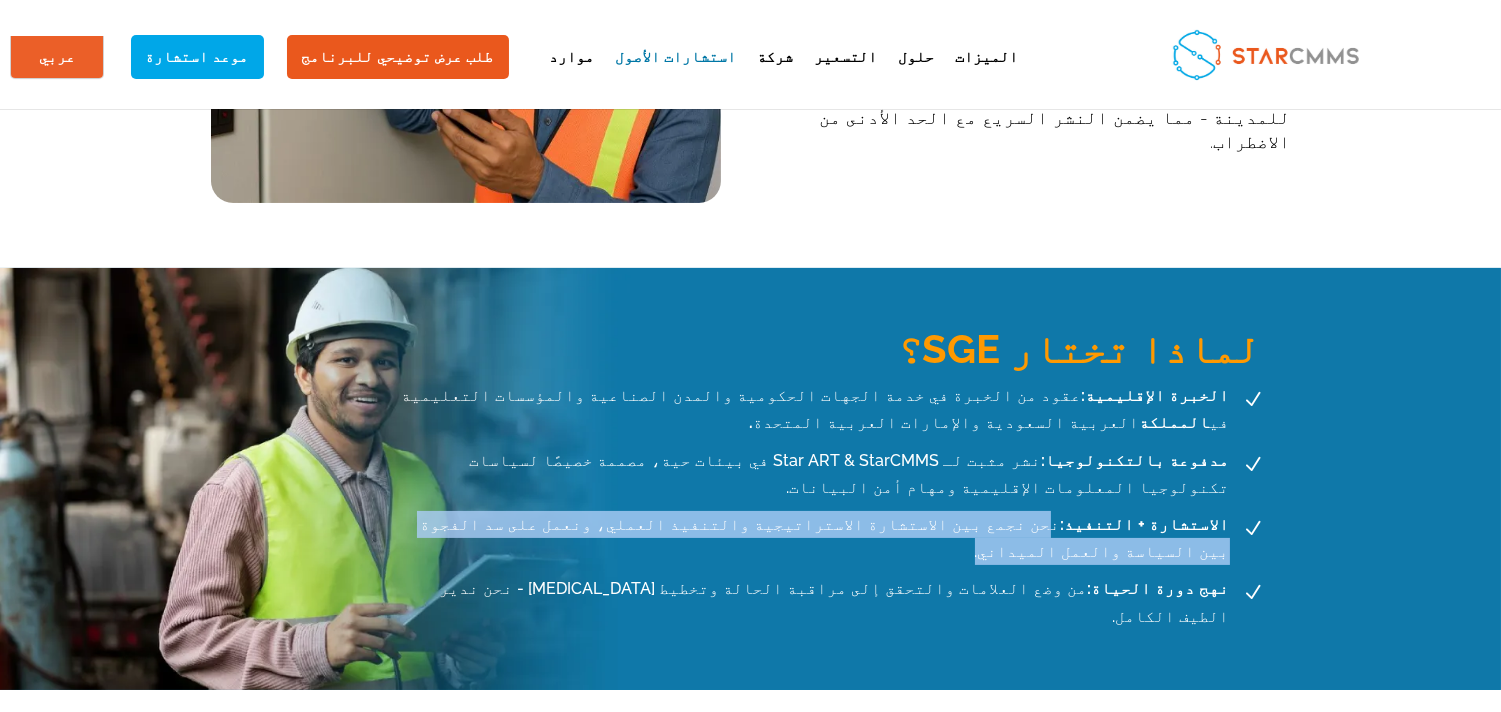 drag, startPoint x: 376, startPoint y: 484, endPoint x: 904, endPoint y: 497, distance: 528.16003 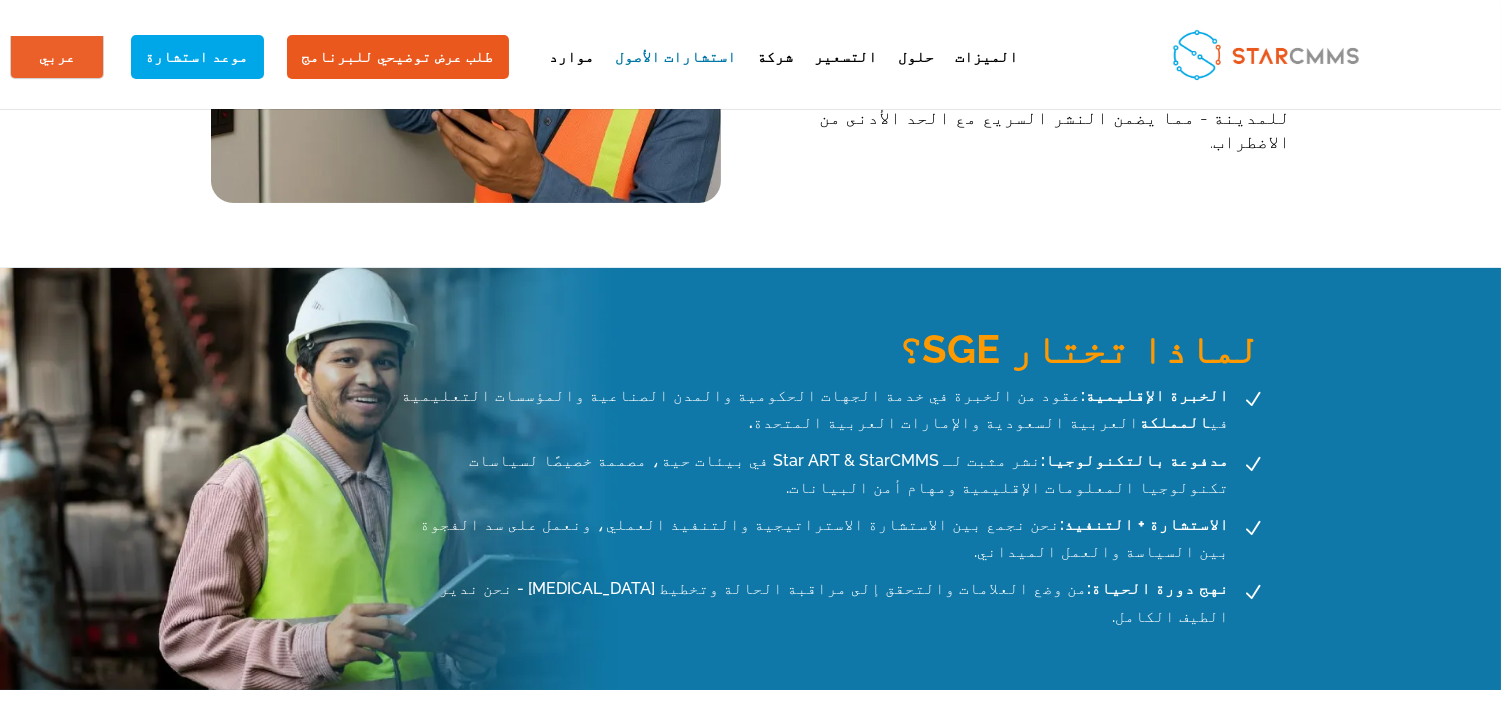 click on "N الخبرة الإقليمية:  عقود من الخبرة في خدمة الجهات الحكومية والمدن الصناعية والمؤسسات التعليمية في  المملكة  العربية السعودية والإمارات العربية المتحدة .
N مدفوعة بالتكنولوجيا:  نشر مثبت لـ Star ART & StarCMMS في بيئات حية، مصممة خصيصًا لسياسات تكنولوجيا المعلومات الإقليمية ومهام أمن البيانات.
N الاستشارة + التنفيذ:  نحن نجمع بين الاستشارة الاستراتيجية والتنفيذ العملي، ونعمل على سد الفجوة بين السياسة والعمل الميداني.
N نهج دورة الحياة:" at bounding box center [835, 506] 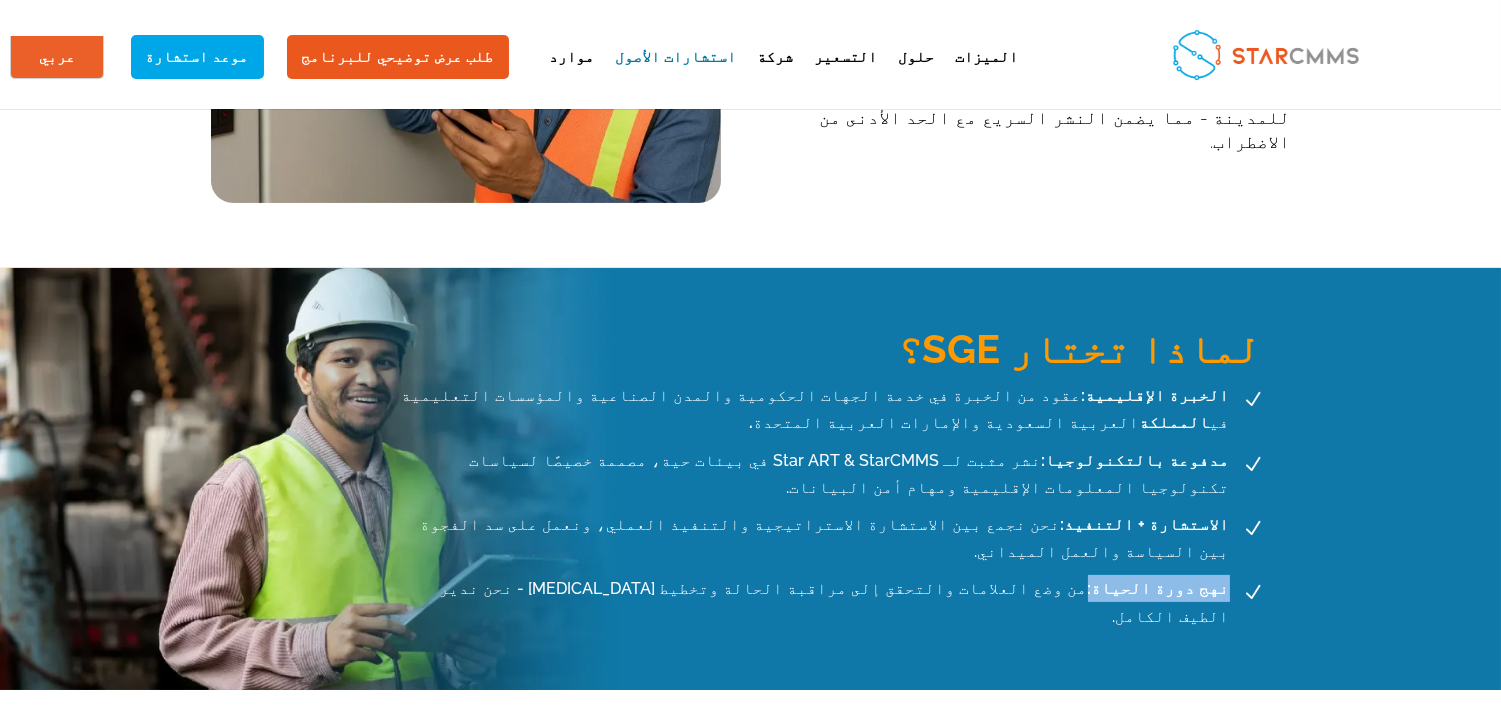 drag, startPoint x: 270, startPoint y: 527, endPoint x: 357, endPoint y: 544, distance: 88.64536 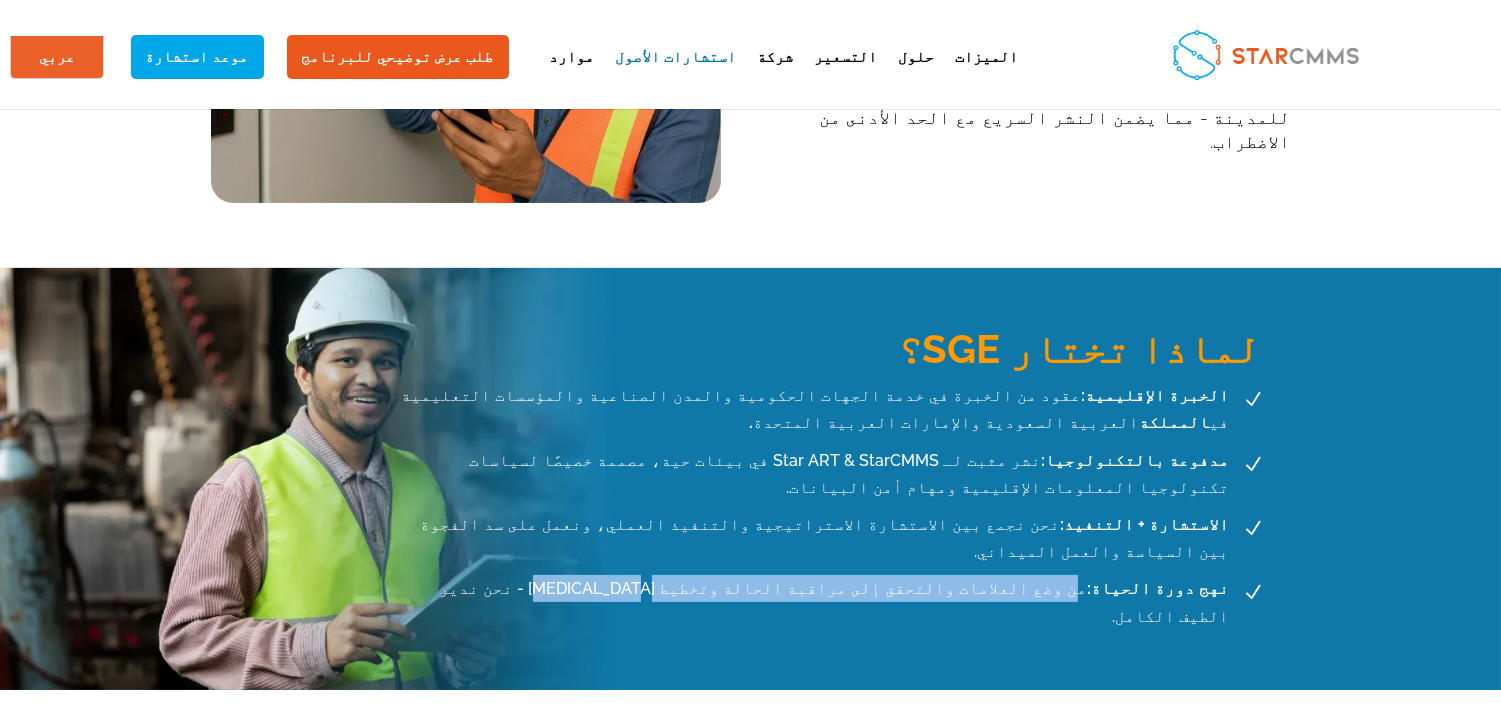 drag, startPoint x: 364, startPoint y: 532, endPoint x: 721, endPoint y: 533, distance: 357.0014 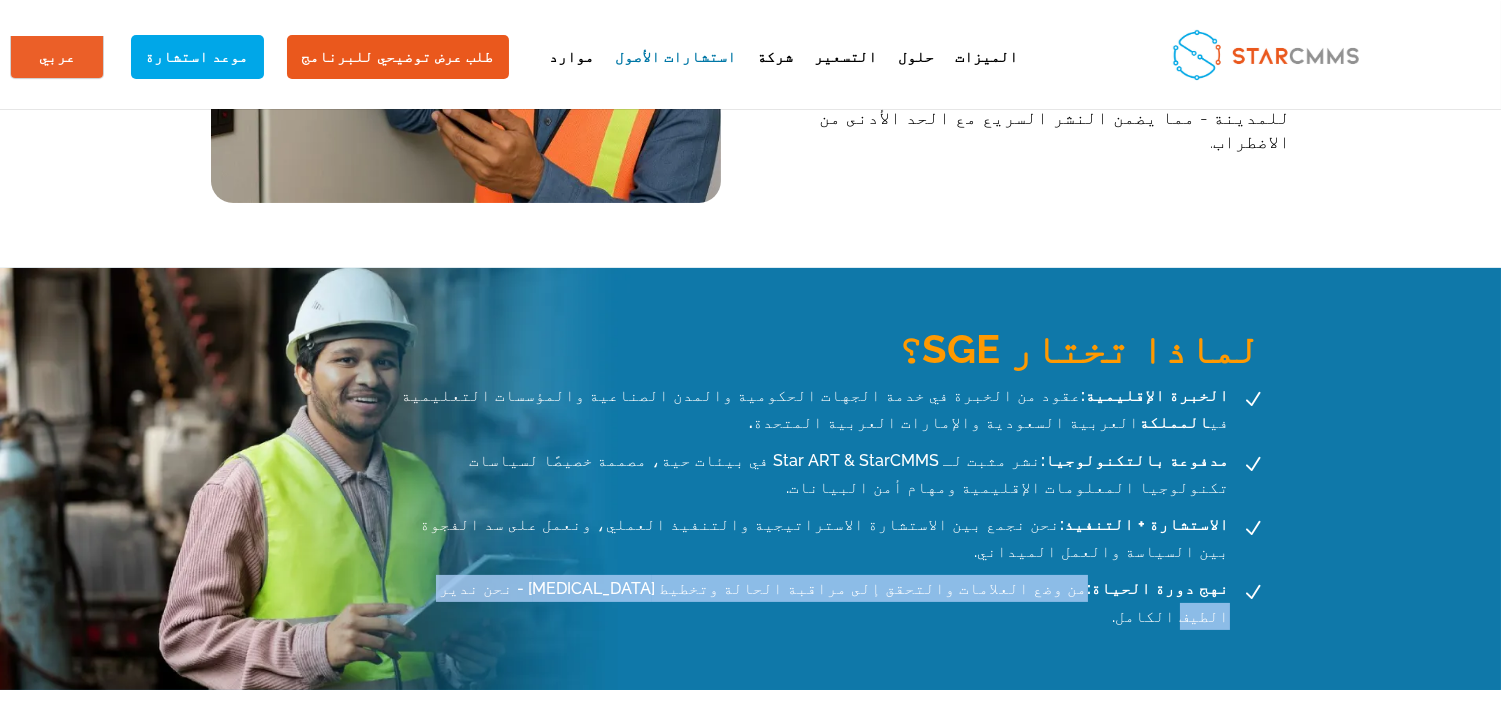 drag, startPoint x: 360, startPoint y: 534, endPoint x: 828, endPoint y: 565, distance: 469.02557 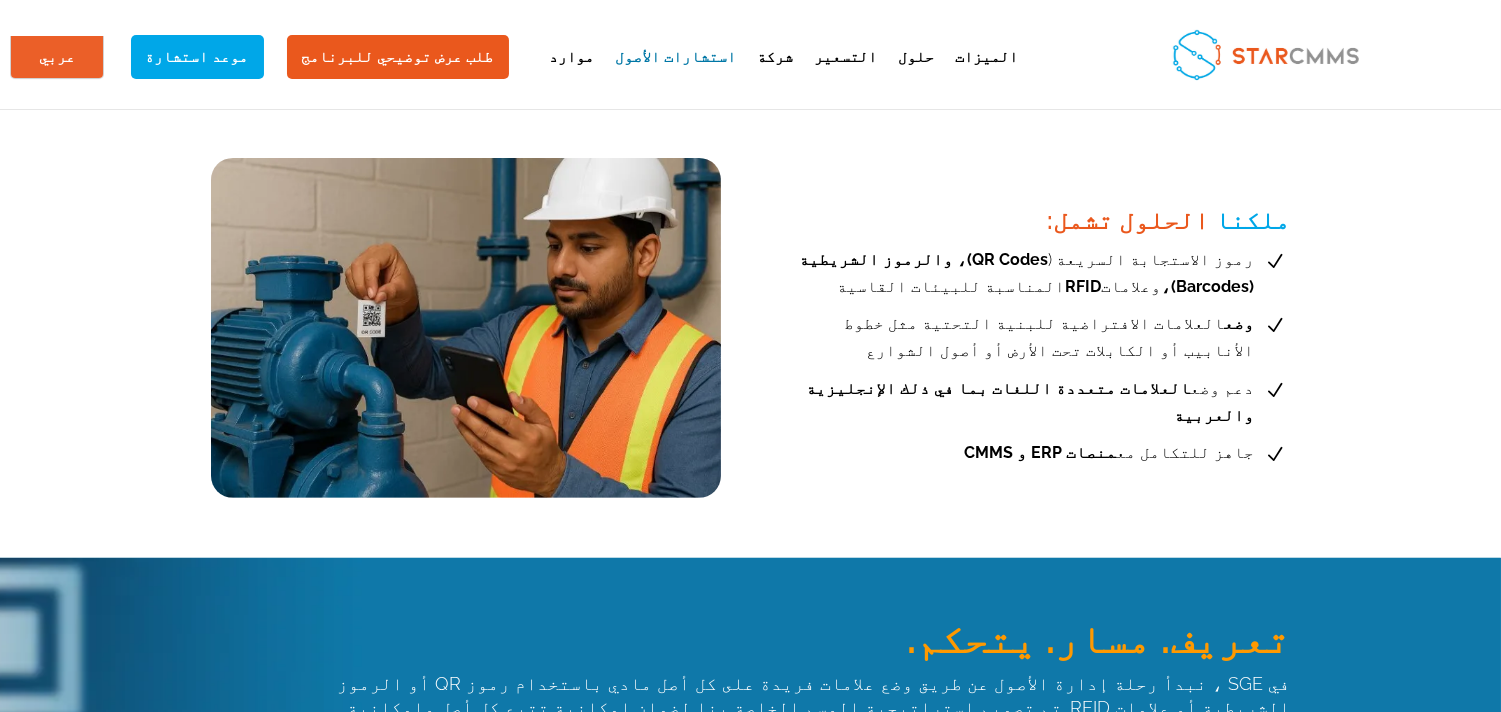 scroll, scrollTop: 1777, scrollLeft: 0, axis: vertical 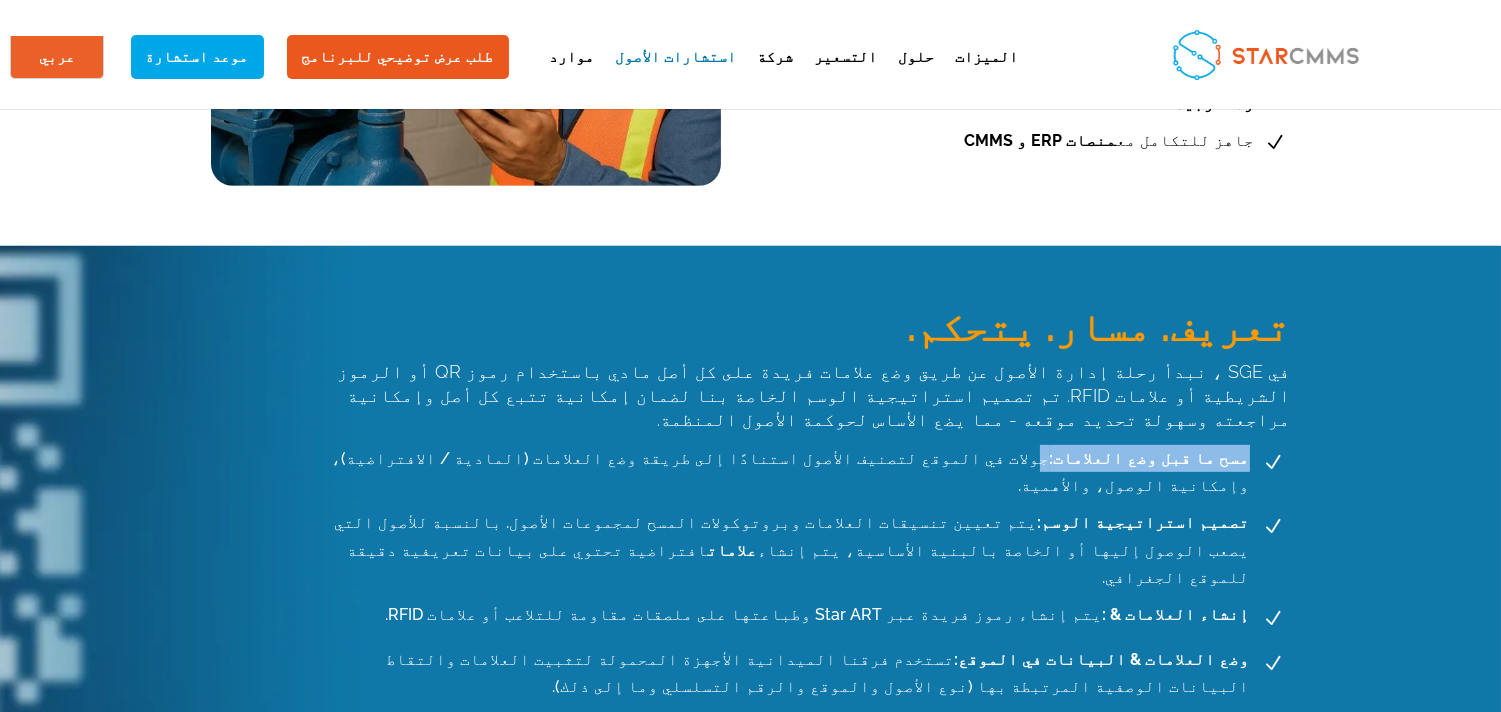drag, startPoint x: 249, startPoint y: 353, endPoint x: 396, endPoint y: 367, distance: 147.66516 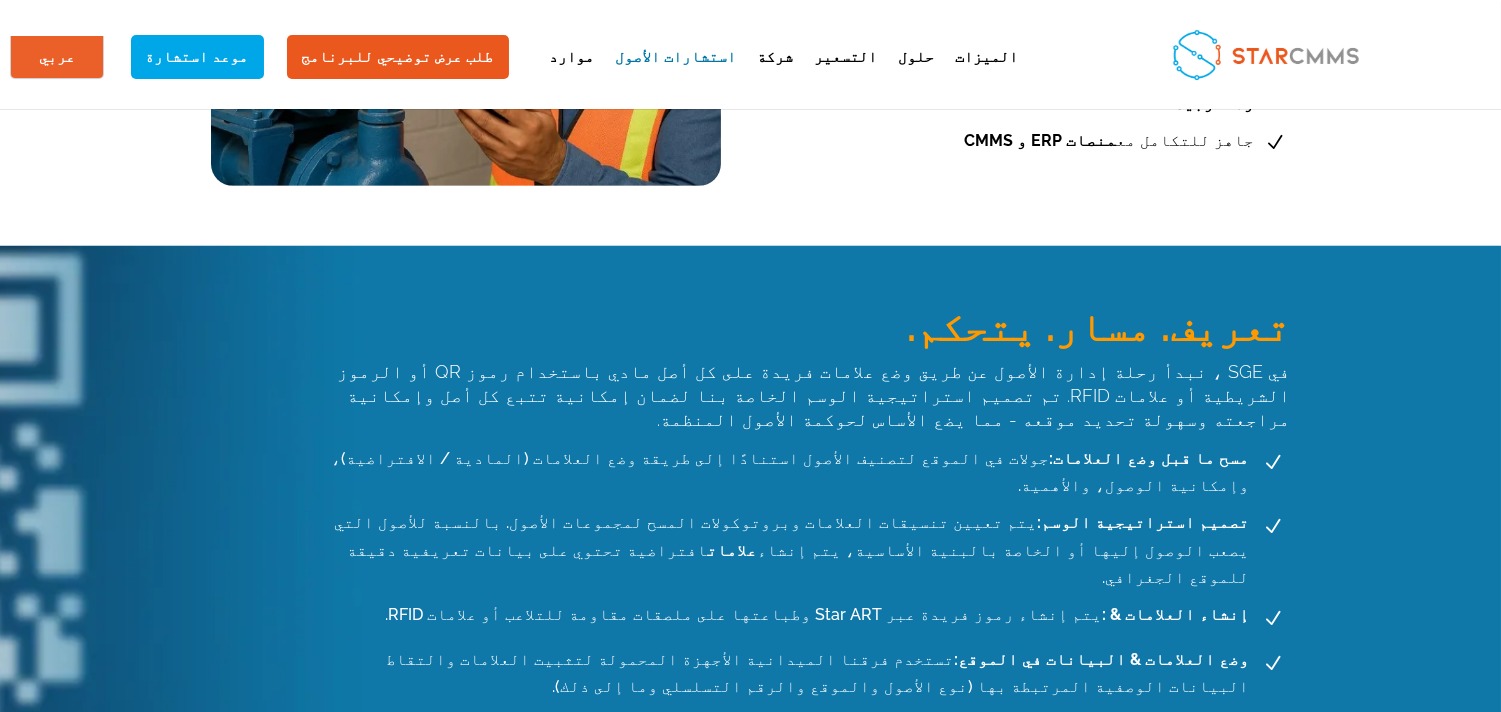 click on "مسح ما قبل وضع العلامات:  جولات في الموقع لتصنيف الأصول استنادًا إلى طريقة وضع العلامات (المادية / الافتراضية)، وإمكانية الوصول، والأهمية." at bounding box center [787, 472] 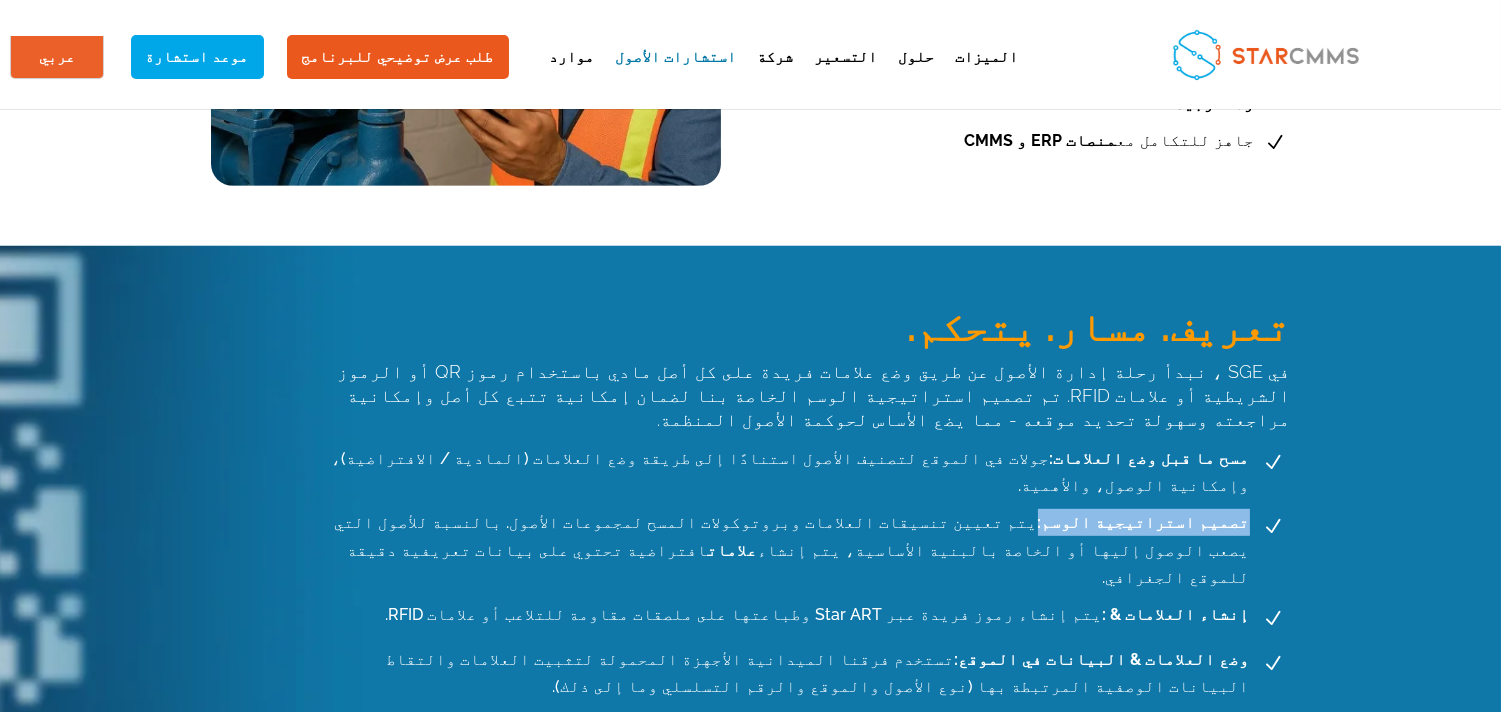 drag, startPoint x: 250, startPoint y: 400, endPoint x: 384, endPoint y: 412, distance: 134.53624 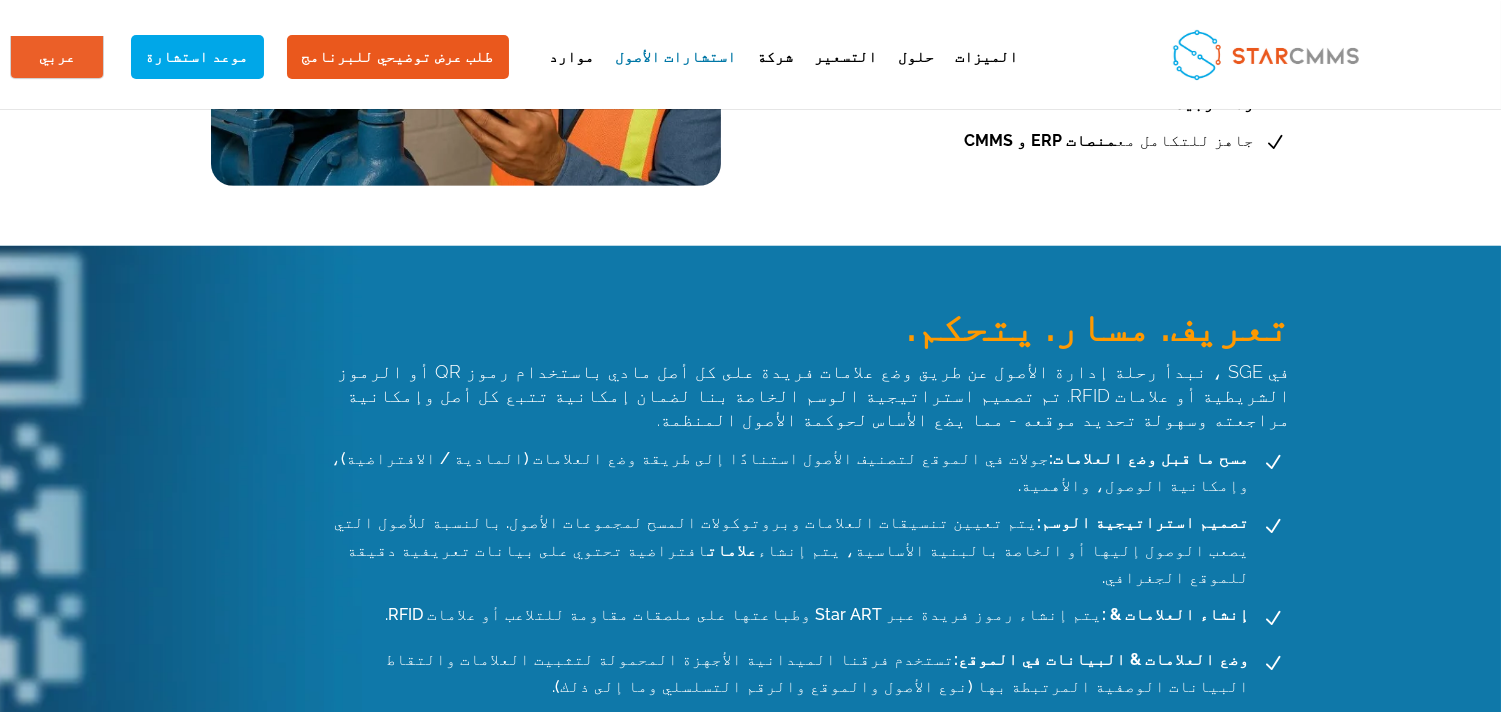 click on "تصميم استراتيجية الوسم:  يتم تعيين تنسيقات العلامات وبروتوكولات المسح لمجموعات الأصول. بالنسبة للأصول التي يصعب الوصول إليها أو الخاصة بالبنية الأساسية، يتم إنشاء  علامات  افتراضية تحتوي على بيانات تعريفية دقيقة للموقع الجغرافي." at bounding box center [787, 550] 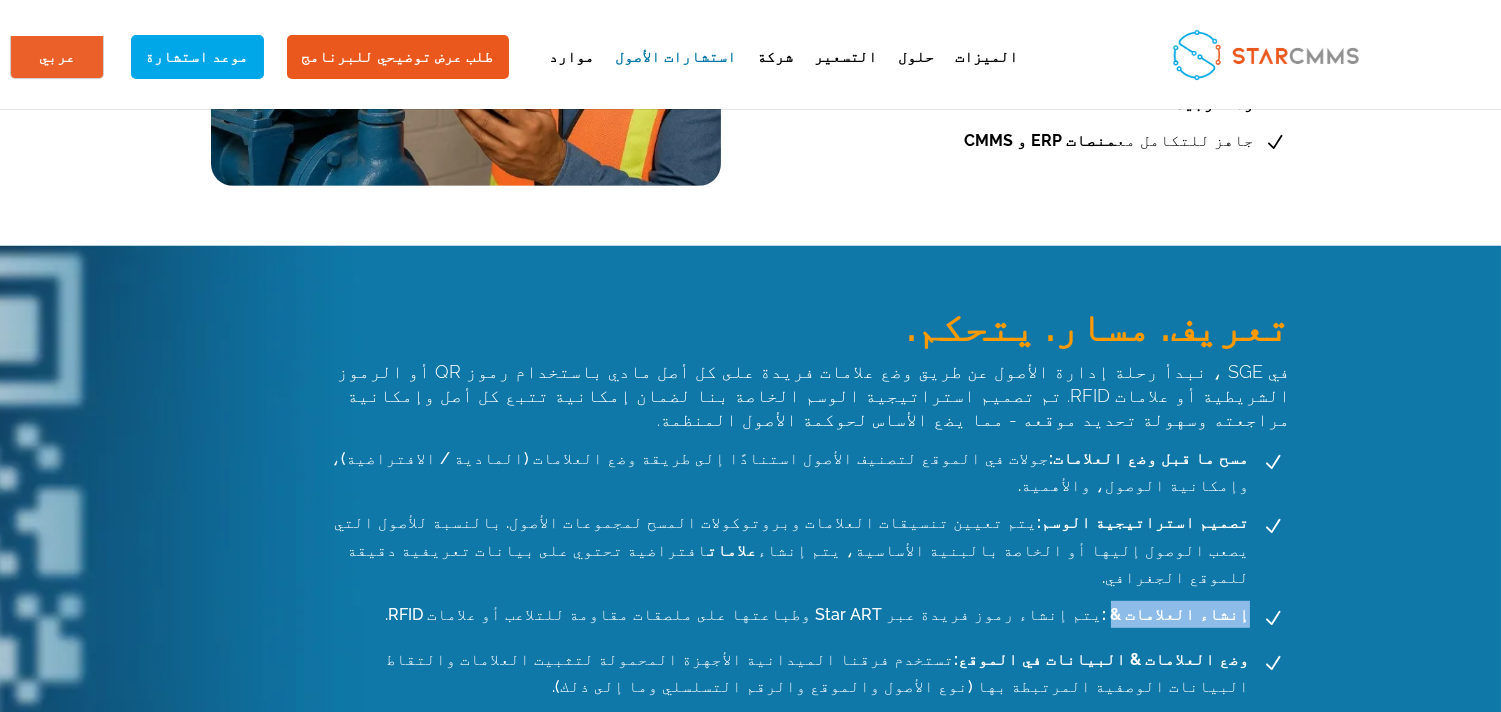 drag, startPoint x: 250, startPoint y: 458, endPoint x: 344, endPoint y: 477, distance: 95.90099 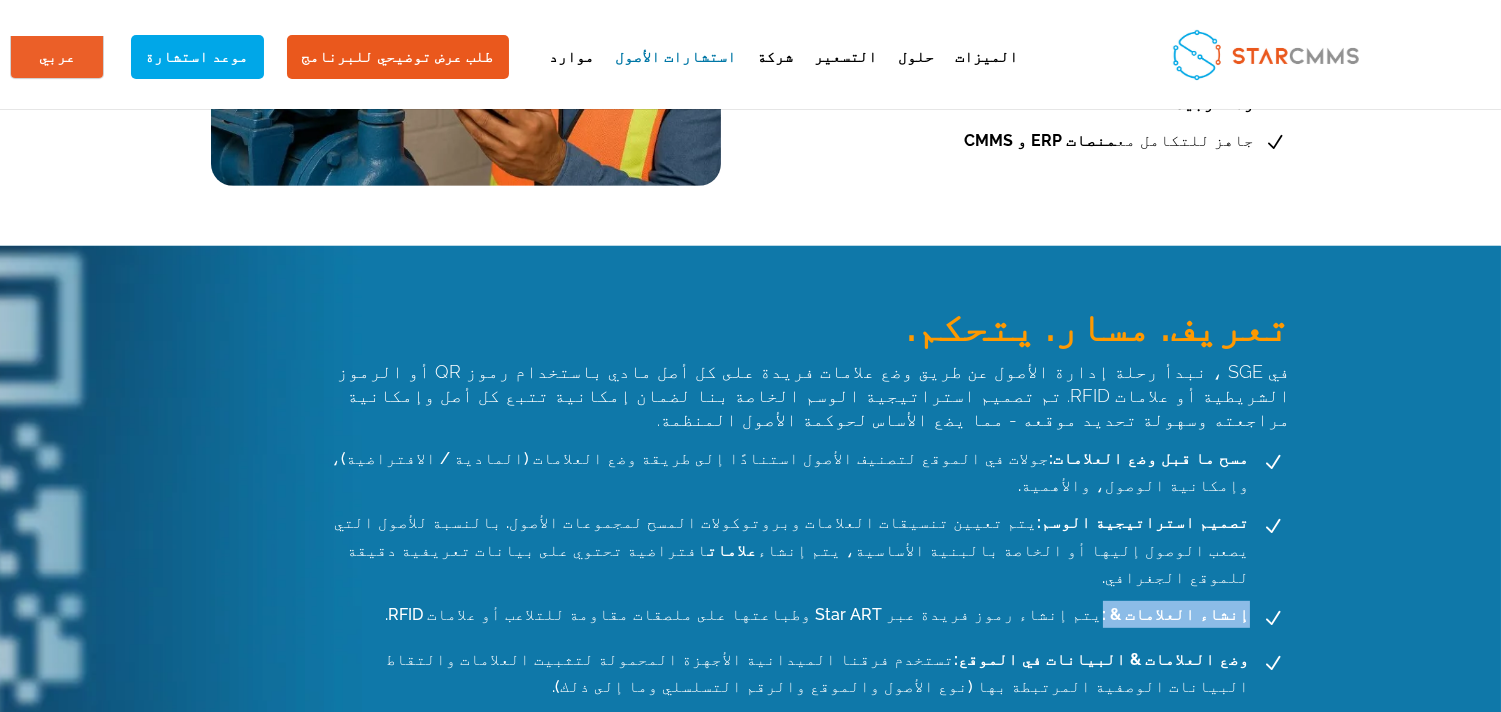 drag, startPoint x: 251, startPoint y: 464, endPoint x: 349, endPoint y: 477, distance: 98.85848 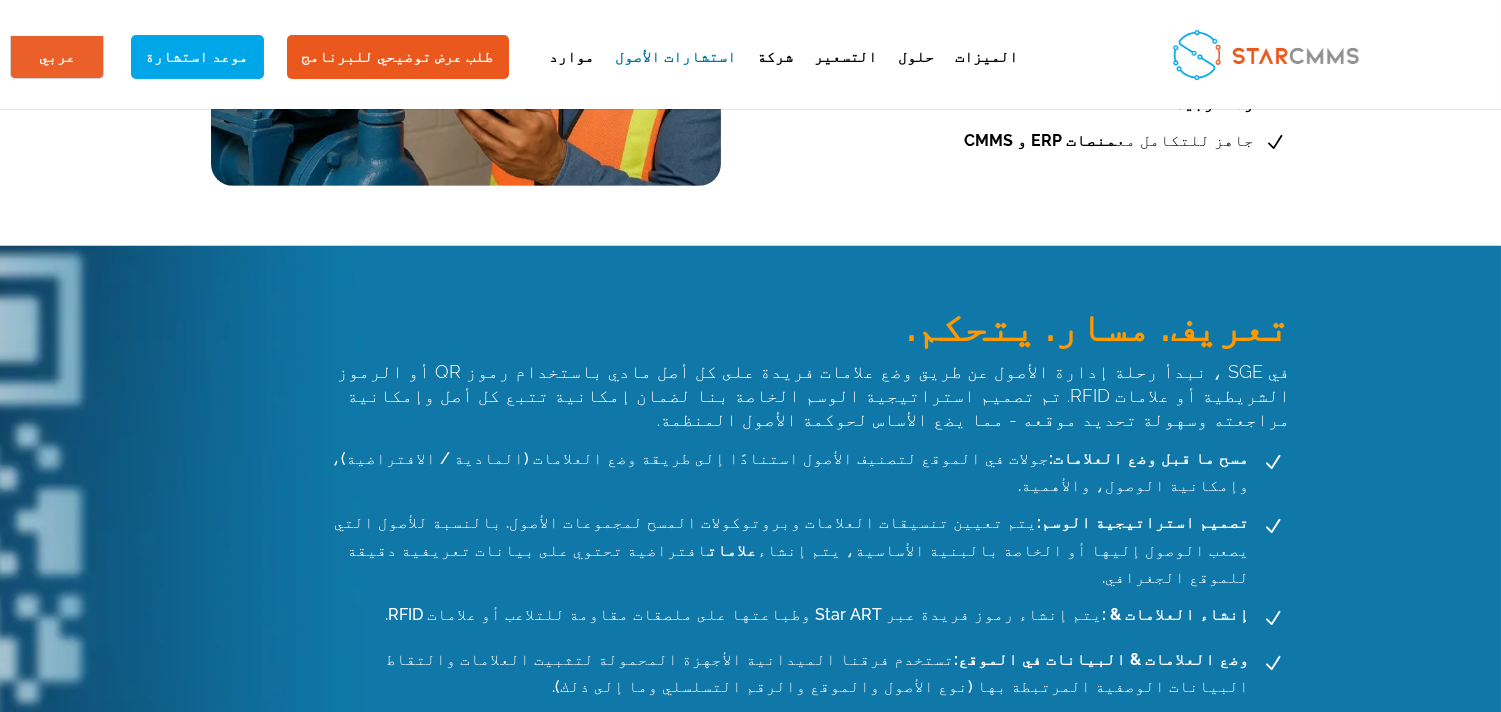 click on "إنشاء العلامات & :  يتم إنشاء رموز فريدة عبر Star ART وطباعتها على ملصقات مقاومة للتلاعب أو علامات RFID." at bounding box center [821, 614] 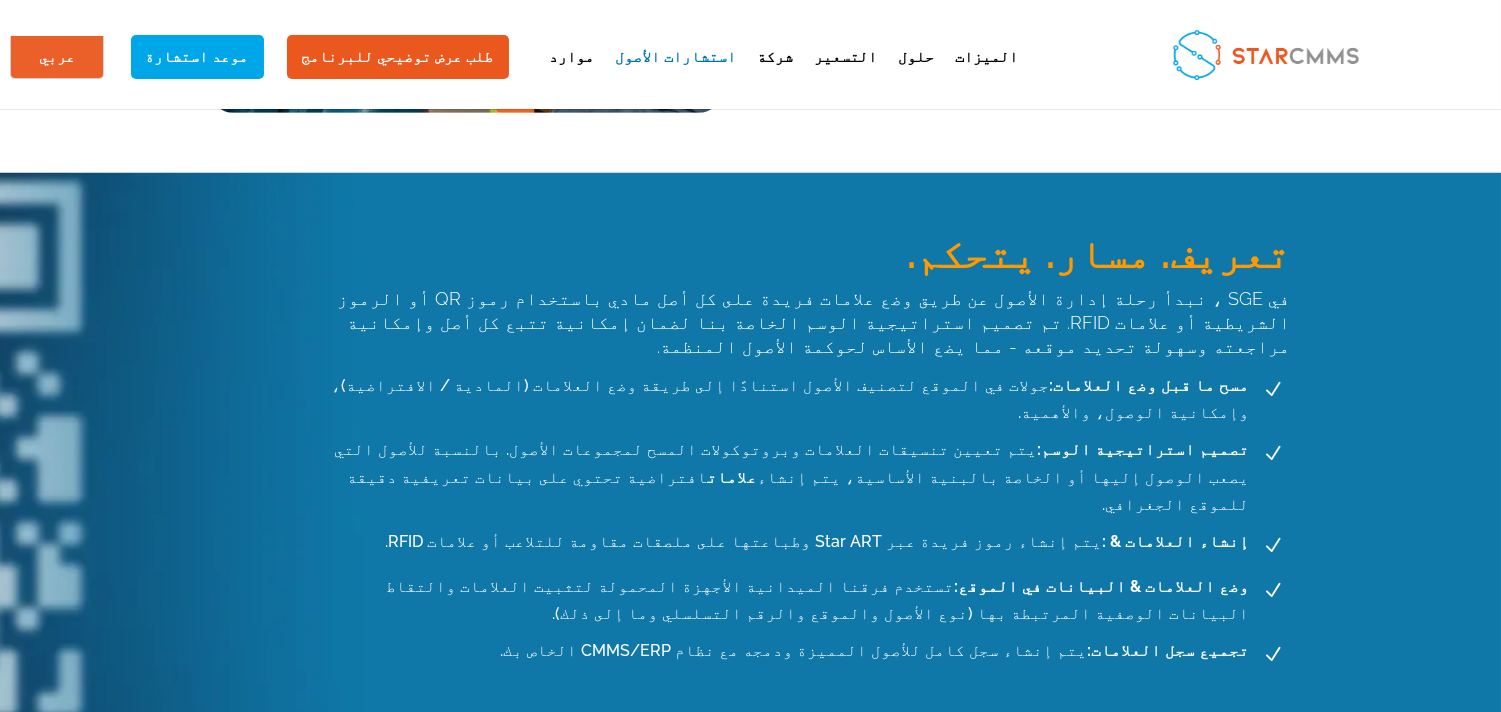scroll, scrollTop: 1888, scrollLeft: 0, axis: vertical 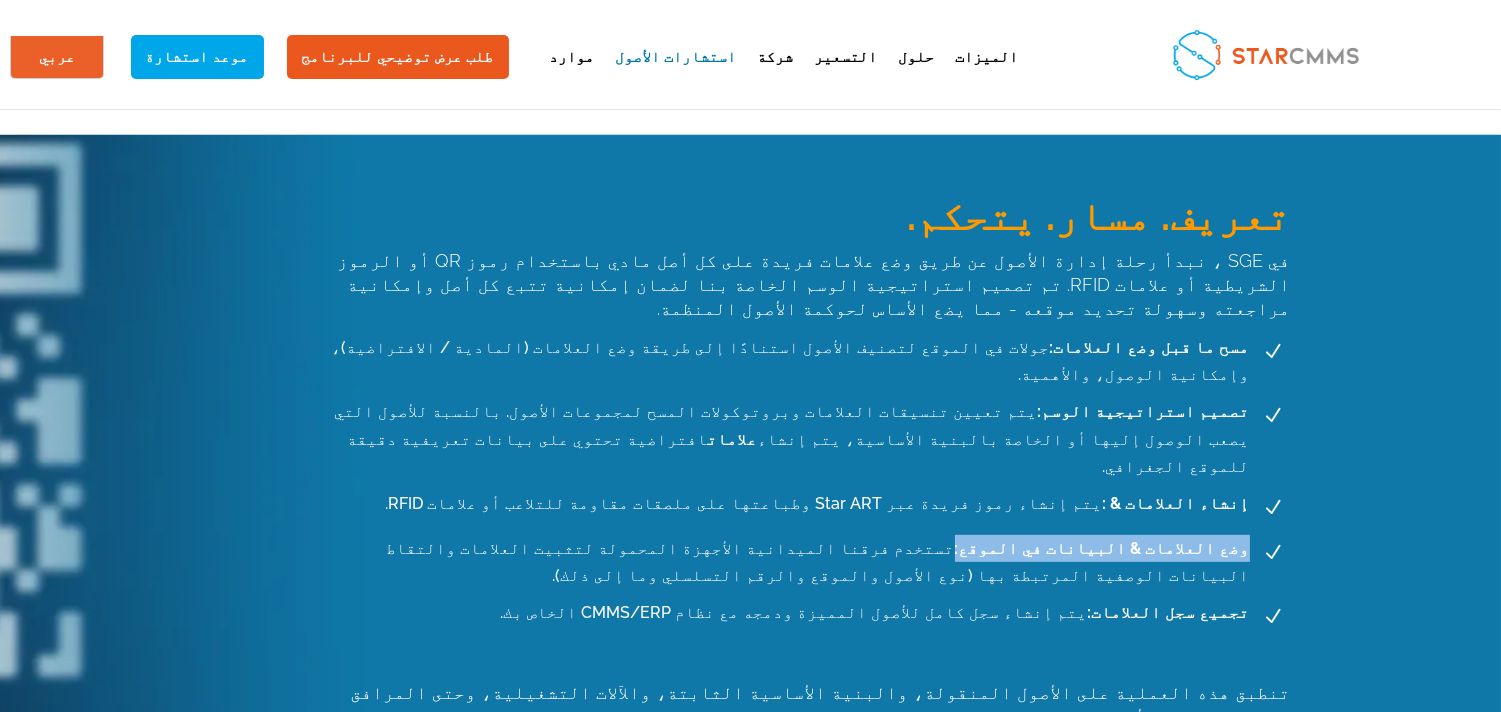 drag, startPoint x: 248, startPoint y: 397, endPoint x: 440, endPoint y: 406, distance: 192.21082 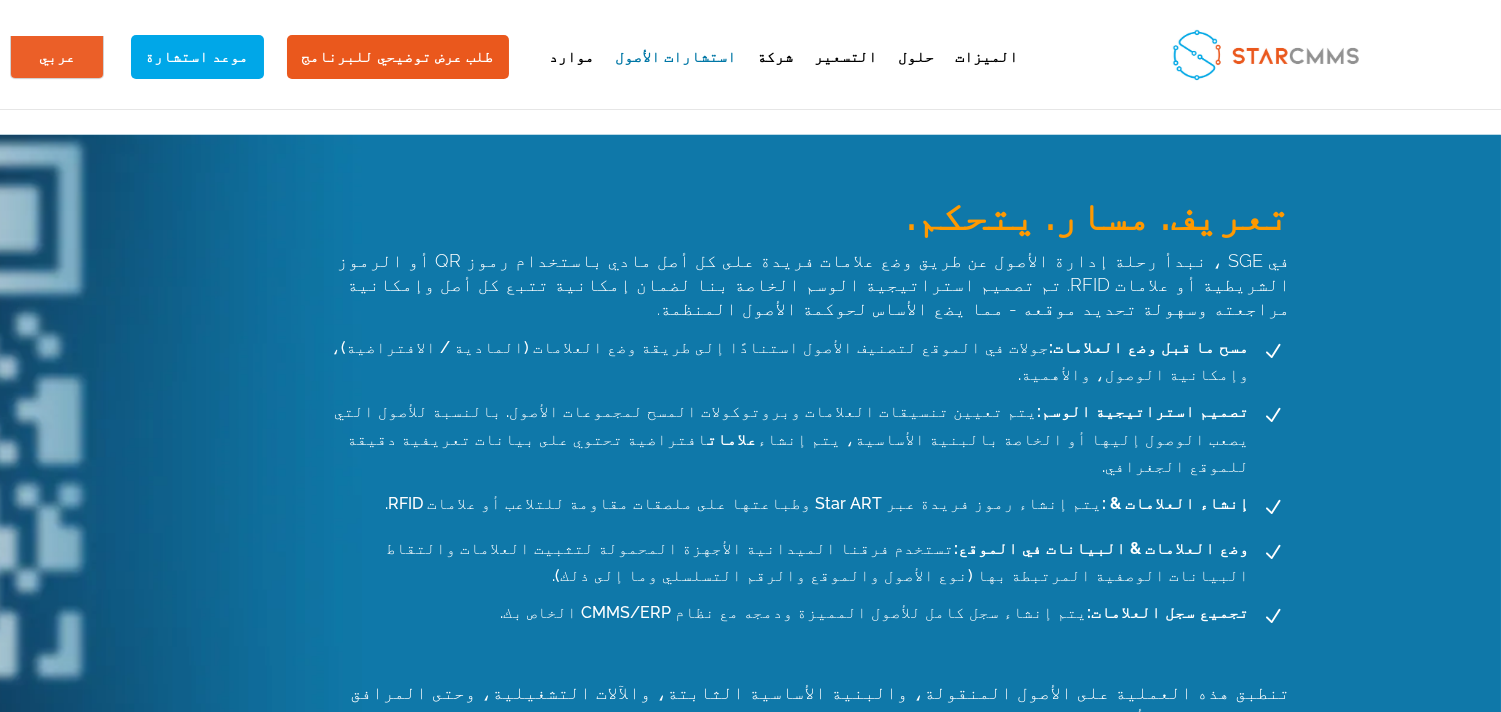 click on "وضع العلامات & البيانات في الموقع:  تستخدم فرقنا الميدانية الأجهزة المحمولة لتثبيت العلامات والتقاط البيانات الوصفية المرتبطة بها (نوع الأصول والموقع والرقم التسلسلي وما إلى ذلك)." at bounding box center [787, 562] 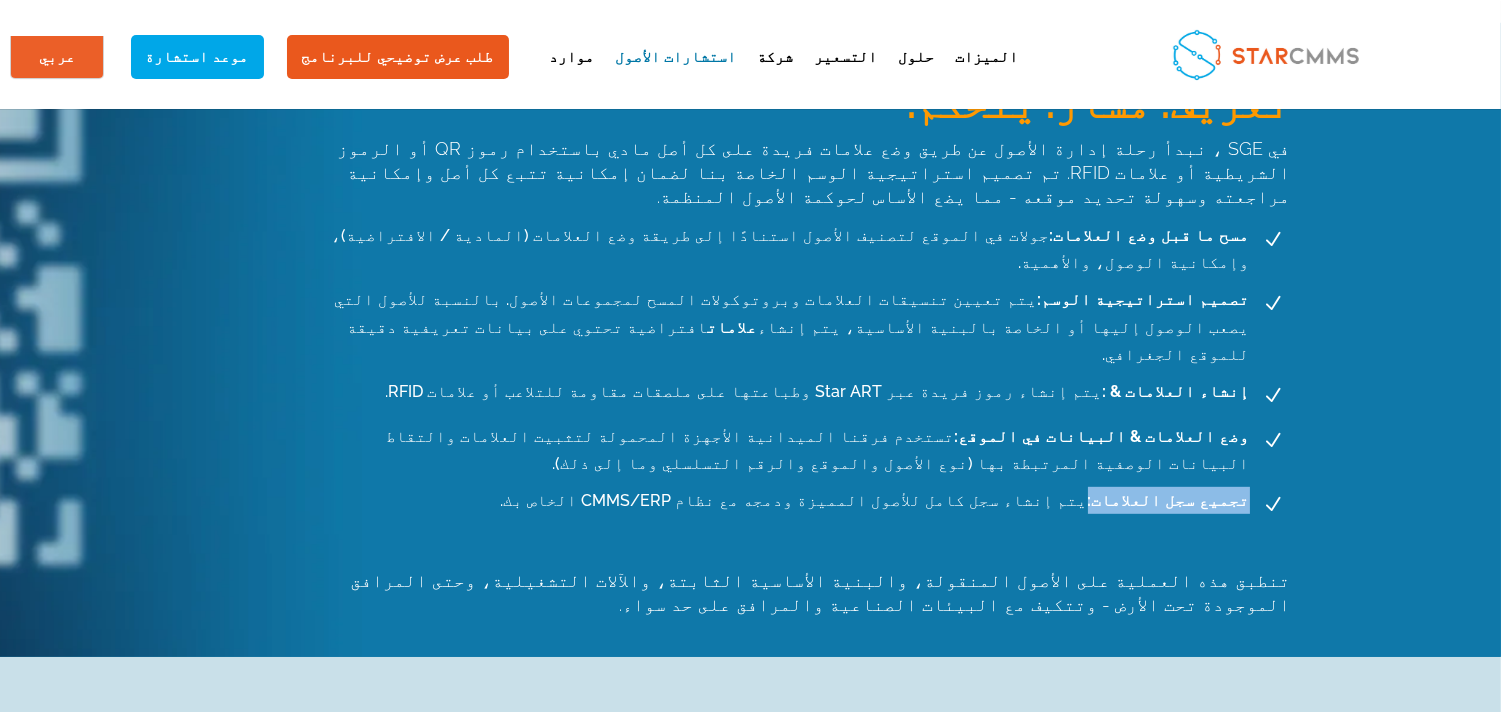 drag, startPoint x: 251, startPoint y: 346, endPoint x: 363, endPoint y: 362, distance: 113.137085 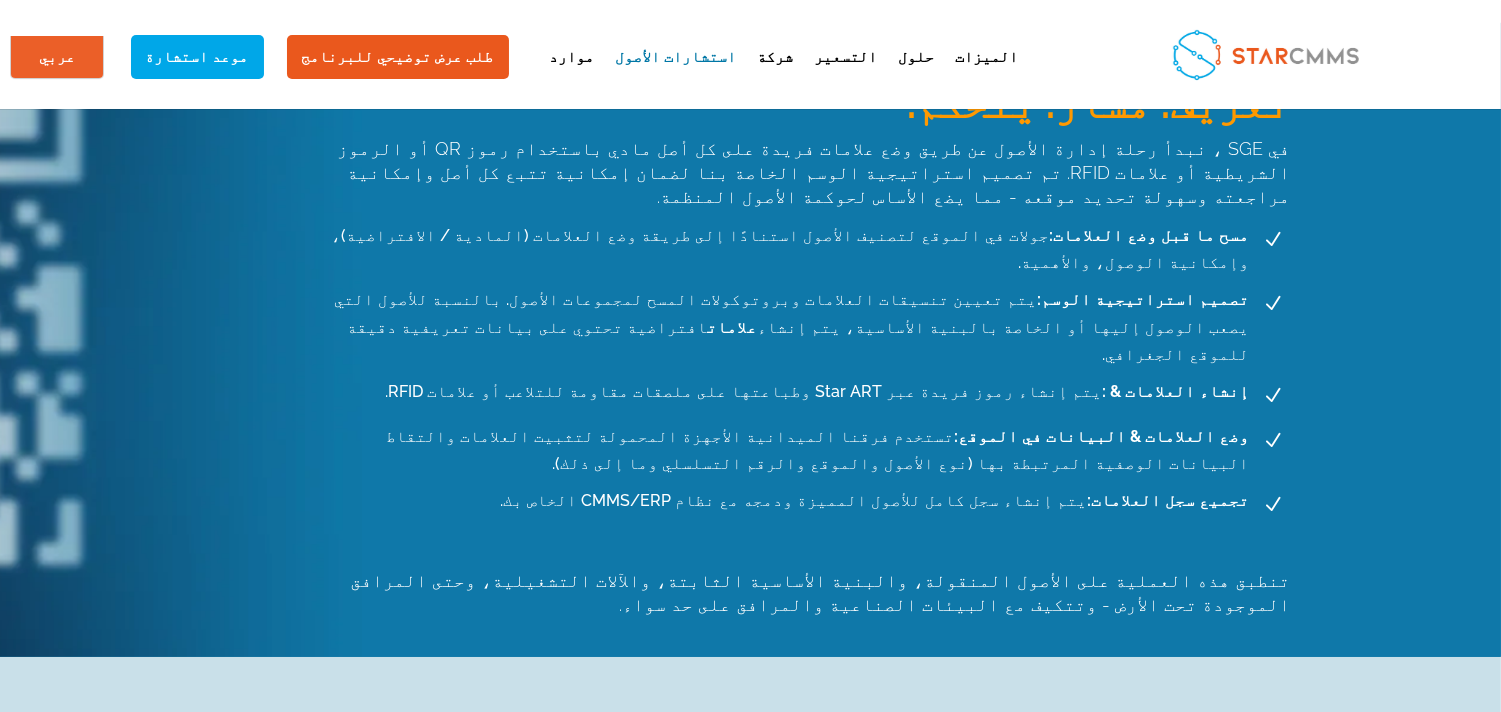click on "تعريف. مسار. يتحكم.
في SGE ، نبدأ رحلة إدارة الأصول عن طريق وضع علامات فريدة على كل أصل مادي باستخدام رموز QR أو الرموز الشريطية أو علامات RFID. تم تصميم استراتيجية الوسم الخاصة بنا لضمان إمكانية تتبع كل أصل وإمكانية مراجعته وسهولة تحديد موقعه - مما يضع الأساس لحوكمة الأصول المنظمة.
N مسح ما قبل وضع العلامات:  جولات في الموقع لتصنيف الأصول استنادًا إلى طريقة وضع العلامات (المادية / الافتراضية)، وإمكانية الوصول، والأهمية.
N تصميم استراتيجية الوسم: علامات
N
N
N" at bounding box center [805, 340] 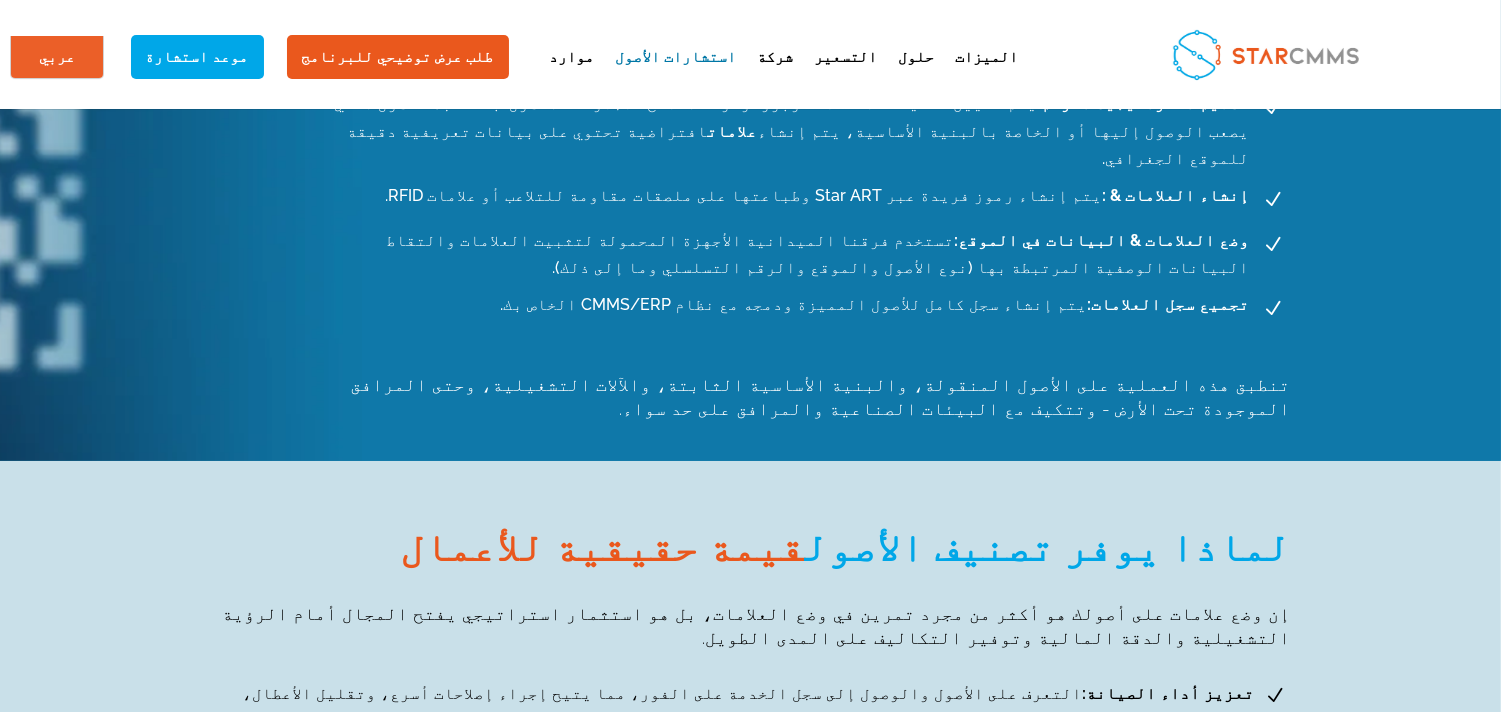 scroll, scrollTop: 2222, scrollLeft: 0, axis: vertical 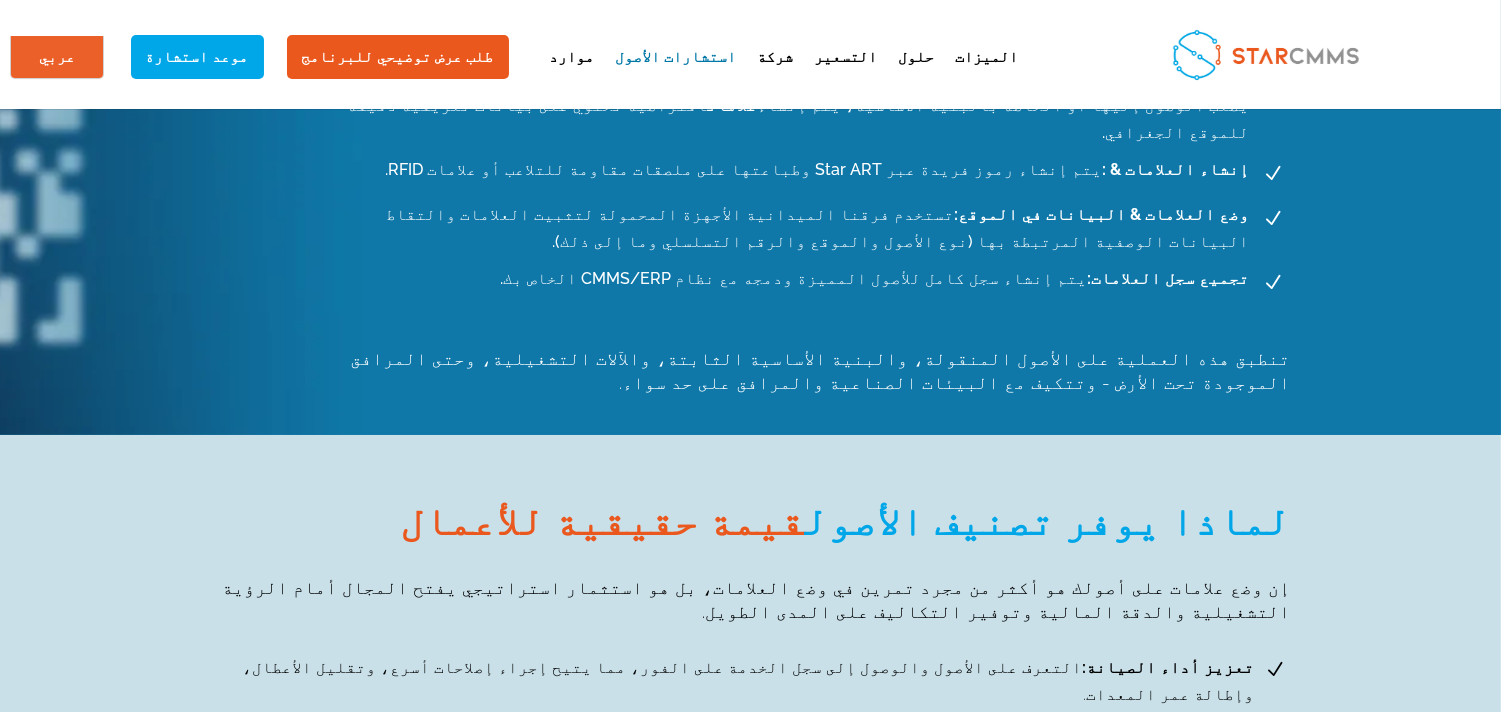 drag, startPoint x: 206, startPoint y: 373, endPoint x: 808, endPoint y: 371, distance: 602.0033 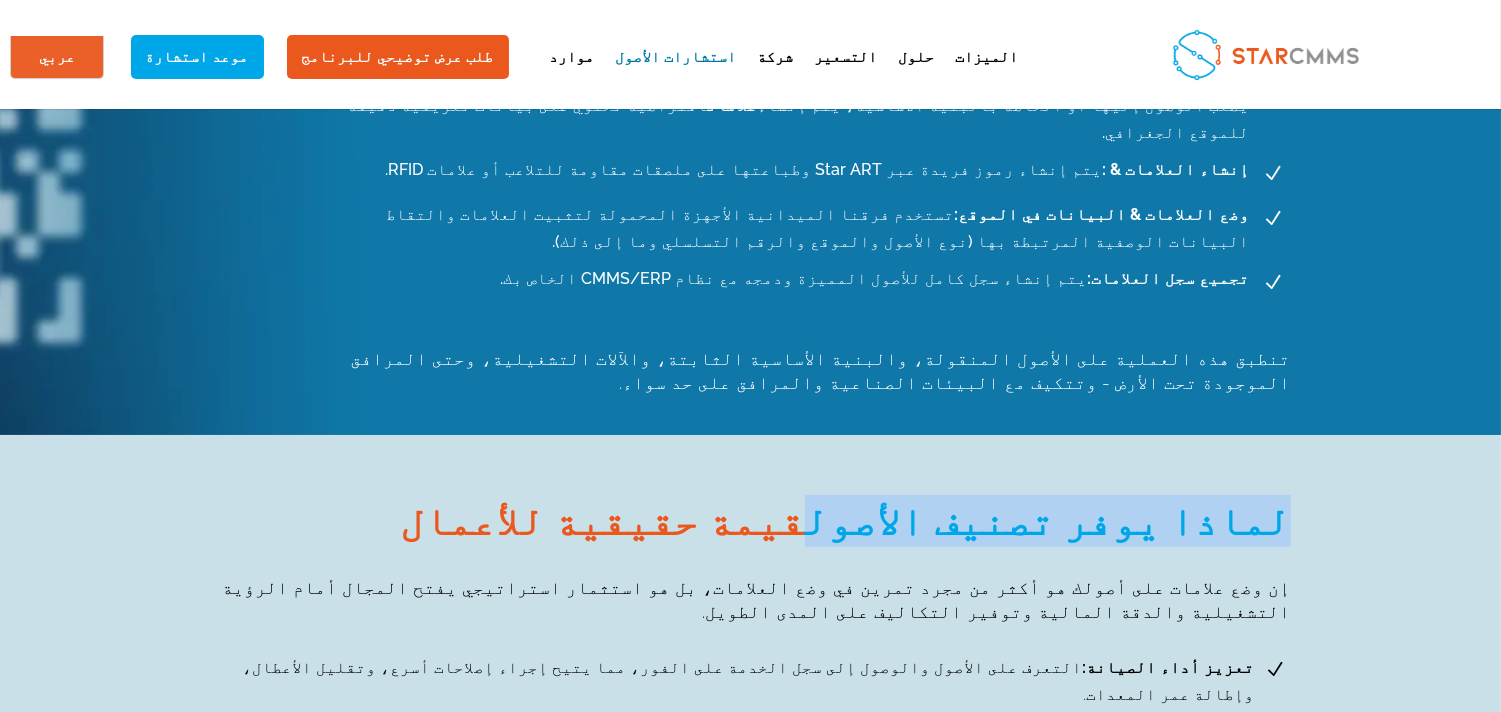 drag, startPoint x: 208, startPoint y: 373, endPoint x: 537, endPoint y: 376, distance: 329.01367 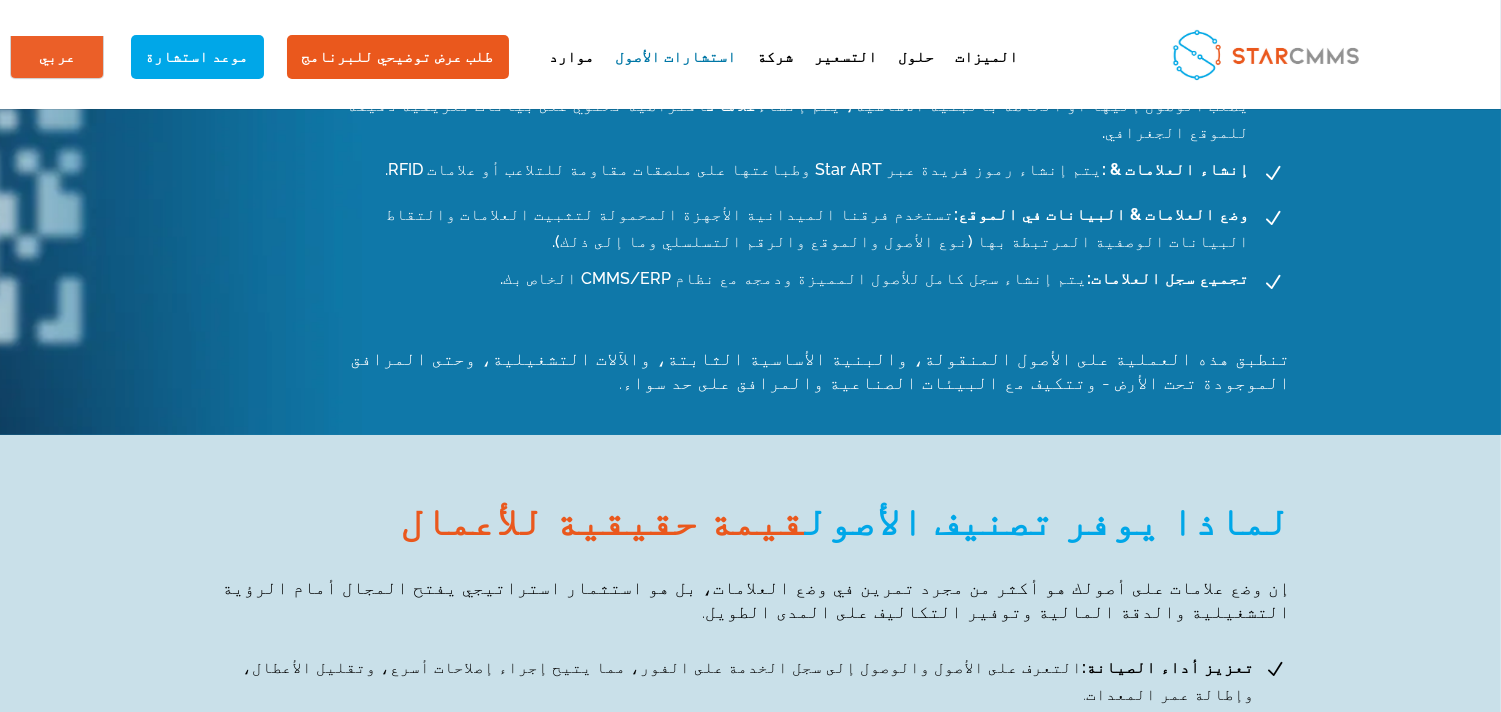 click on "لماذا يوفر تصنيف الأصول" at bounding box center [1048, 520] 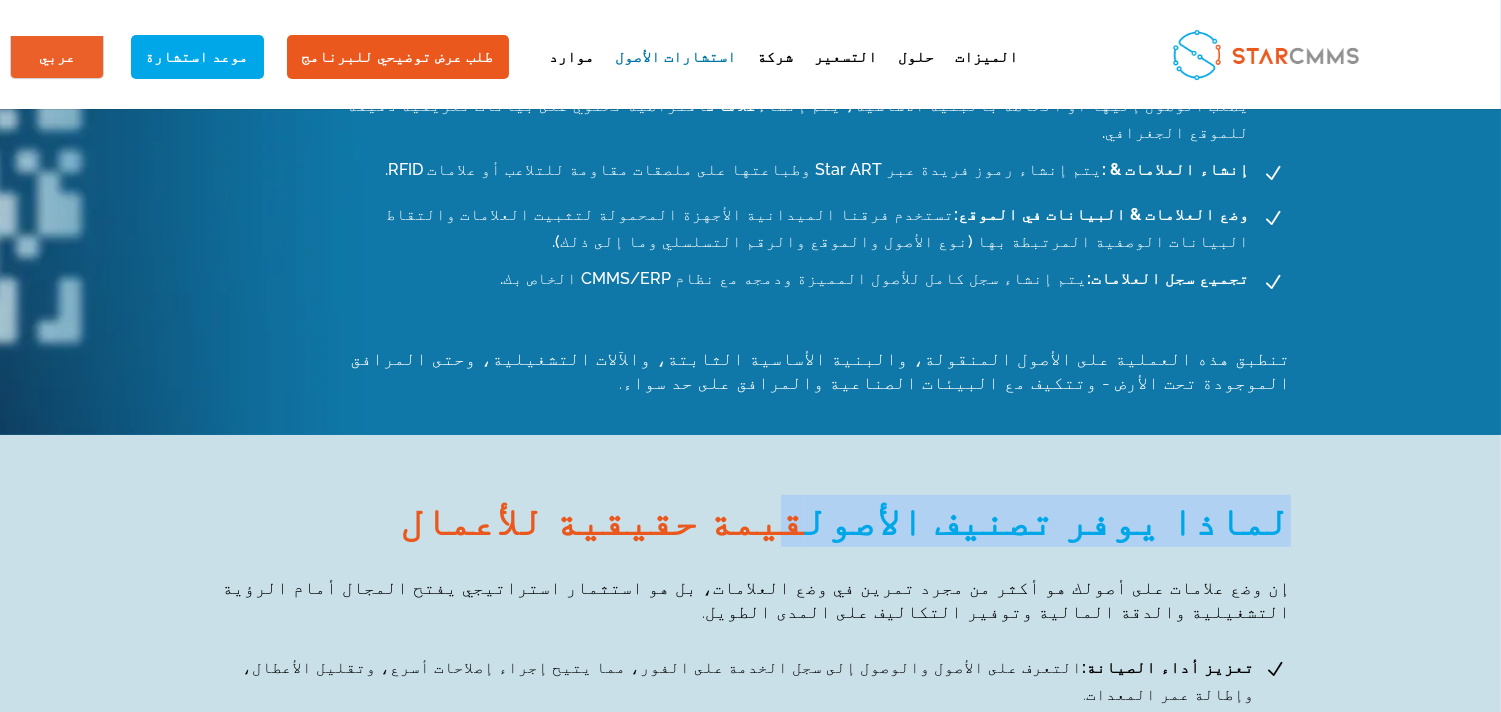 drag, startPoint x: 205, startPoint y: 372, endPoint x: 553, endPoint y: 380, distance: 348.09195 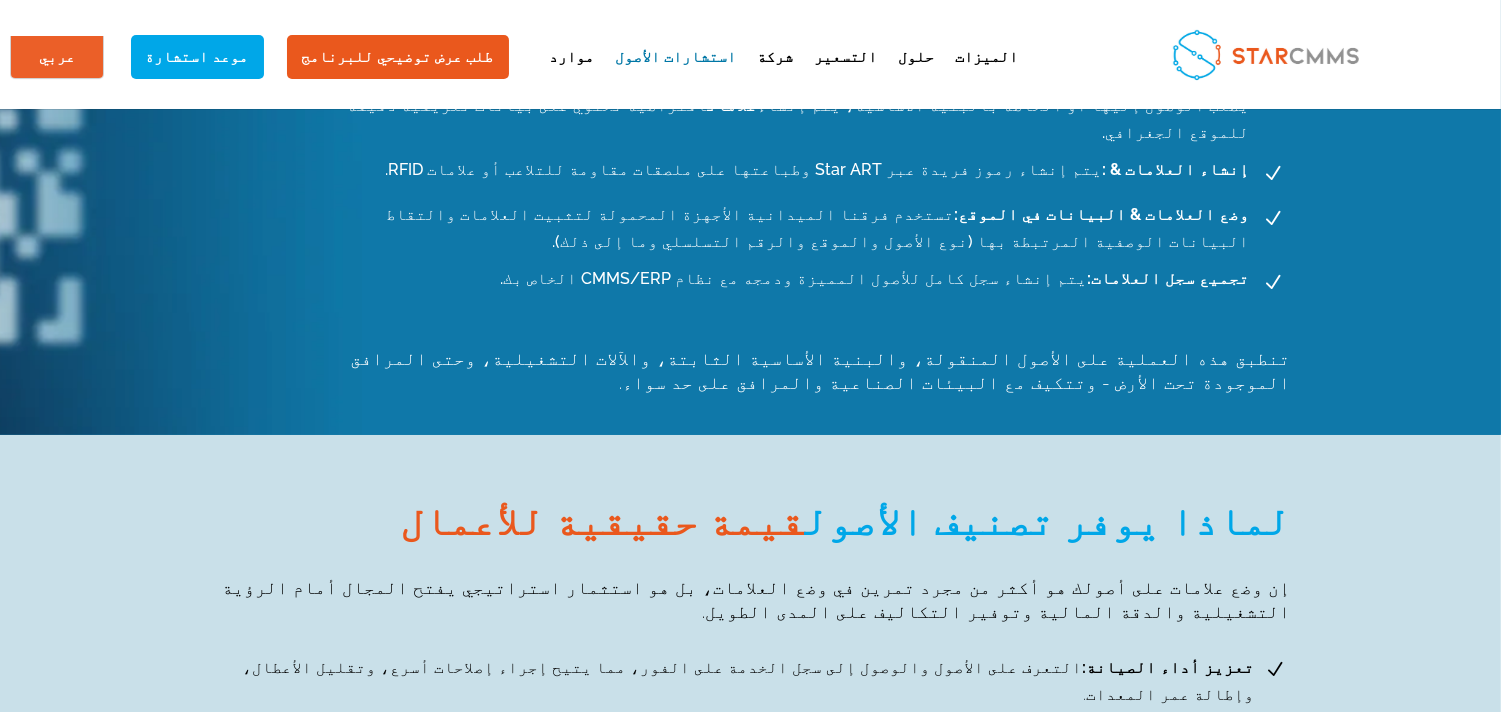 click on "لماذا يوفر تصنيف الأصول  قيمة حقيقية للأعمال
إن وضع علامات على أصولك هو أكثر من مجرد تمرين في وضع العلامات، بل هو استثمار استراتيجي يفتح المجال أمام الرؤية التشغيلية والدقة المالية وتوفير التكاليف على المدى الطويل.
N تعزيز أداء الصيانة:  التعرف على الأصول والوصول إلى سجل الخدمة على الفور، مما يتيح إجراء إصلاحات أسرع، وتقليل الأعطال، وإطالة عمر المعدات.
N زيادة دقة المخزون:
N تبسيط عمليات التدقيق & الامتثال:
N
N
N
N
^" at bounding box center (751, 867) 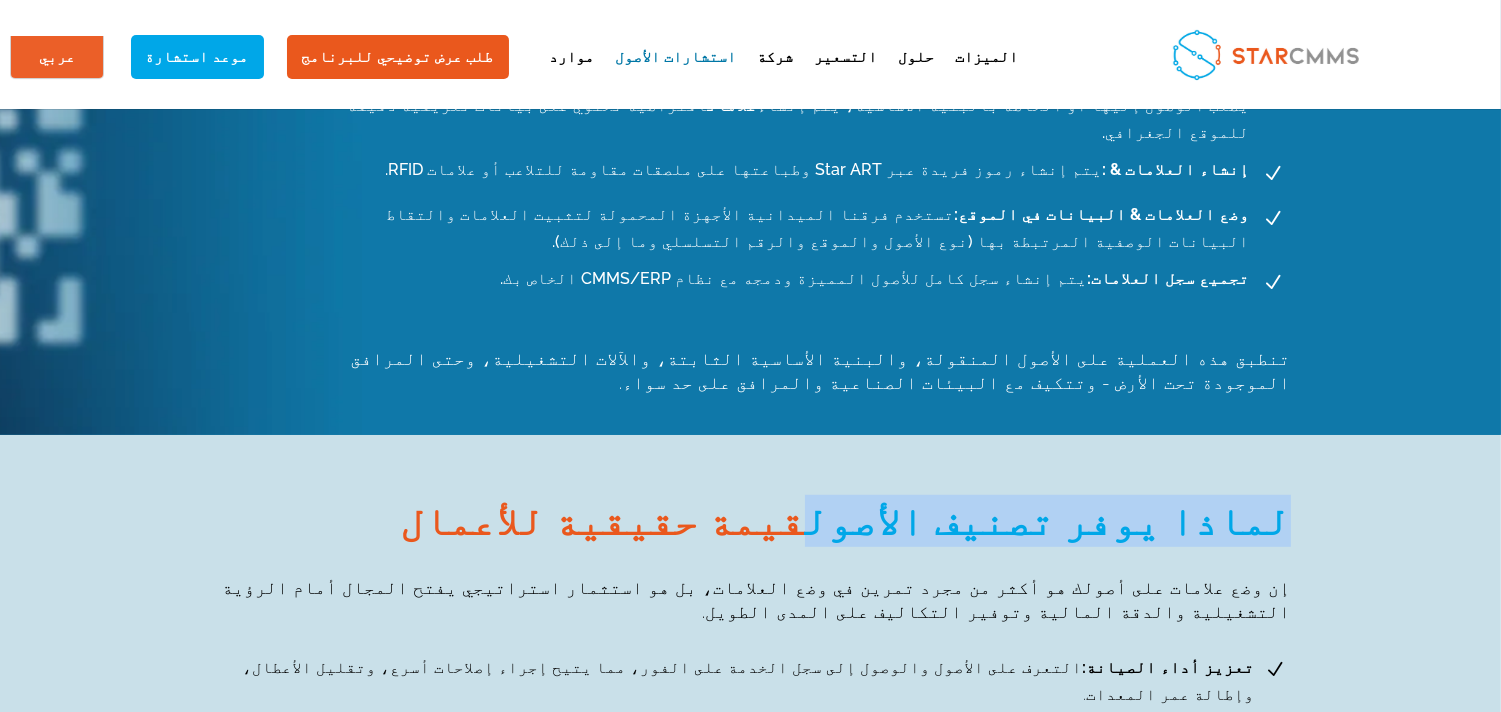 drag, startPoint x: 211, startPoint y: 375, endPoint x: 539, endPoint y: 386, distance: 328.1844 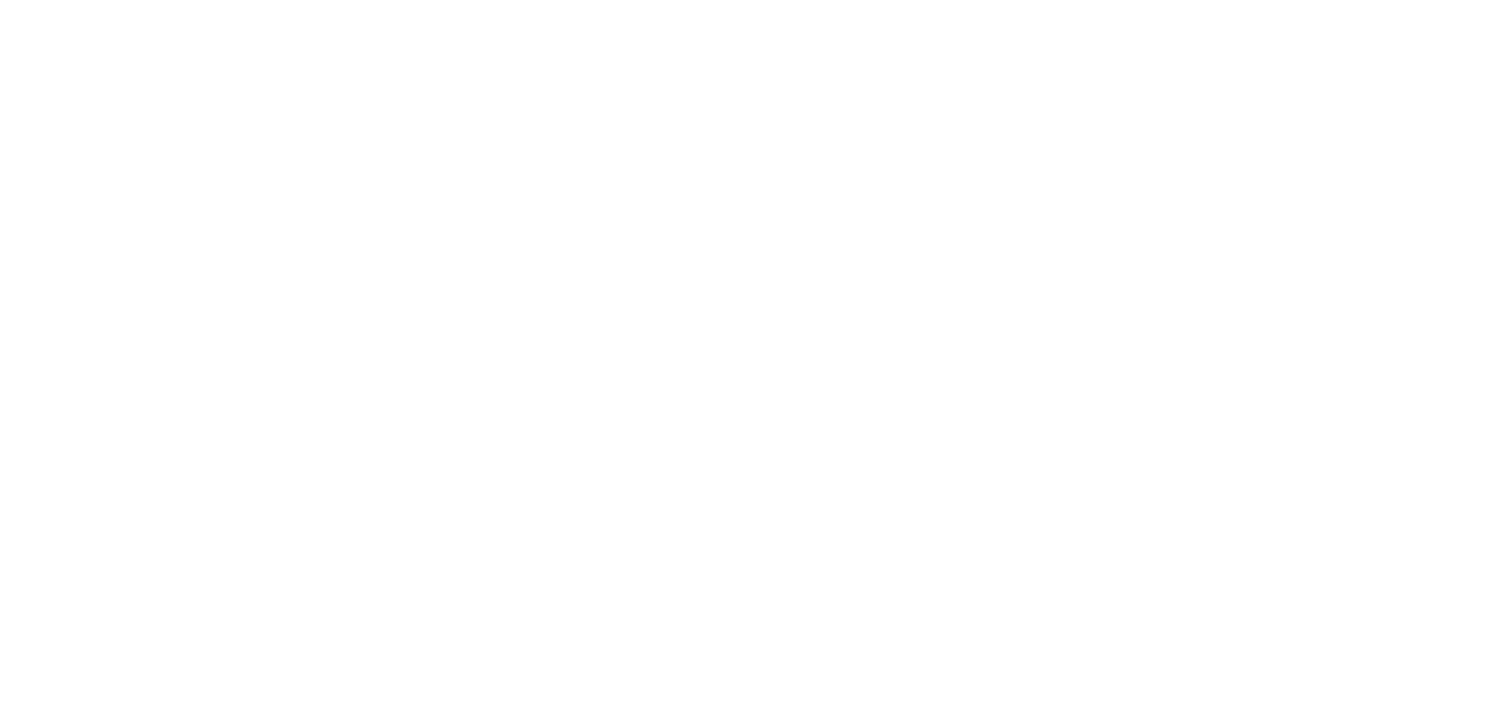 scroll, scrollTop: 0, scrollLeft: 0, axis: both 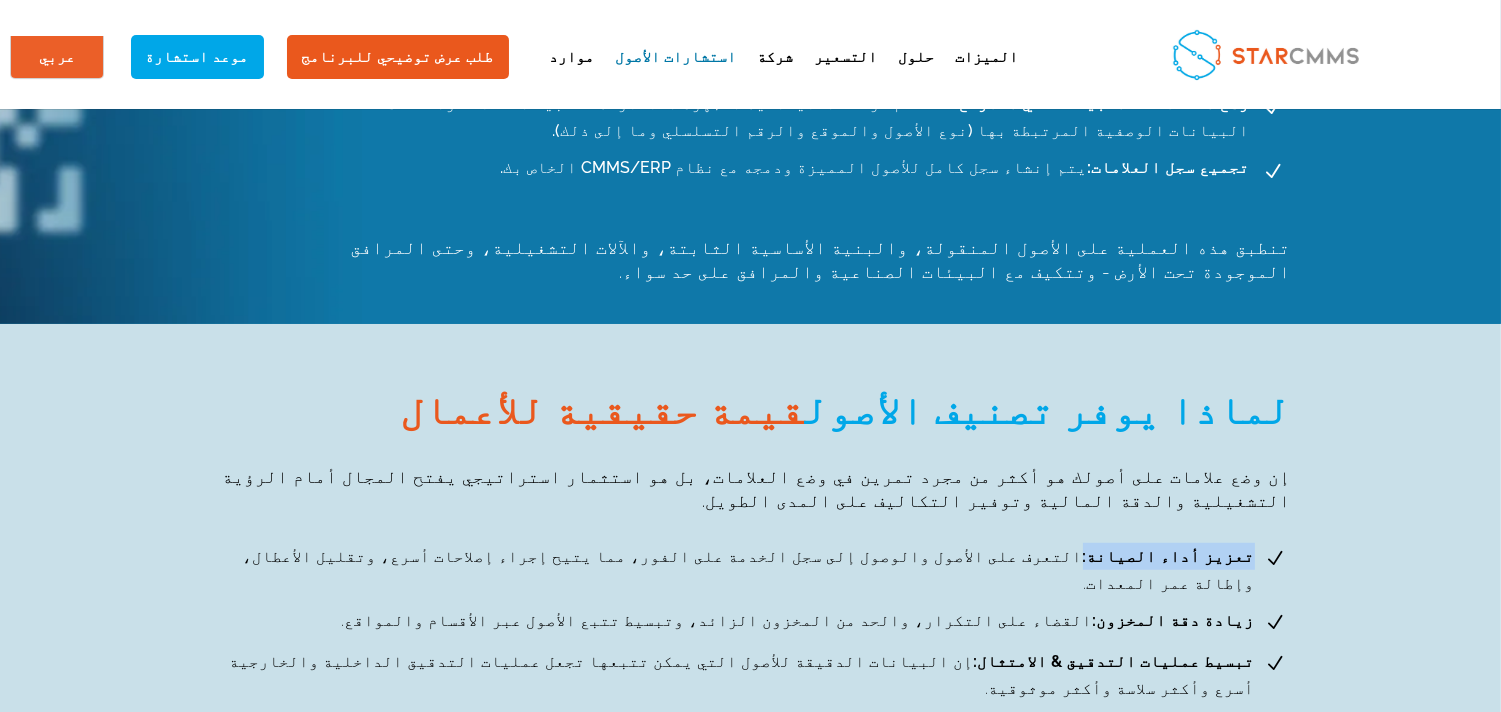 drag, startPoint x: 246, startPoint y: 378, endPoint x: 344, endPoint y: 391, distance: 98.85848 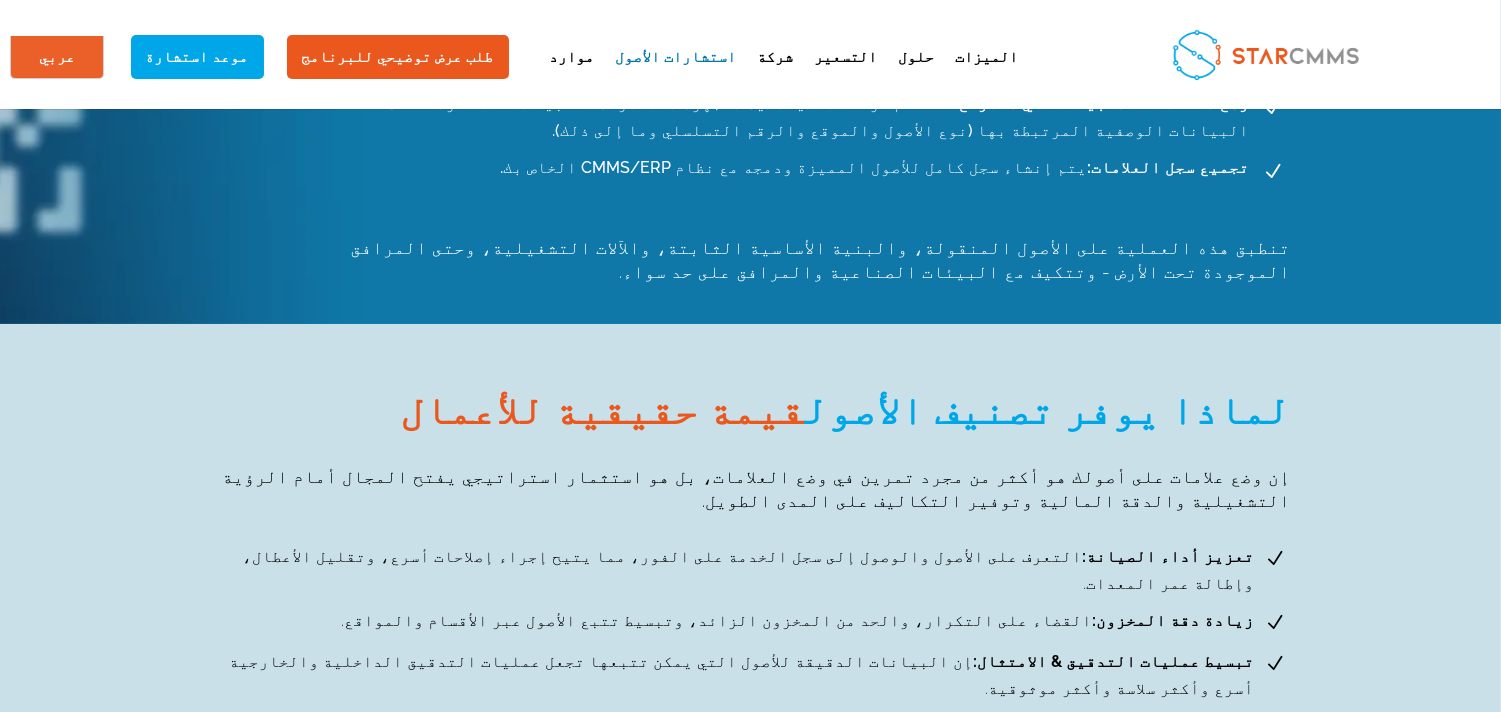 click on "N تعزيز أداء الصيانة:  التعرف على الأصول والوصول إلى سجل الخدمة على الفور، مما يتيح إجراء إصلاحات أسرع، وتقليل الأعطال، وإطالة عمر المعدات.
N زيادة دقة المخزون:  القضاء على التكرار، والحد من المخزون الزائد، وتبسيط تتبع الأصول عبر الأقسام والمواقع.
N تبسيط عمليات التدقيق & الامتثال:  إن البيانات الدقيقة للأصول التي يمكن تتبعها تجعل عمليات التدقيق الداخلية والخارجية أسرع وأكثر سلاسة وأكثر موثوقية.
N تمكين رؤية الأصول في الوقت الفعلي يمكن للفرق مسح
N التكامل بسلاسة مع أنظمتك
N" at bounding box center [751, 835] 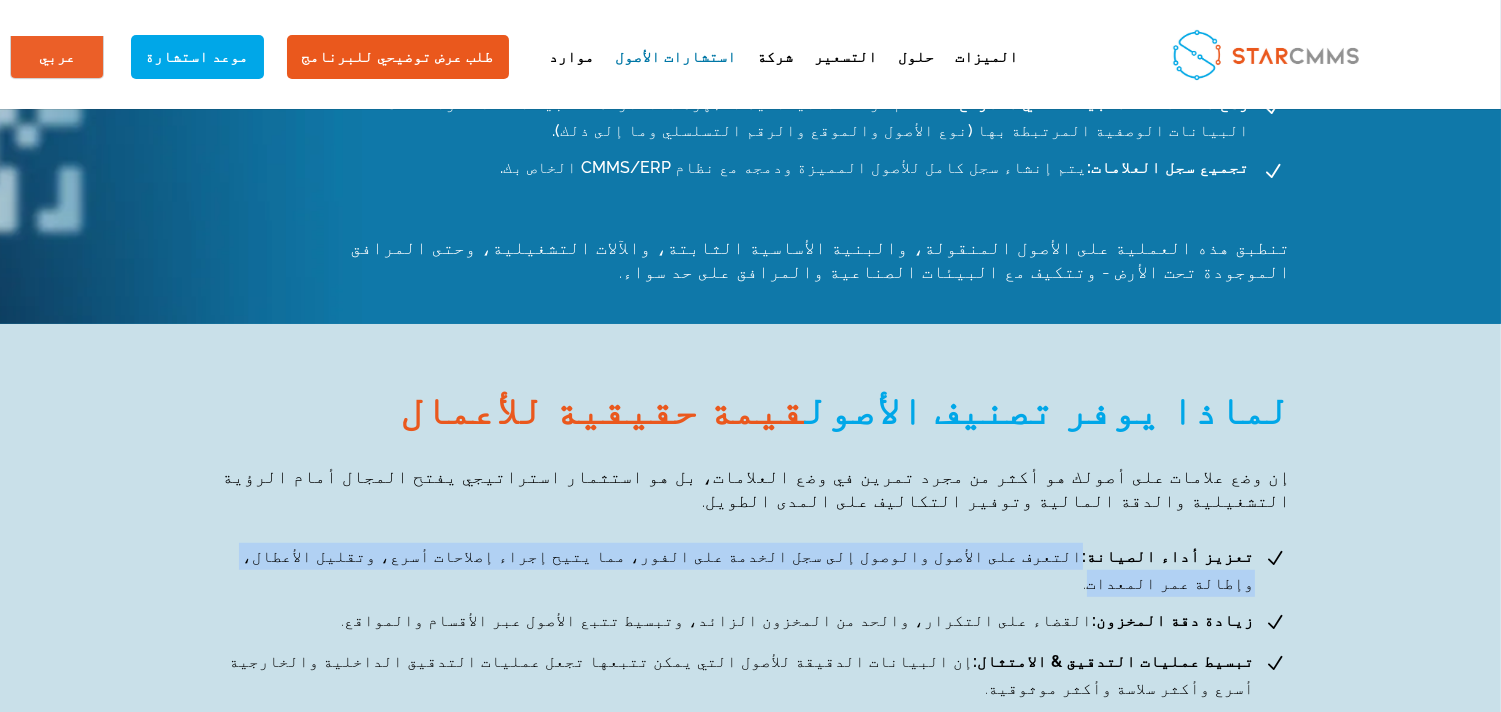 drag, startPoint x: 358, startPoint y: 381, endPoint x: 1016, endPoint y: 392, distance: 658.0919 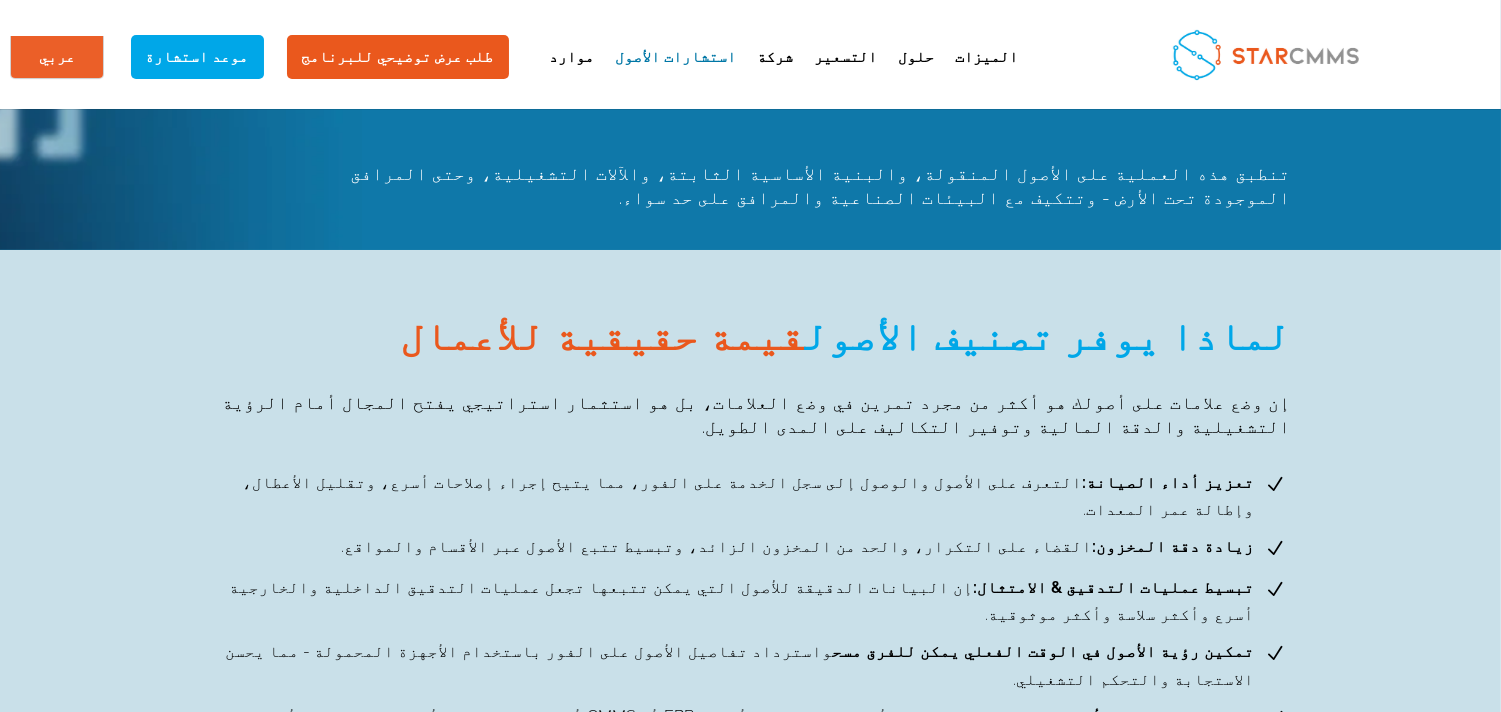 scroll, scrollTop: 2444, scrollLeft: 0, axis: vertical 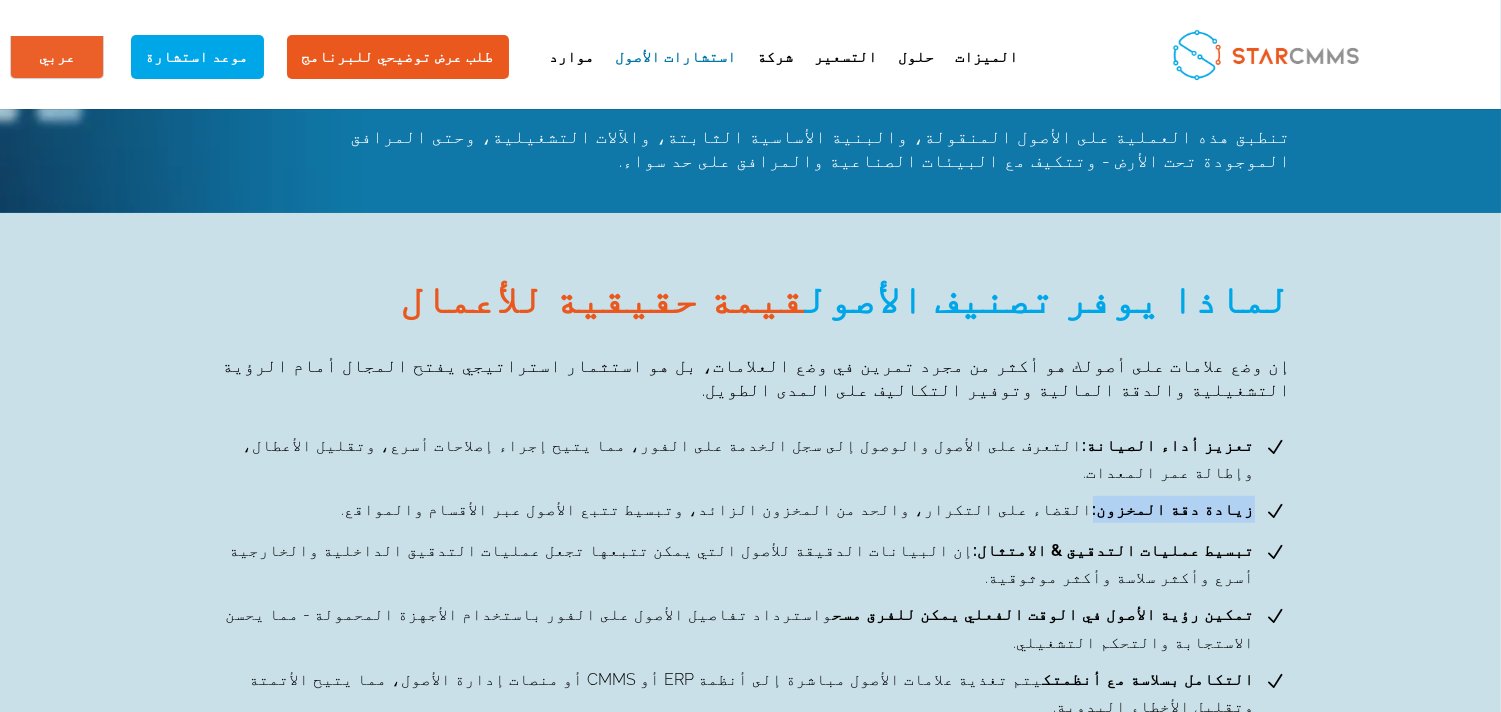 drag, startPoint x: 245, startPoint y: 313, endPoint x: 344, endPoint y: 324, distance: 99.60924 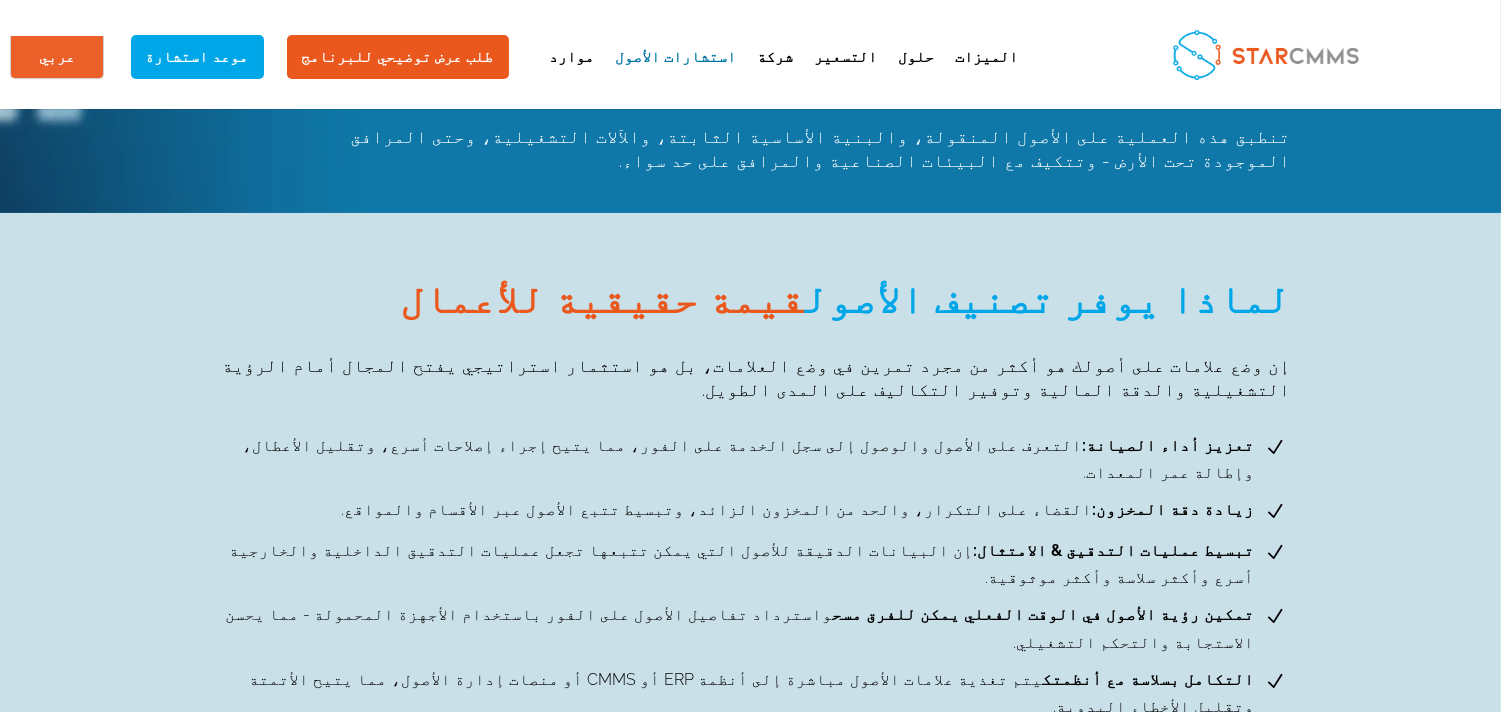 click on "تبسيط عمليات التدقيق & الامتثال:  إن البيانات الدقيقة للأصول التي يمكن تتبعها تجعل عمليات التدقيق الداخلية والخارجية أسرع وأكثر سلاسة وأكثر موثوقية." at bounding box center (735, 564) 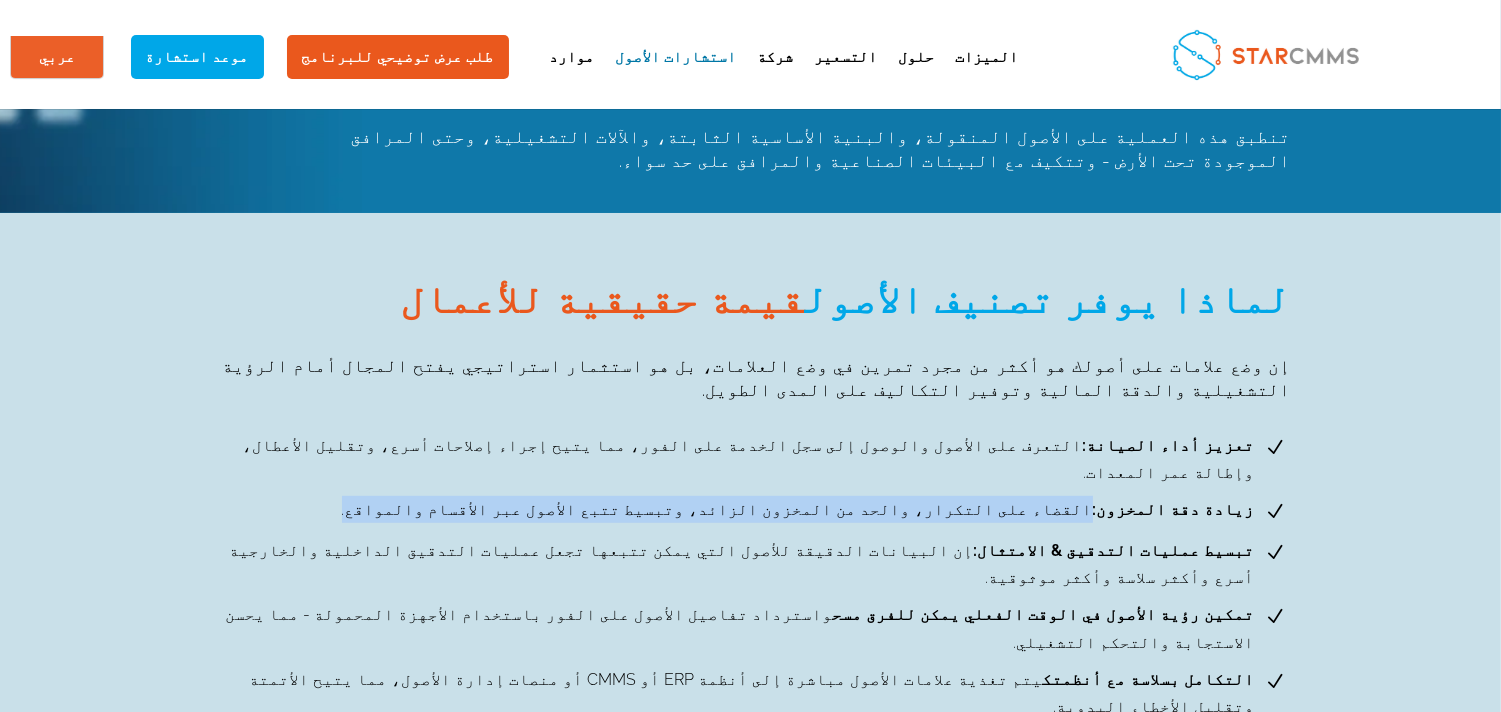 drag, startPoint x: 347, startPoint y: 315, endPoint x: 816, endPoint y: 314, distance: 469.00107 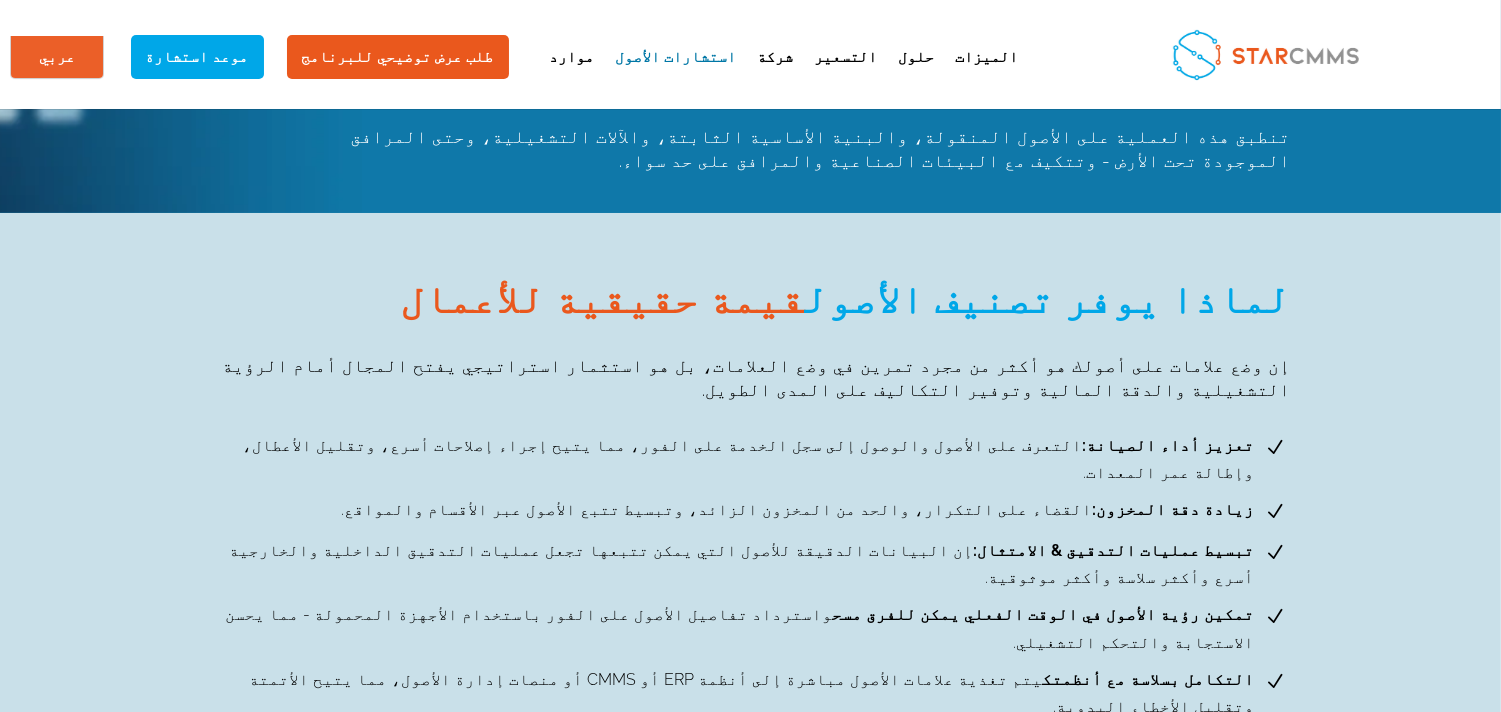 click on "تبسيط عمليات التدقيق & الامتثال:  إن البيانات الدقيقة للأصول التي يمكن تتبعها تجعل عمليات التدقيق الداخلية والخارجية أسرع وأكثر سلاسة وأكثر موثوقية." at bounding box center (735, 564) 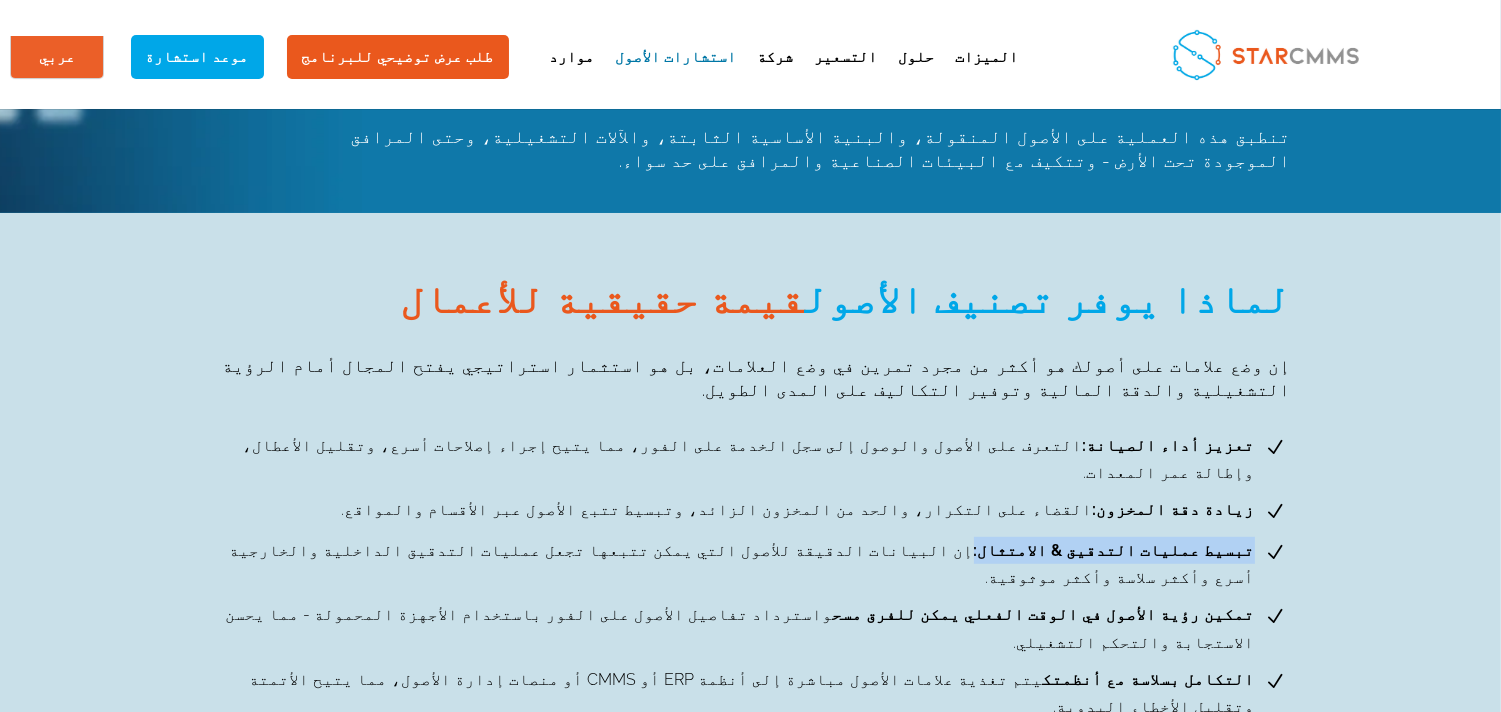 drag, startPoint x: 245, startPoint y: 352, endPoint x: 416, endPoint y: 350, distance: 171.01169 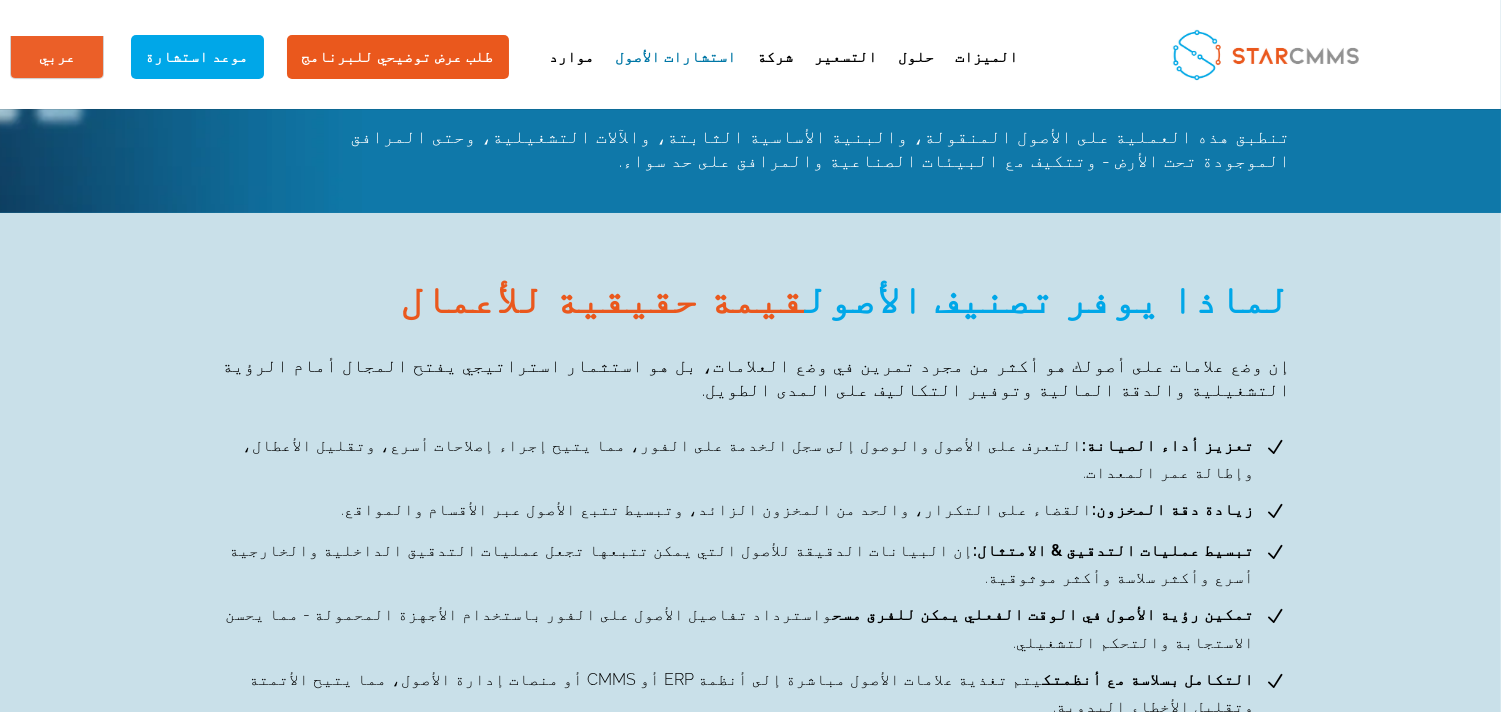 click on "تبسيط عمليات التدقيق & الامتثال:  إن البيانات الدقيقة للأصول التي يمكن تتبعها تجعل عمليات التدقيق الداخلية والخارجية أسرع وأكثر سلاسة وأكثر موثوقية." at bounding box center [735, 564] 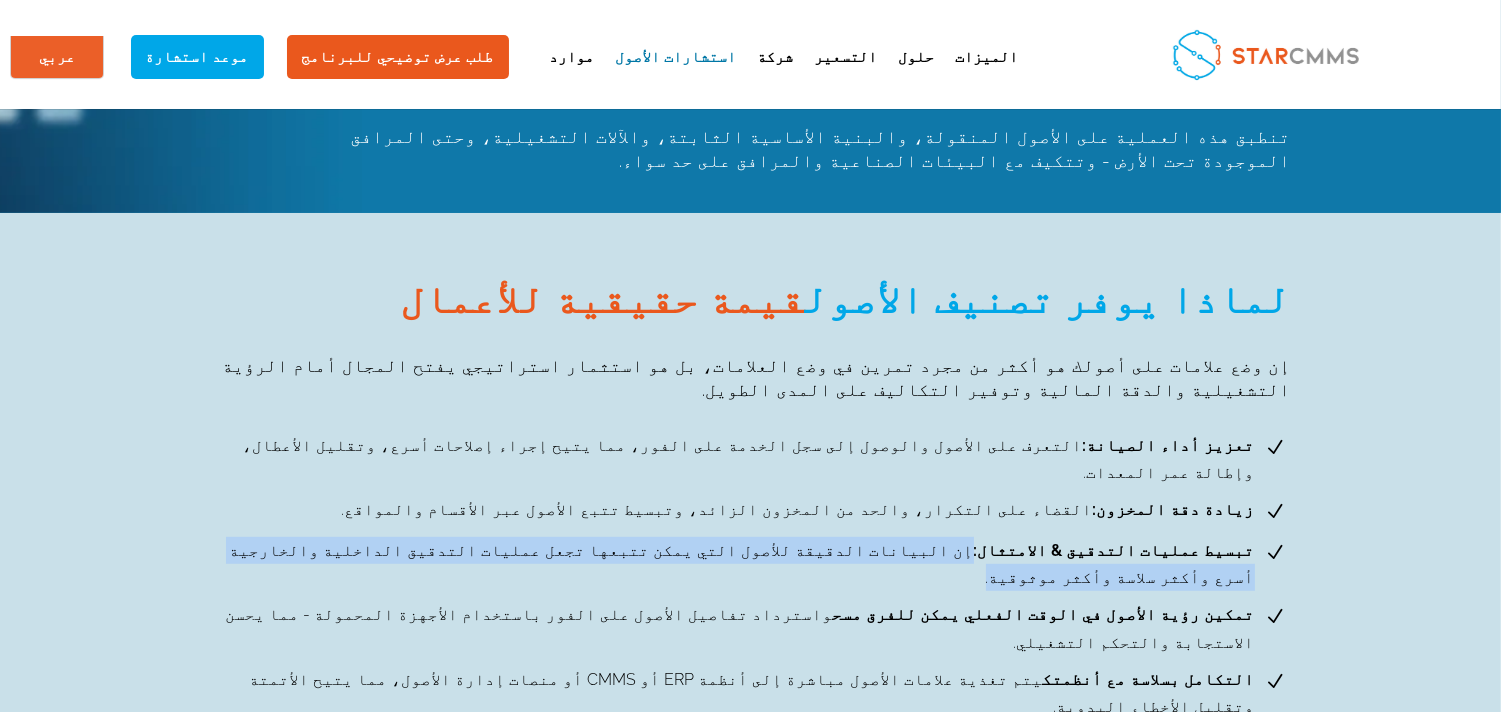 drag, startPoint x: 418, startPoint y: 356, endPoint x: 1024, endPoint y: 355, distance: 606.00085 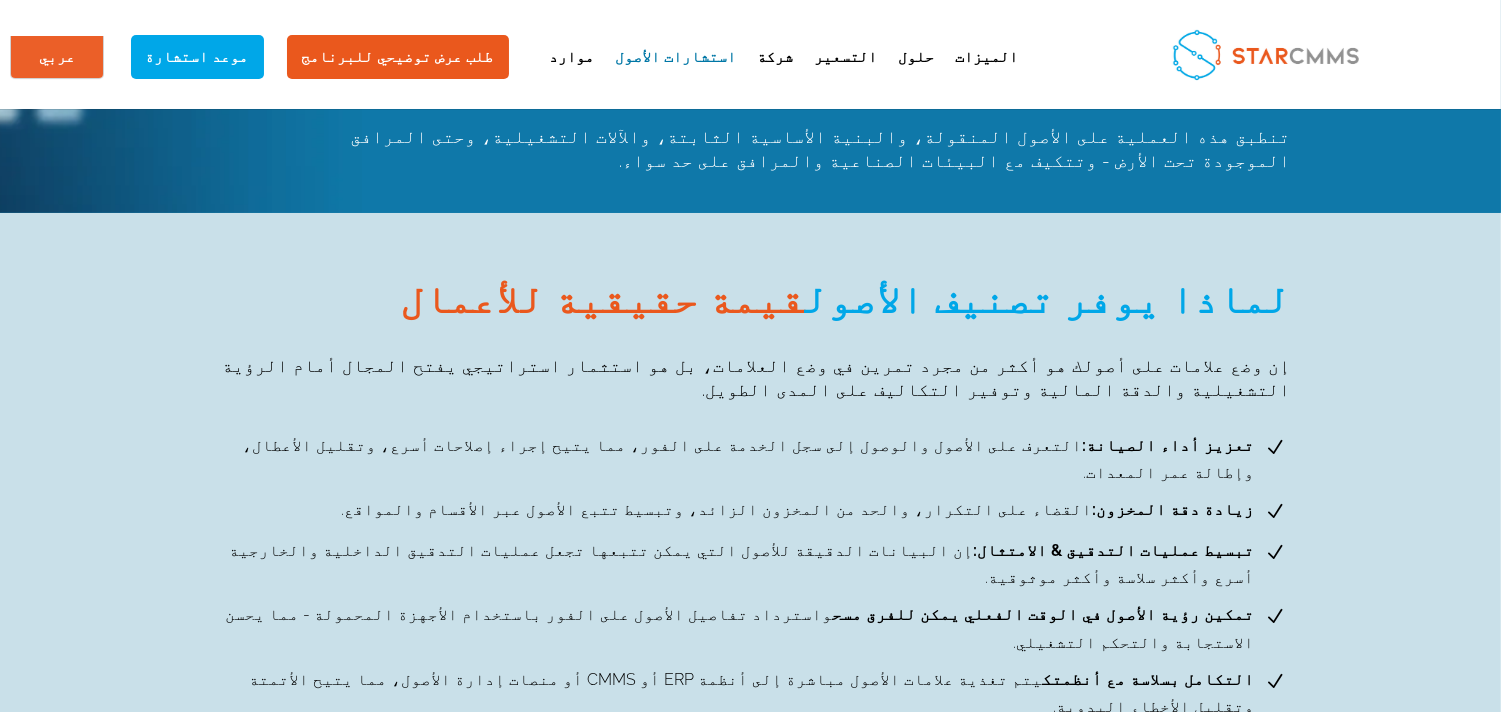 click on "N تحقيق مكاسب مالية قابلة للقياس:" at bounding box center [751, 837] 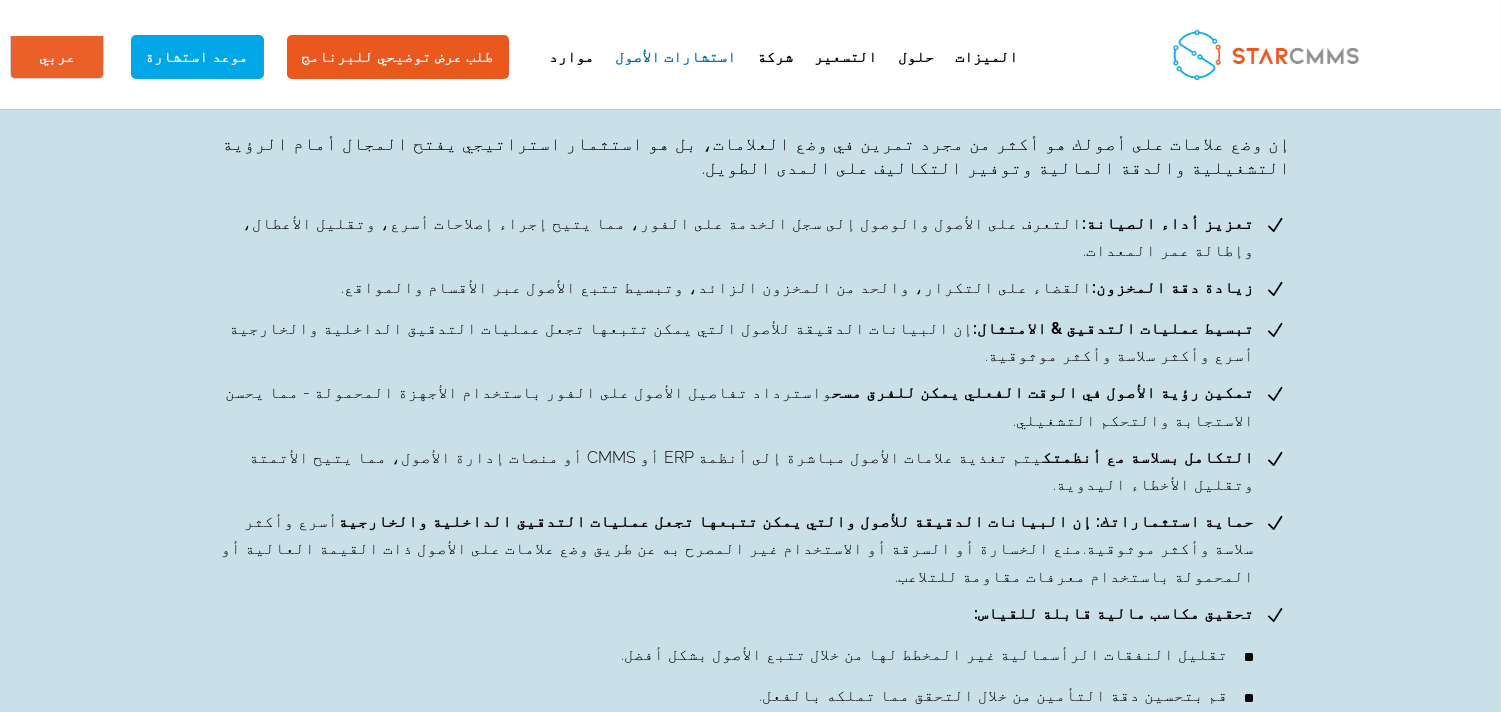 scroll, scrollTop: 2777, scrollLeft: 0, axis: vertical 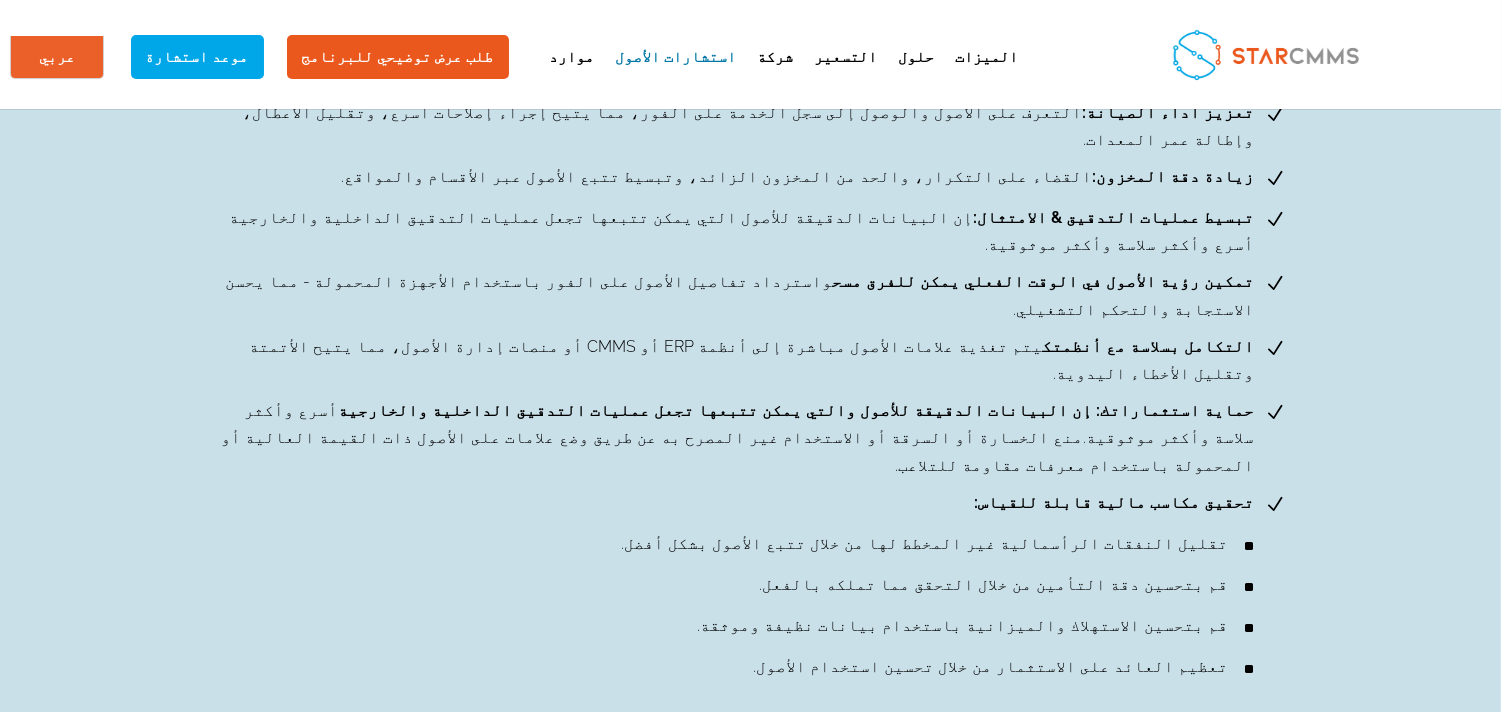 drag, startPoint x: 668, startPoint y: 527, endPoint x: 757, endPoint y: 535, distance: 89.358826 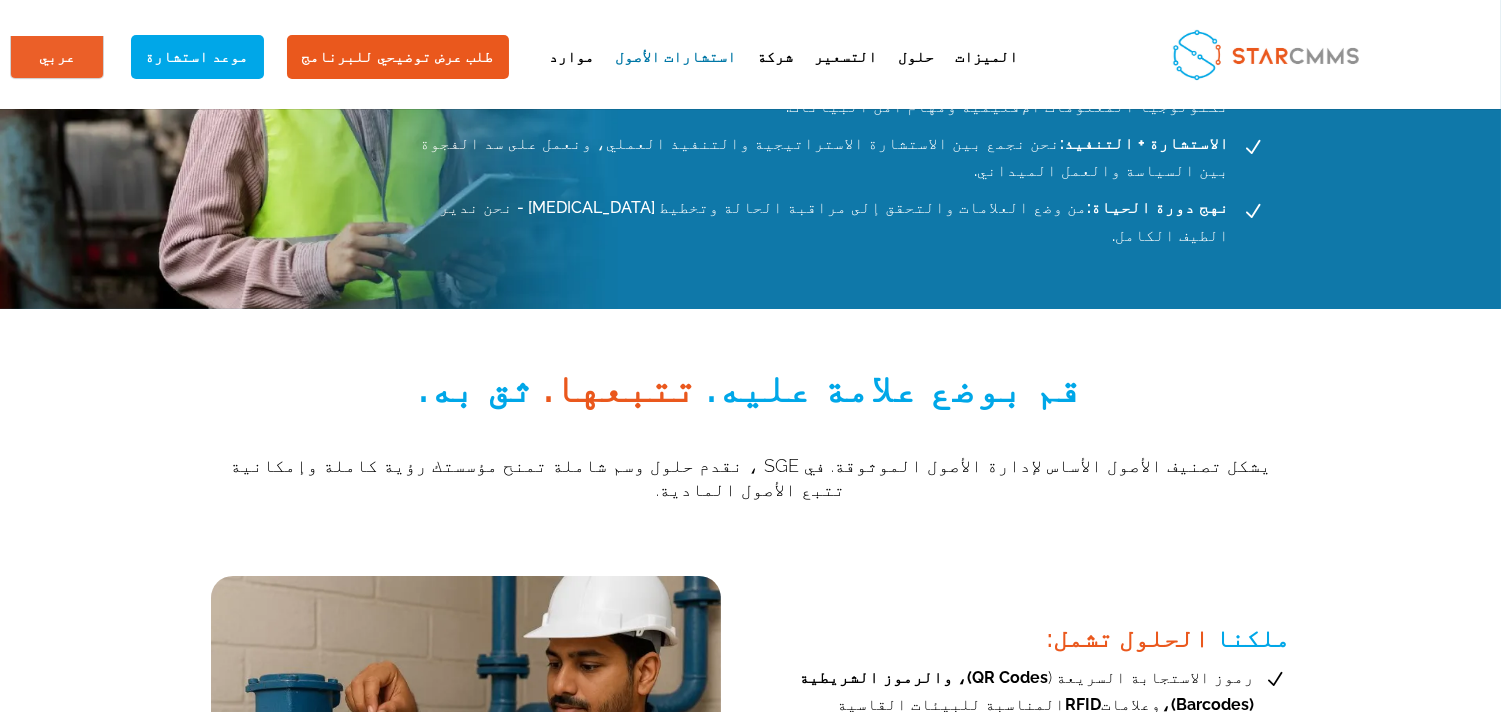 scroll, scrollTop: 1000, scrollLeft: 0, axis: vertical 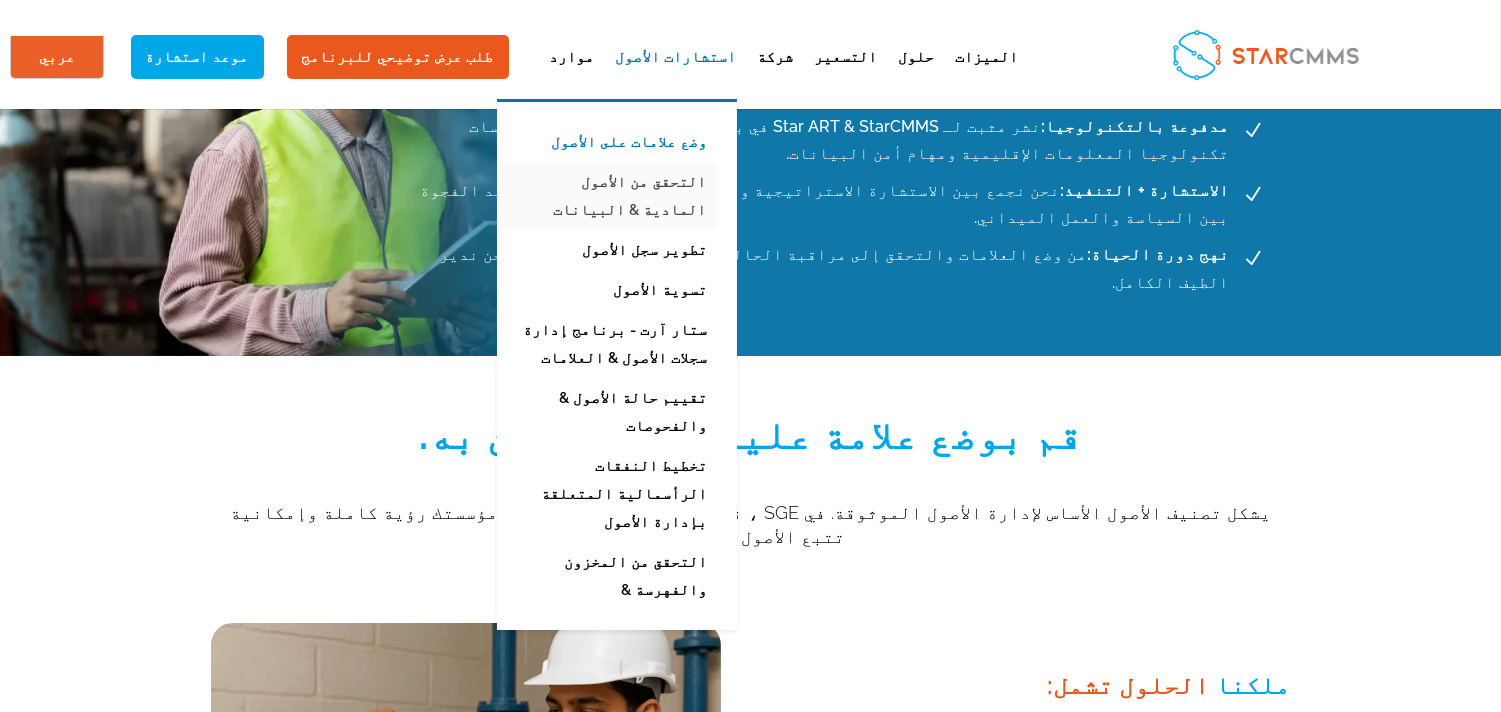 click on "التحقق من الأصول المادية & البيانات" at bounding box center [602, 196] 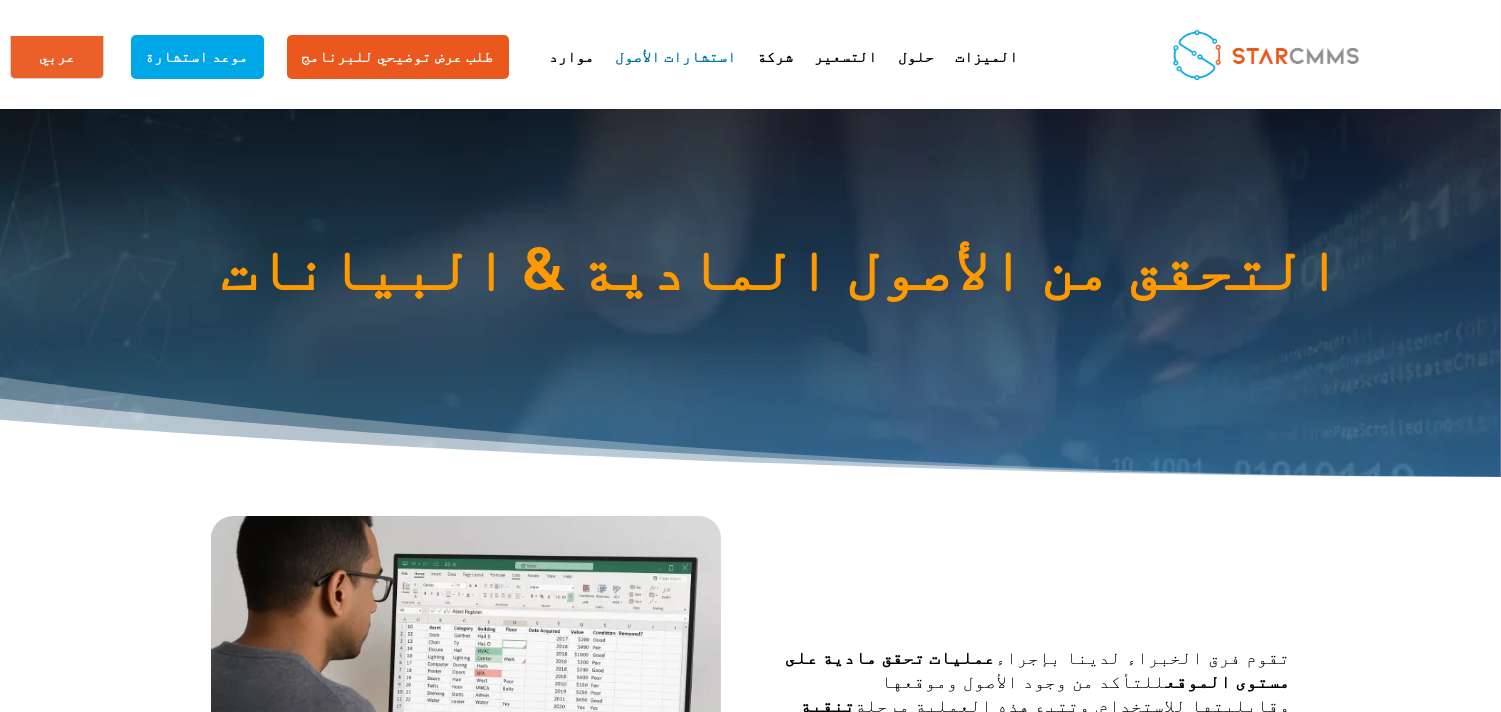 scroll, scrollTop: 0, scrollLeft: 0, axis: both 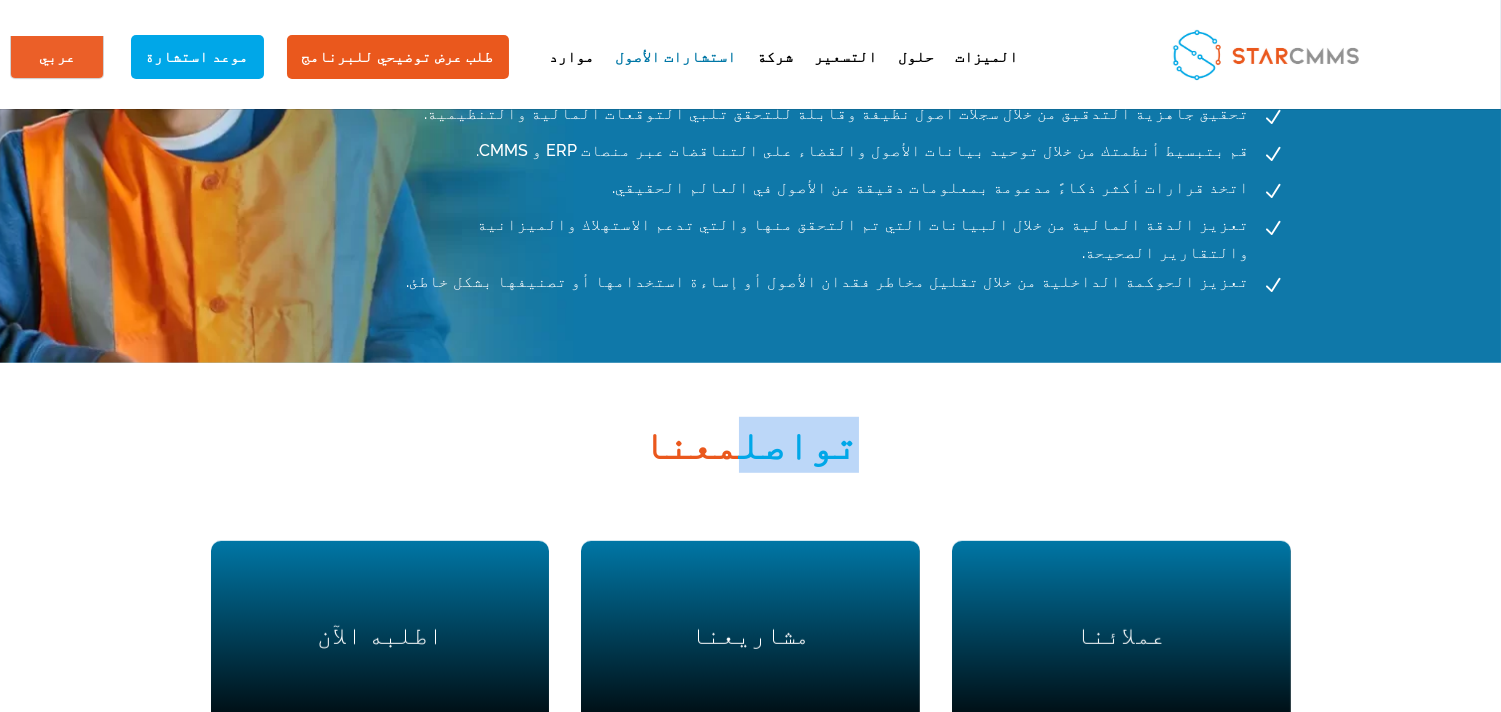 drag, startPoint x: 676, startPoint y: 320, endPoint x: 763, endPoint y: 320, distance: 87 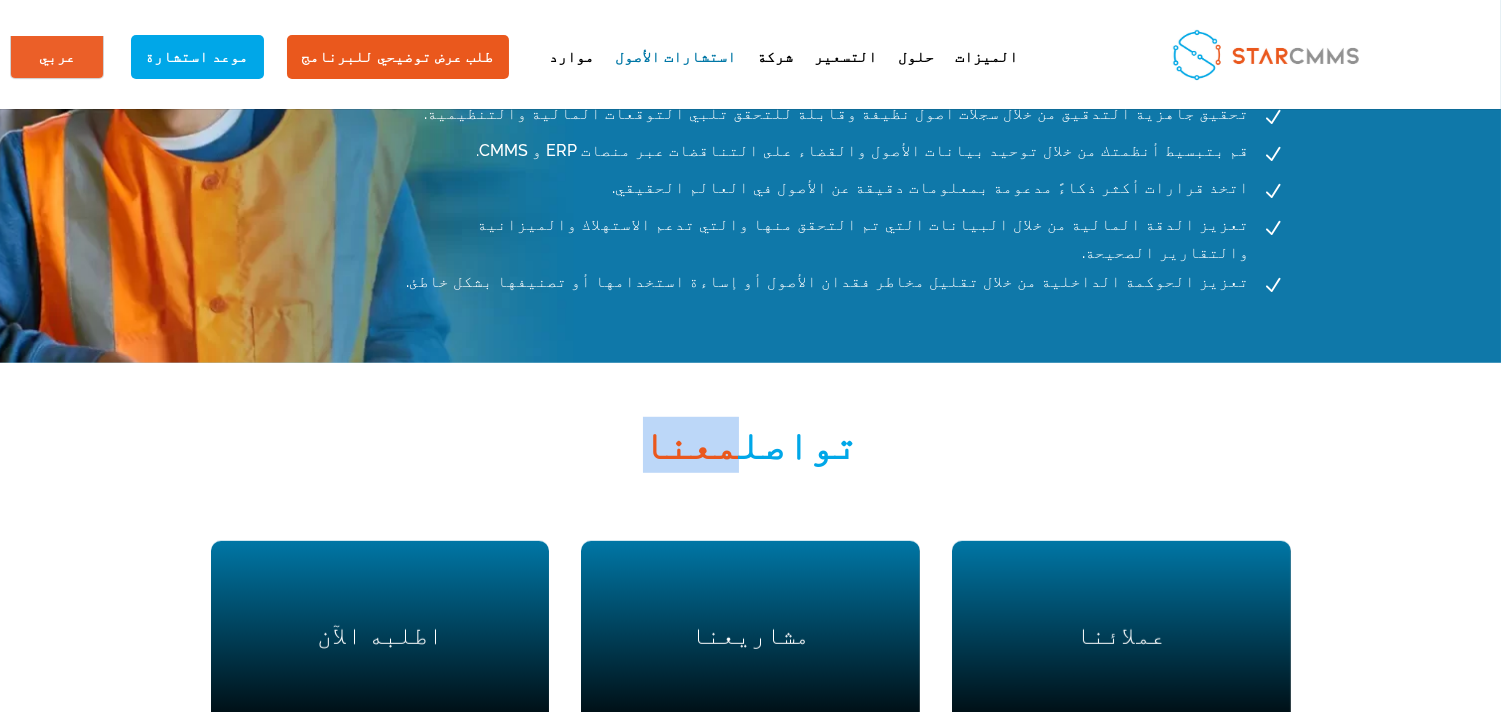 drag, startPoint x: 773, startPoint y: 322, endPoint x: 834, endPoint y: 317, distance: 61.204575 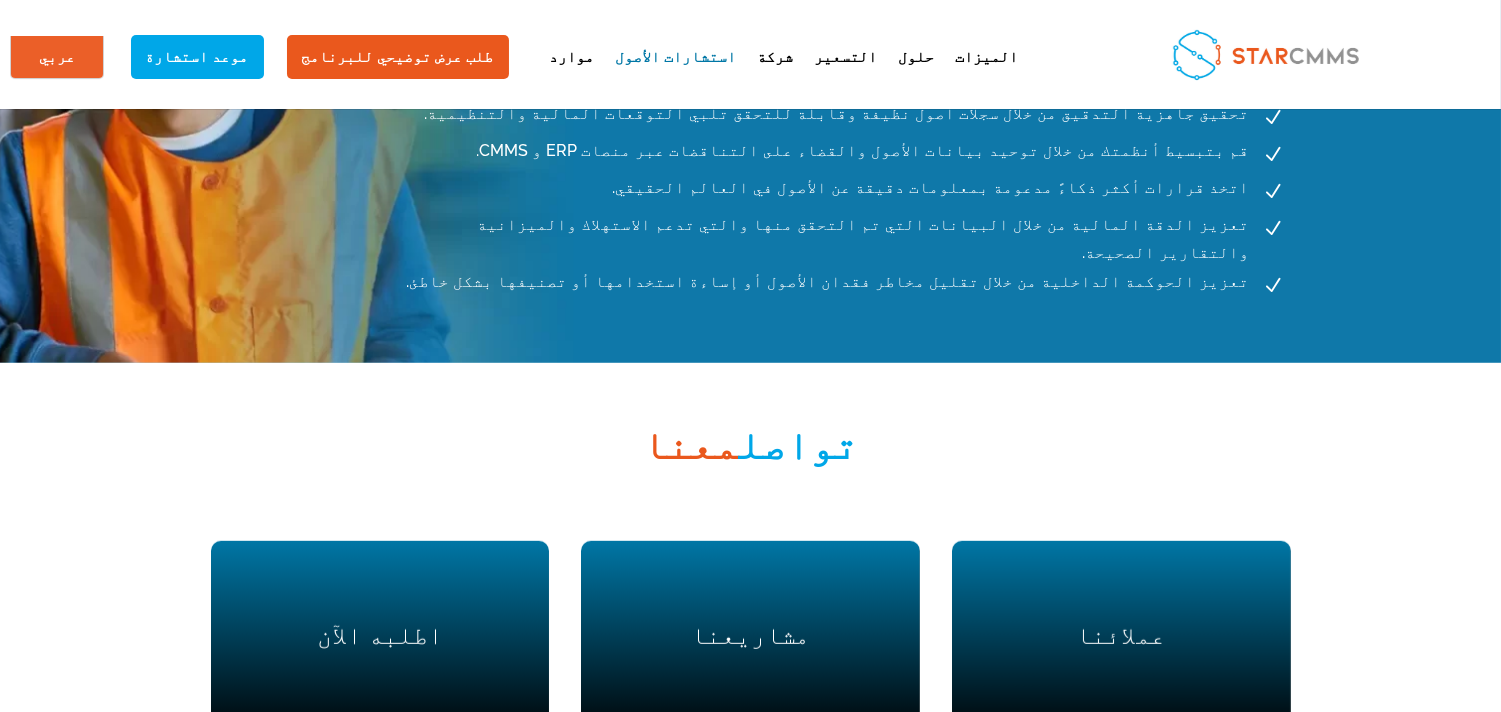 click on "تواصل  معنا" at bounding box center (751, 450) 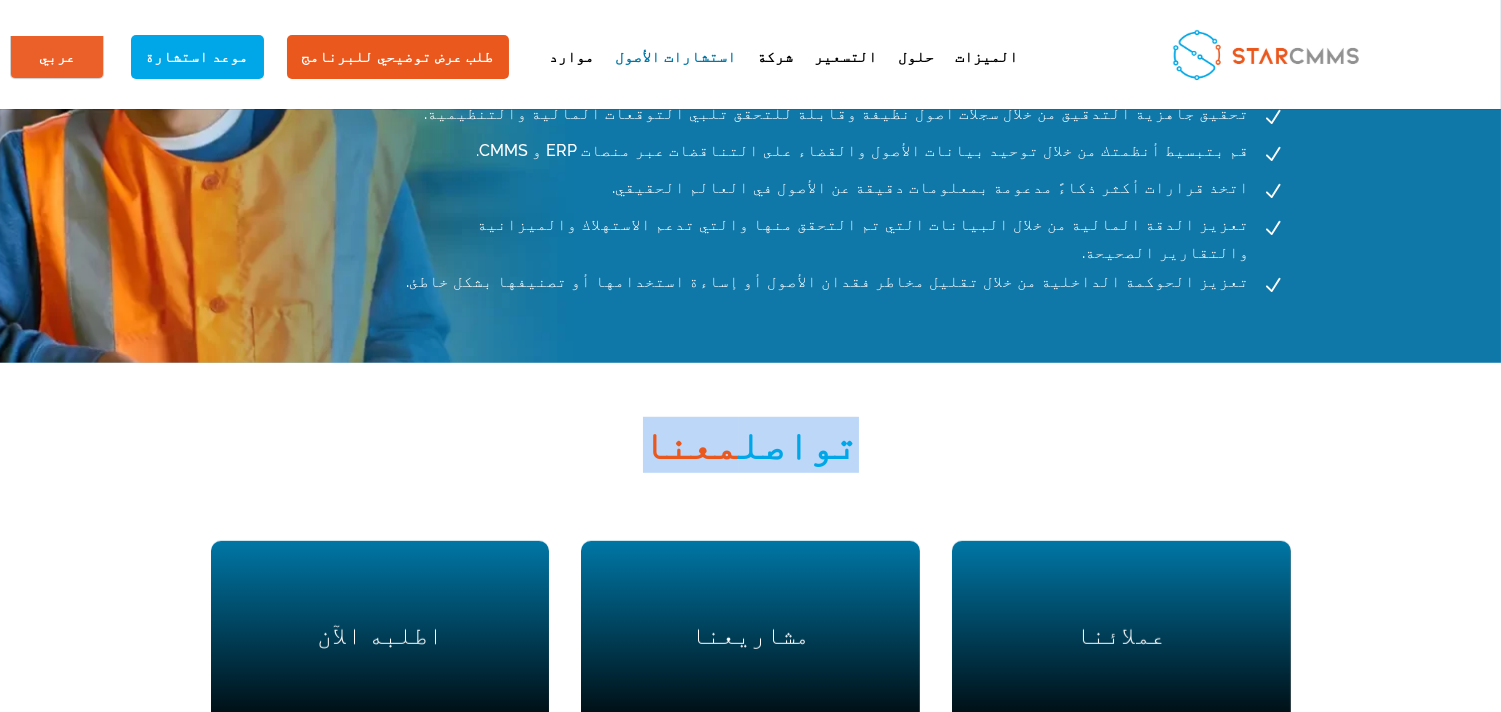 drag, startPoint x: 657, startPoint y: 317, endPoint x: 873, endPoint y: 305, distance: 216.33308 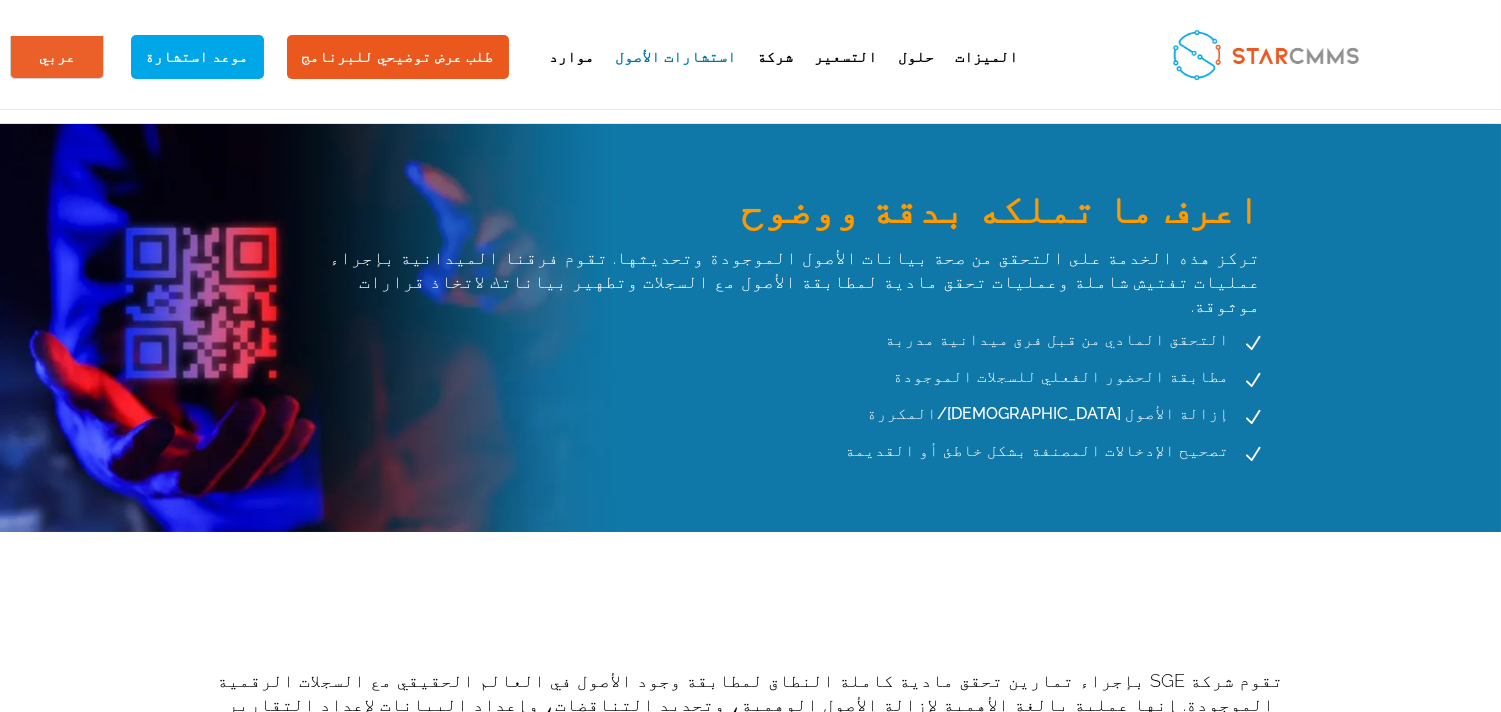 scroll, scrollTop: 777, scrollLeft: 0, axis: vertical 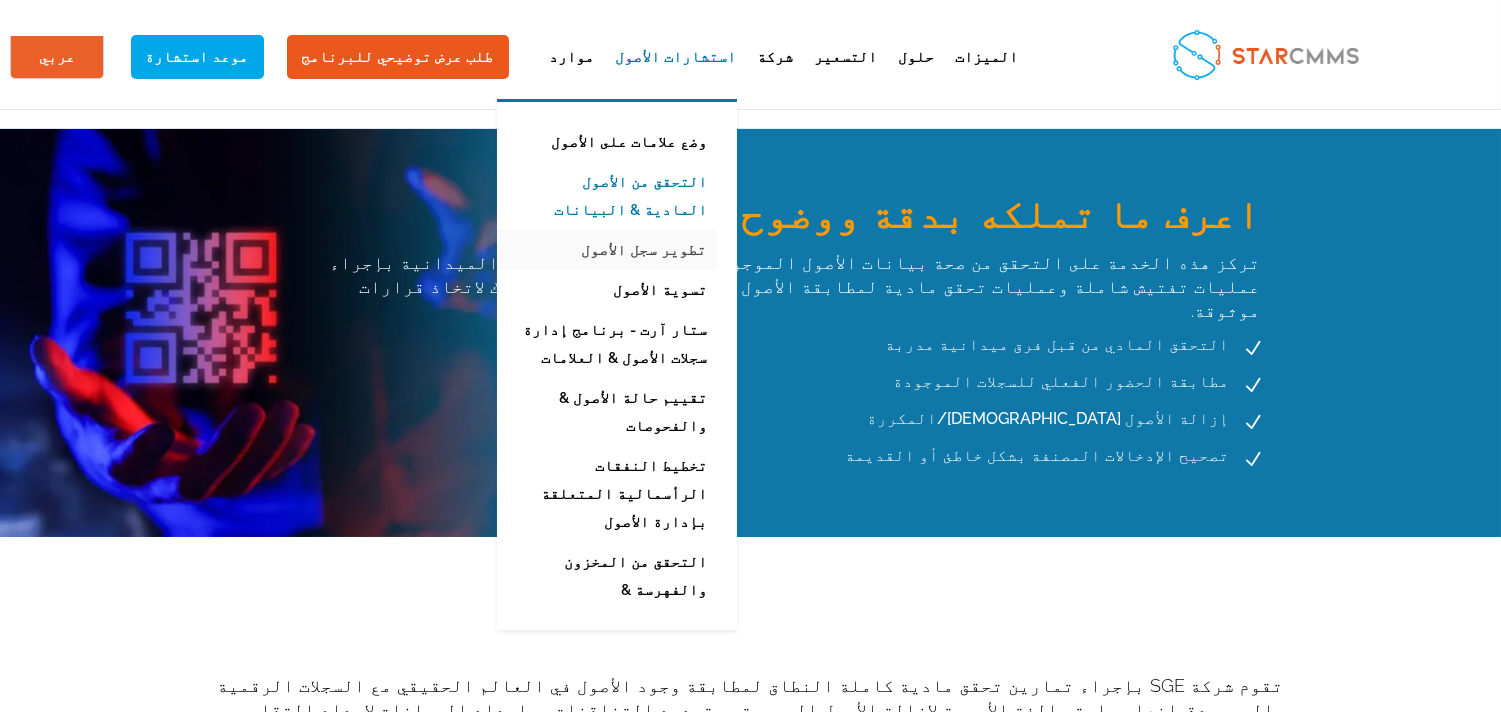 click on "تطوير سجل الأصول" at bounding box center [602, 250] 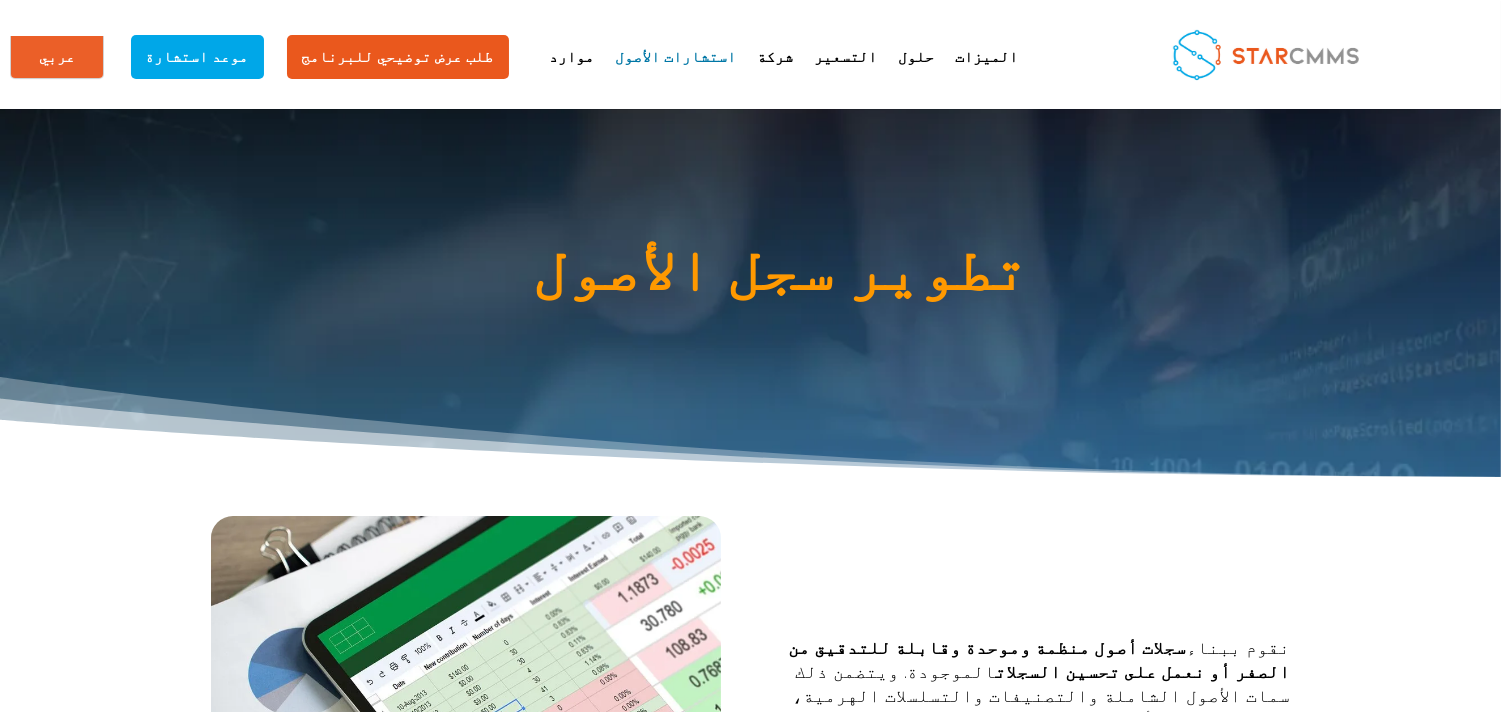 scroll, scrollTop: 0, scrollLeft: 0, axis: both 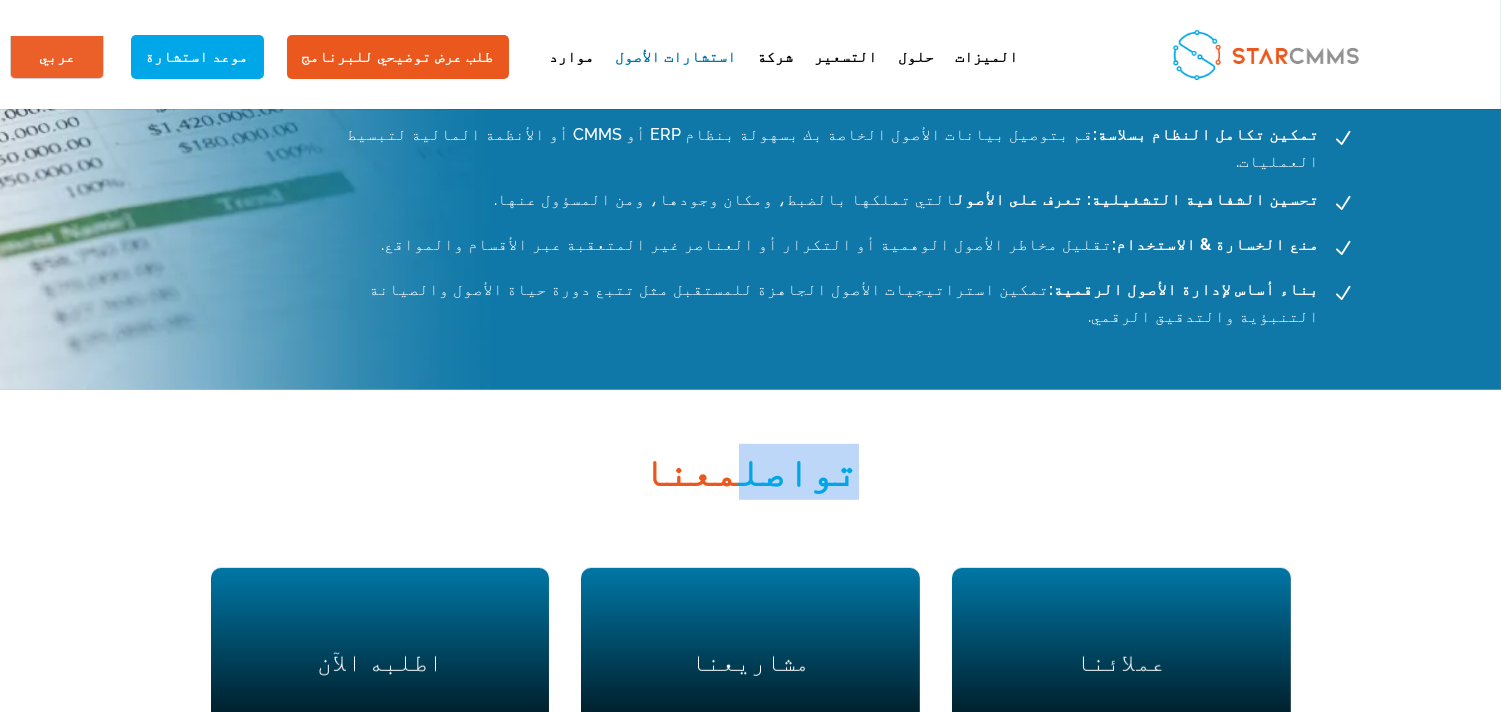 drag, startPoint x: 674, startPoint y: 256, endPoint x: 766, endPoint y: 283, distance: 95.880135 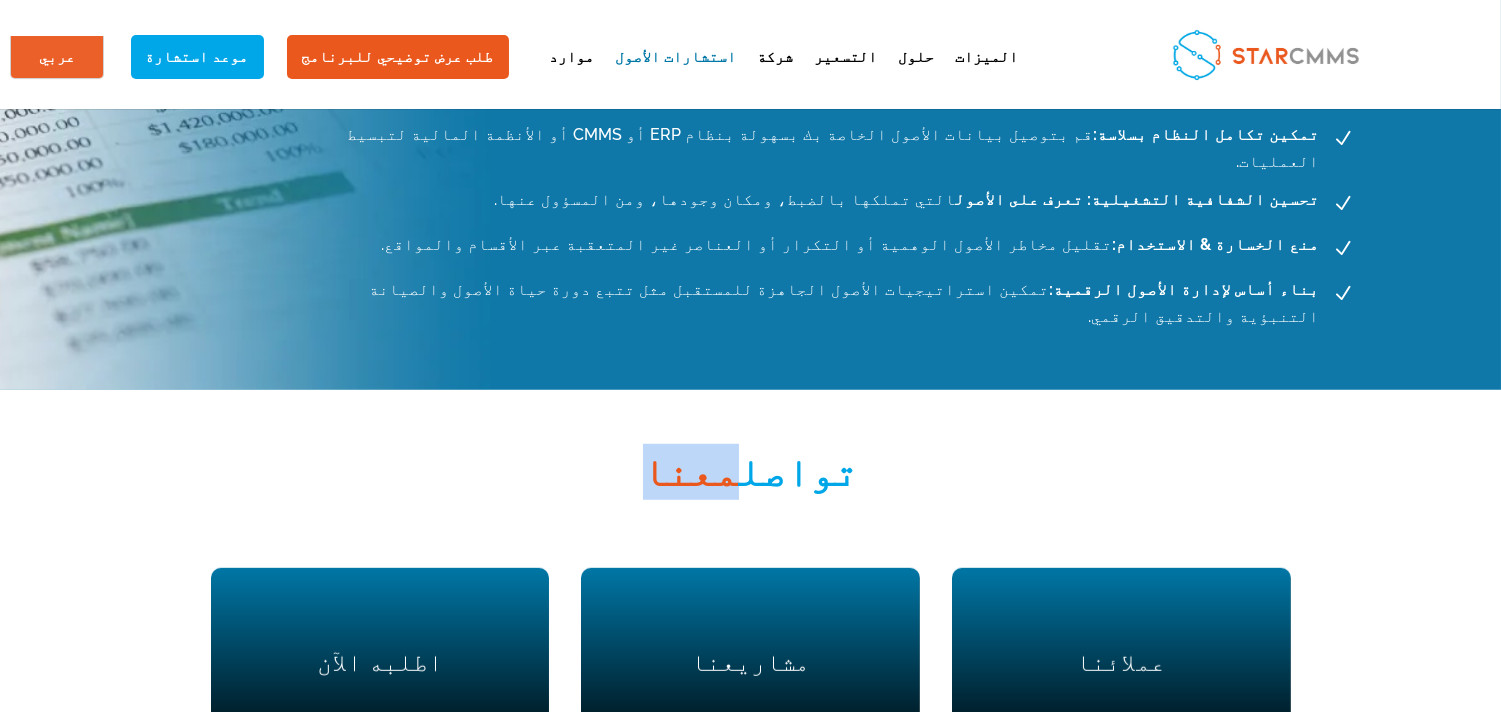 drag, startPoint x: 773, startPoint y: 265, endPoint x: 829, endPoint y: 257, distance: 56.568542 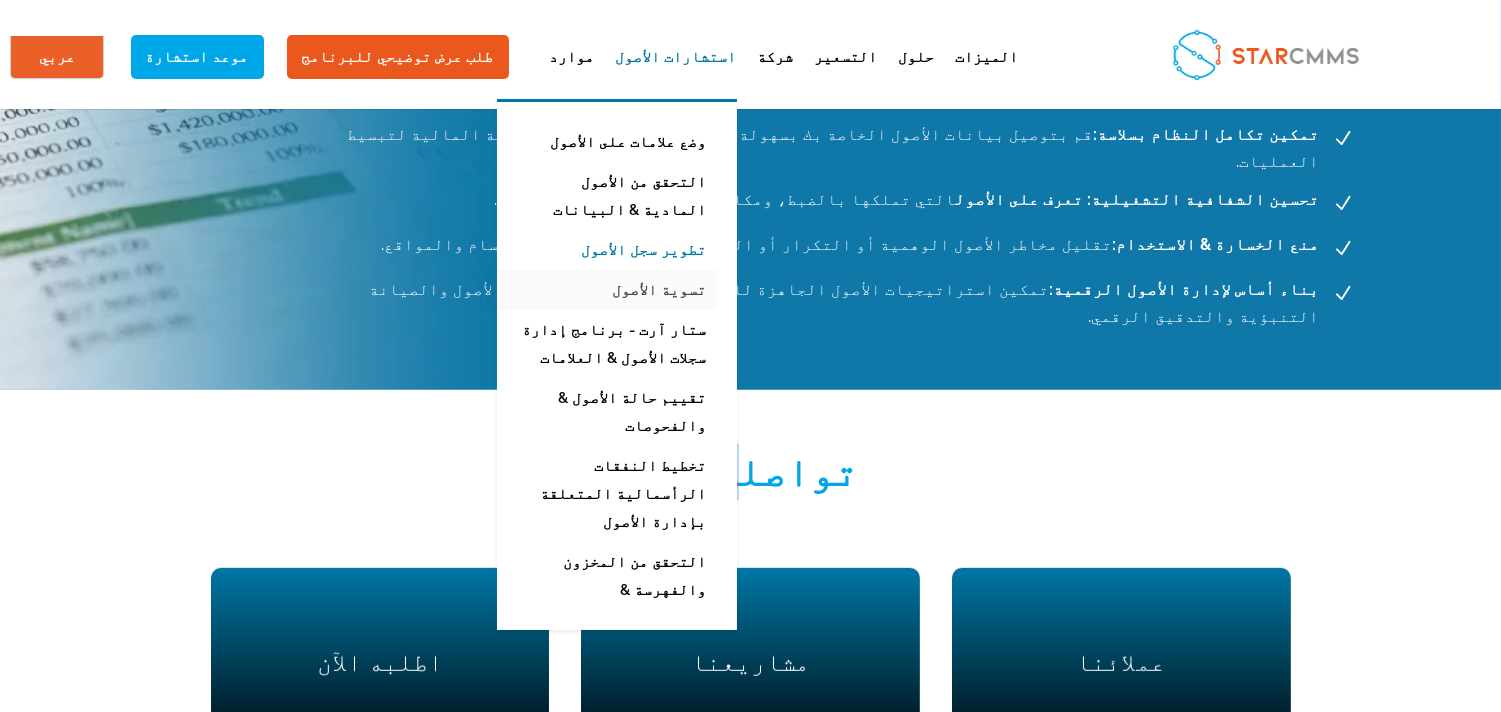 click on "تسوية الأصول" at bounding box center [602, 290] 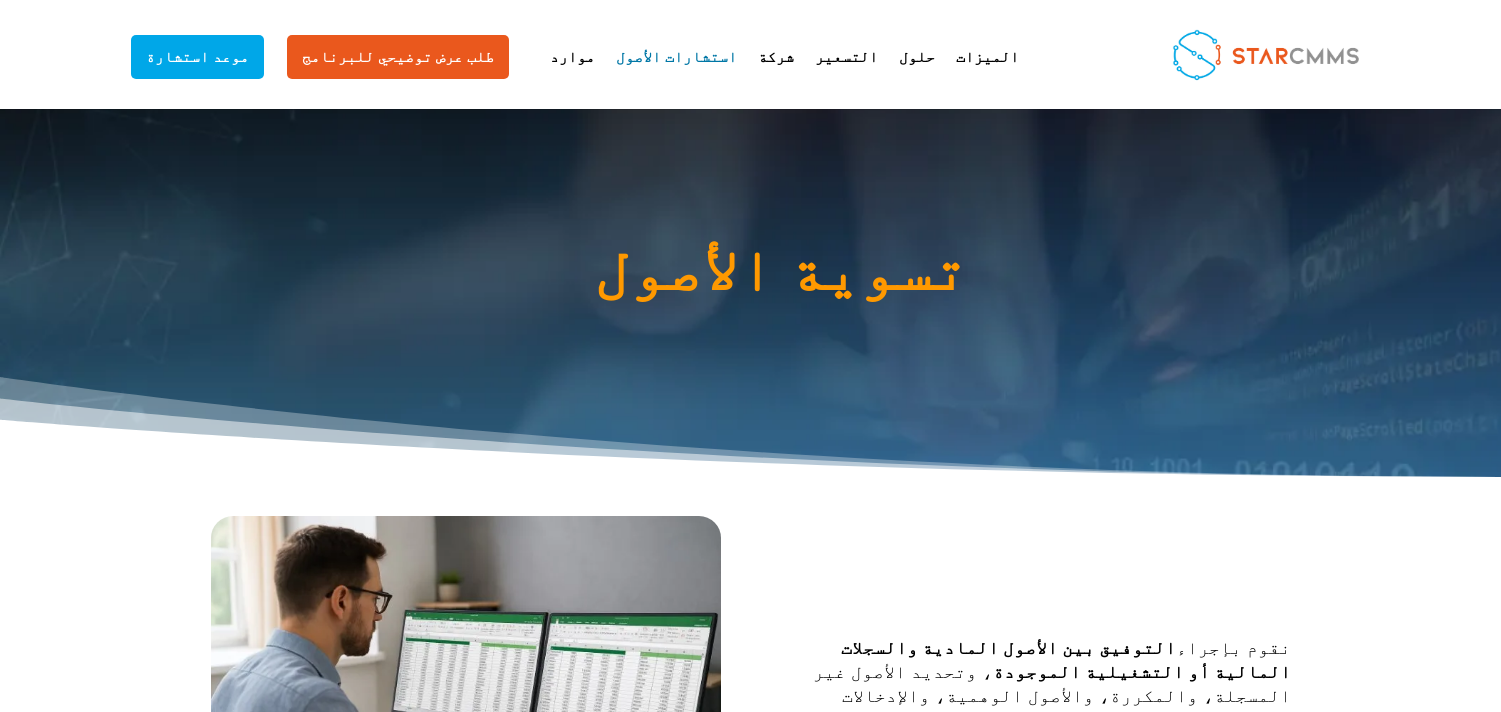 scroll, scrollTop: 0, scrollLeft: 0, axis: both 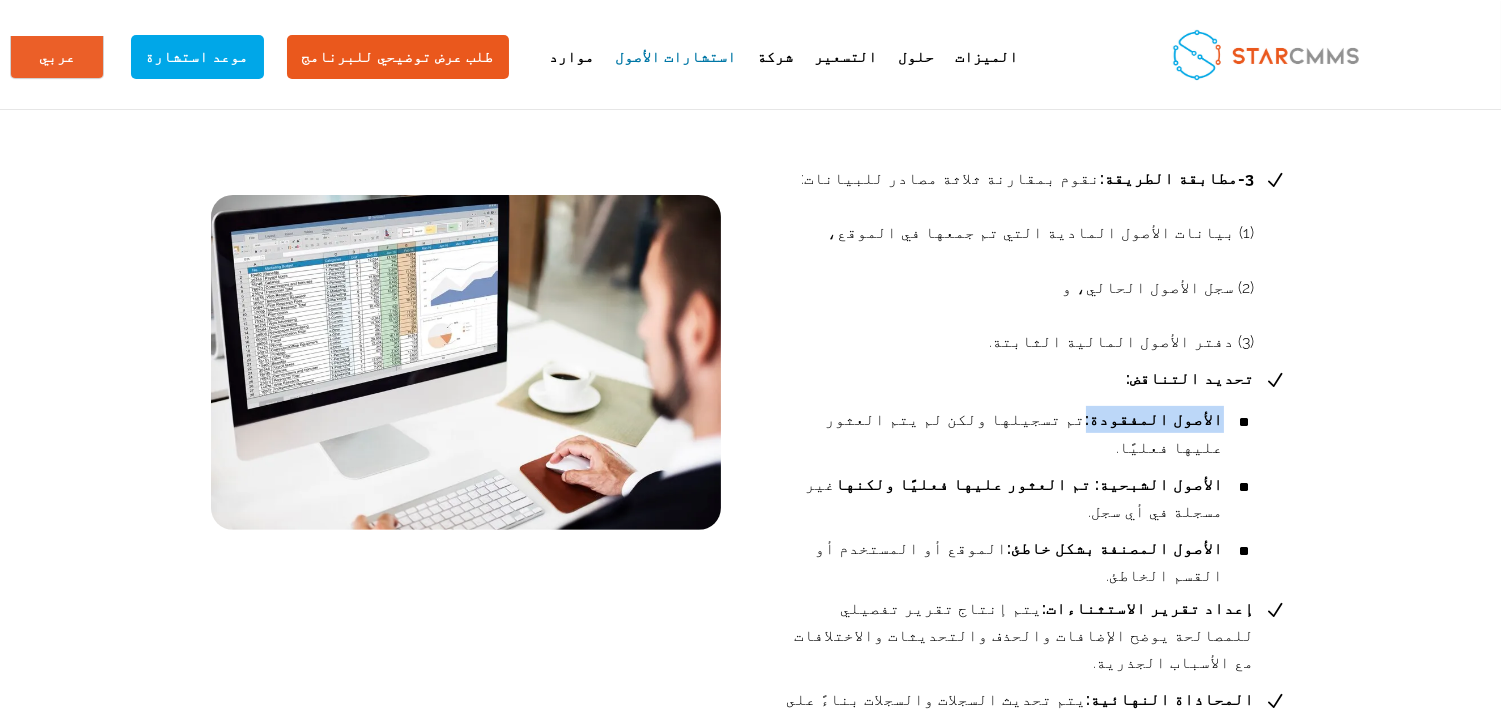 drag, startPoint x: 278, startPoint y: 417, endPoint x: 361, endPoint y: 427, distance: 83.60024 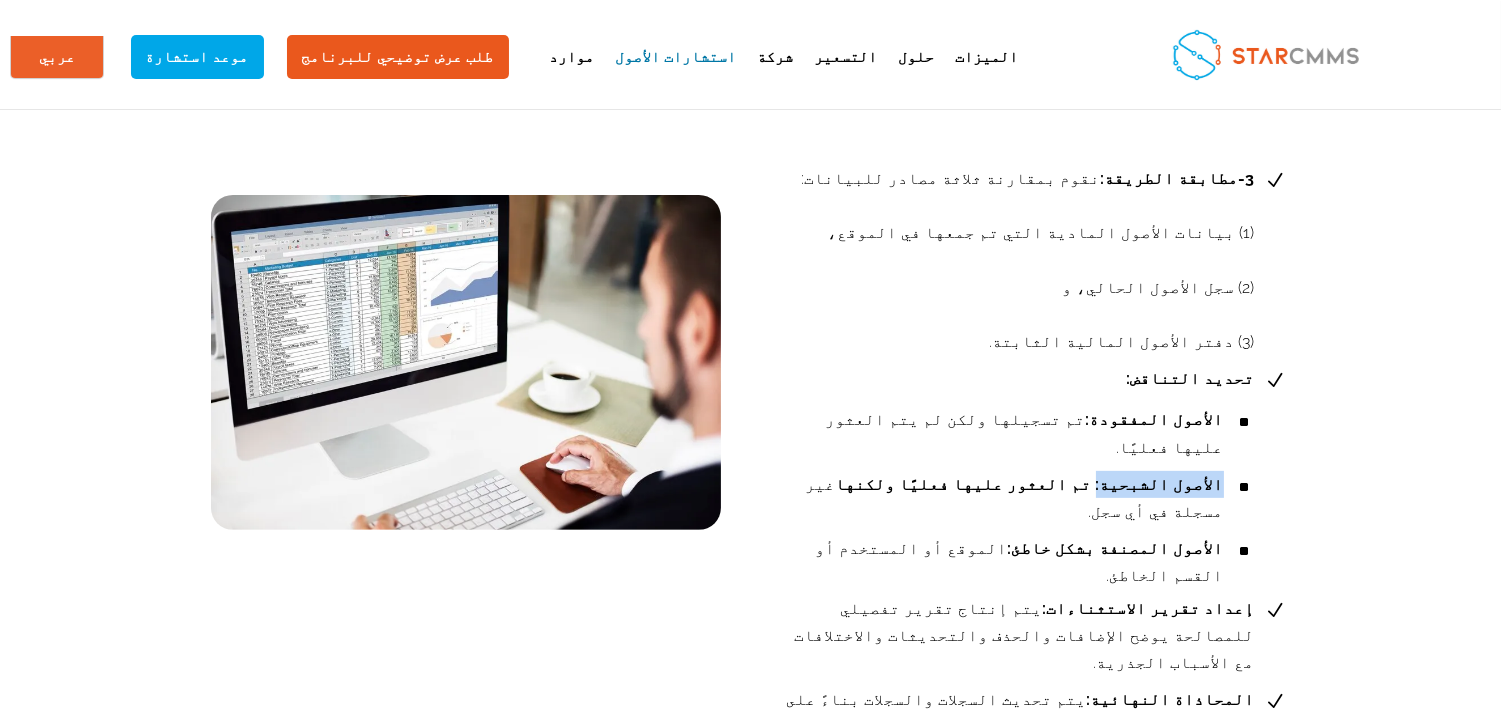drag, startPoint x: 276, startPoint y: 457, endPoint x: 363, endPoint y: 471, distance: 88.11924 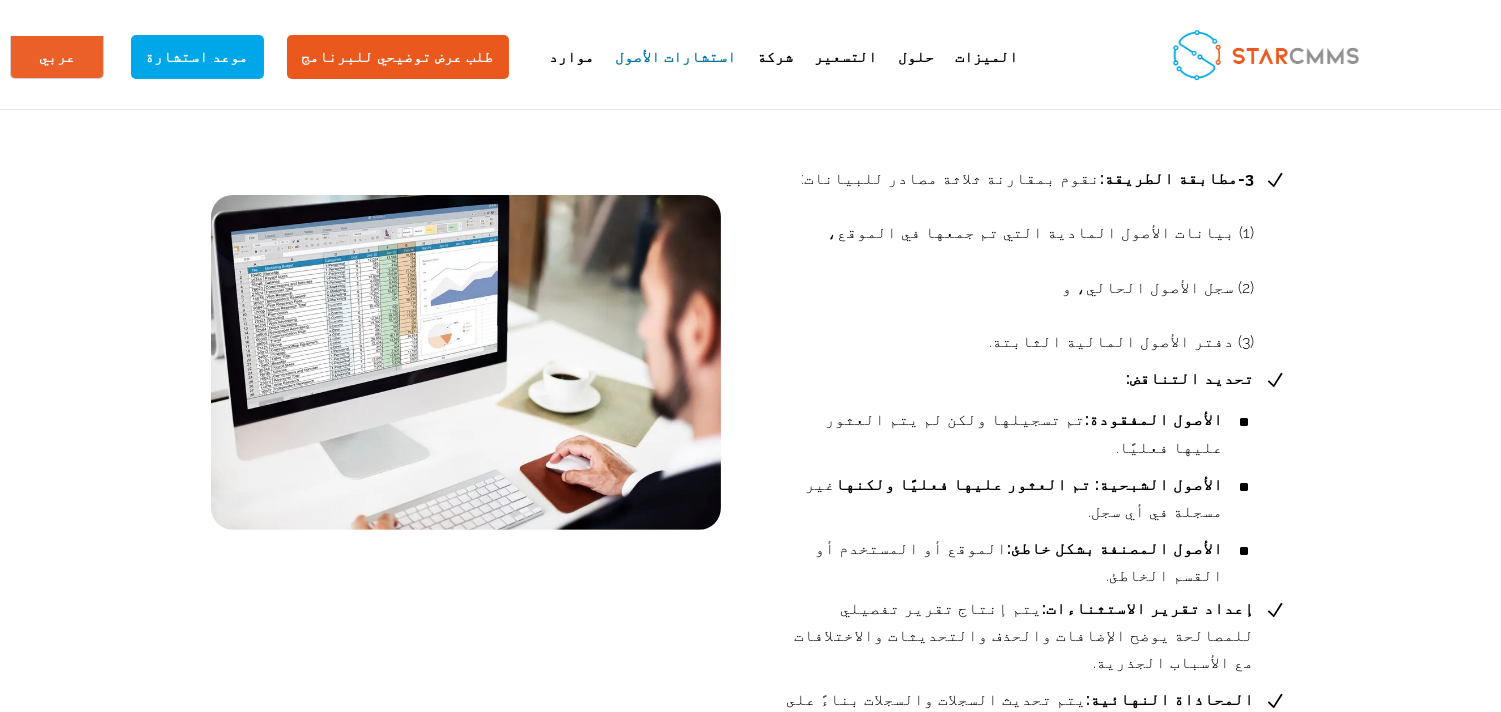 click on "الأصول الشبحية: تم العثور عليها فعليًا ولكنها   غير مسجلة في أي سجل." at bounding box center [1004, 498] 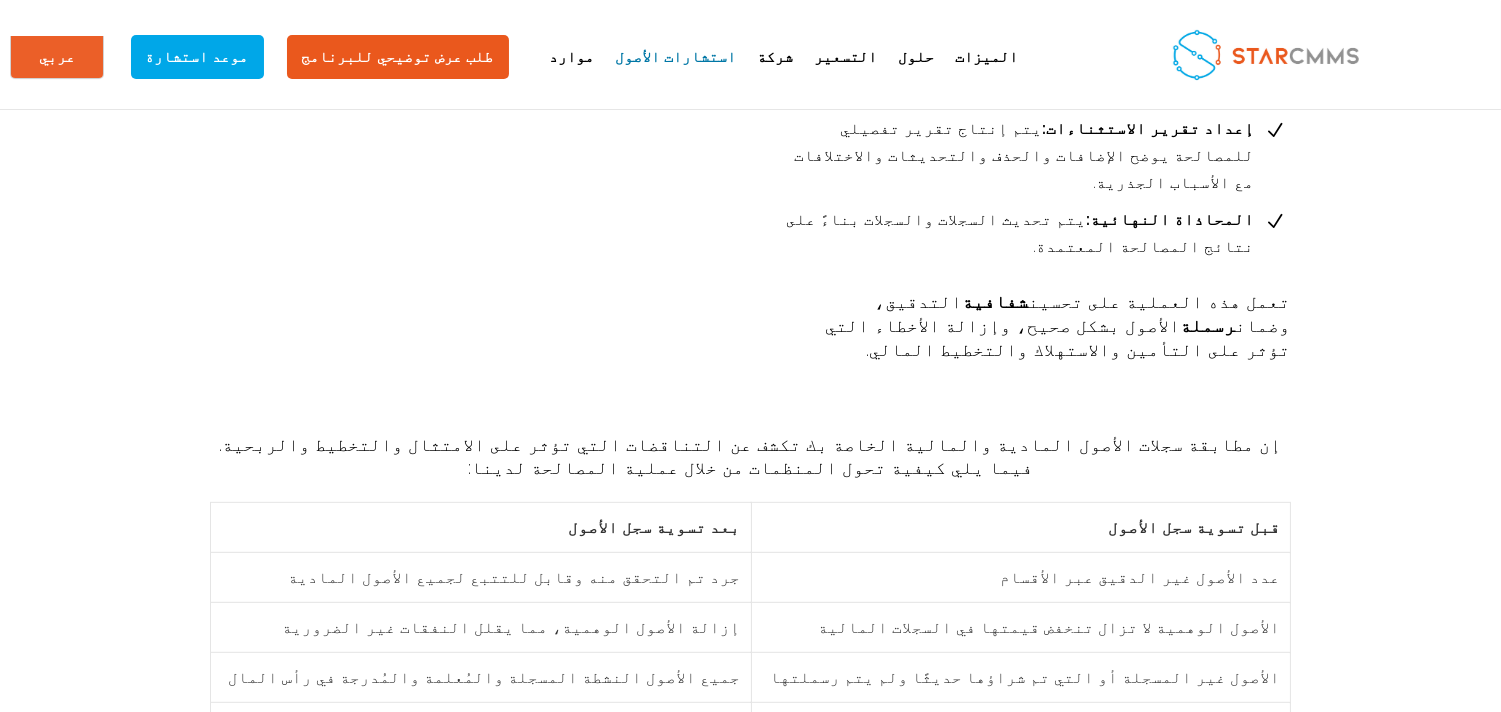 scroll, scrollTop: 1888, scrollLeft: 0, axis: vertical 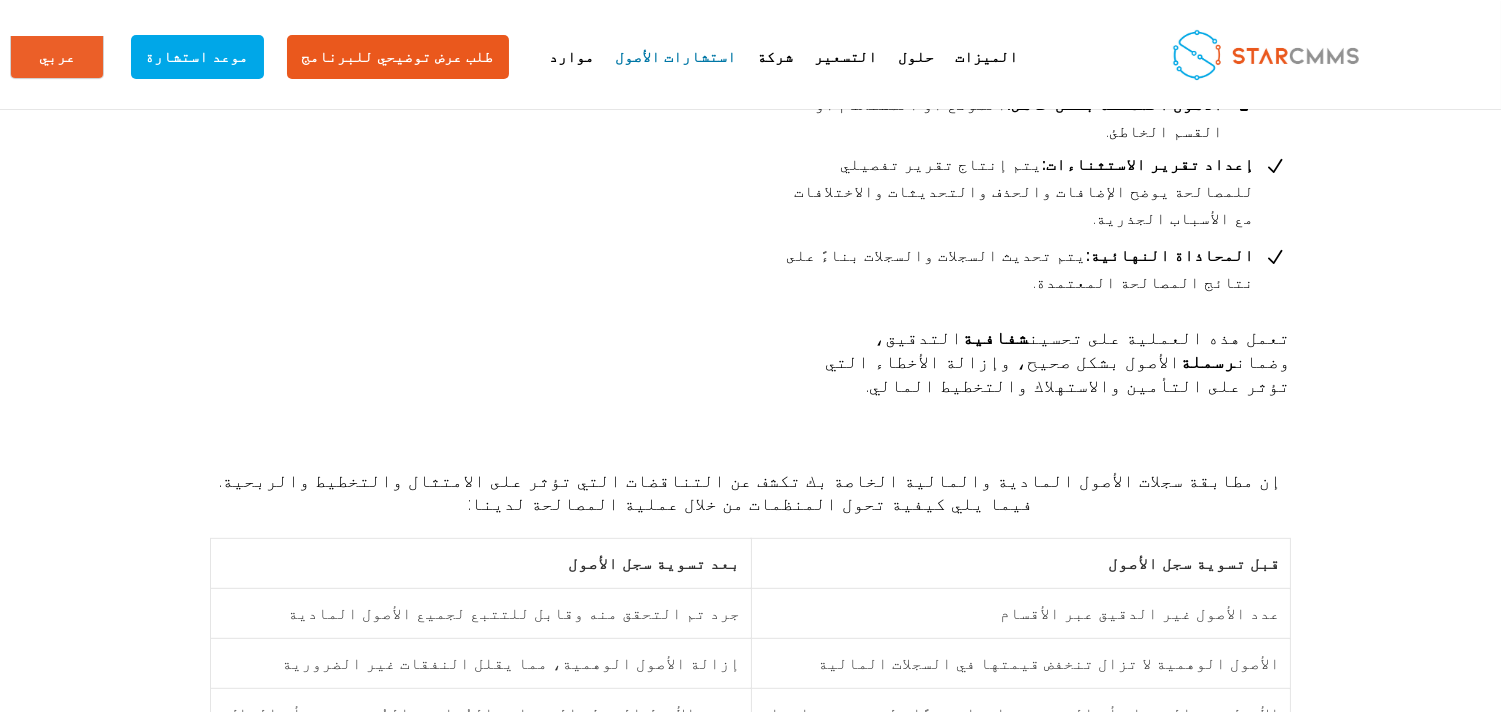 click on "إن مطابقة سجلات الأصول المادية والمالية الخاصة بك تكشف عن التناقضات التي تؤثر على الامتثال والتخطيط والربحية. فيما يلي كيفية تحول المنظمات من خلال عملية المصالحة لدينا:
​.
قبل تسوية سجل الأصول
بعد تسوية سجل الأصول
عدد الأصول غير الدقيق عبر الأقسام
جرد تم التحقق منه وقابل للتتبع لجميع الأصول المادية
الأصول الوهمية لا تزال تنخفض قيمتها في السجلات المالية
إزالة الأصول الوهمية، مما يقلل النفقات غير الضرورية
بيانات الأصول المنظفة والموحدة" at bounding box center [750, 726] 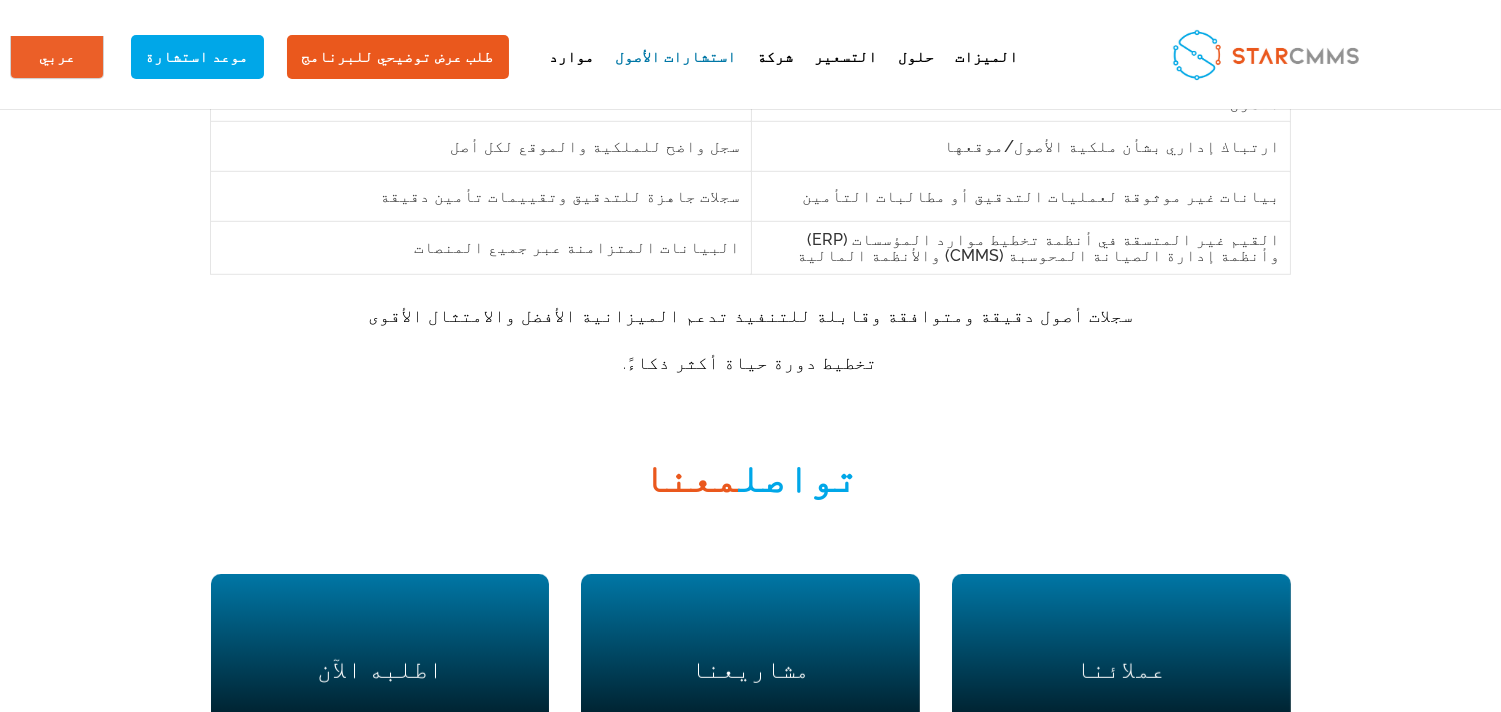 scroll, scrollTop: 2555, scrollLeft: 0, axis: vertical 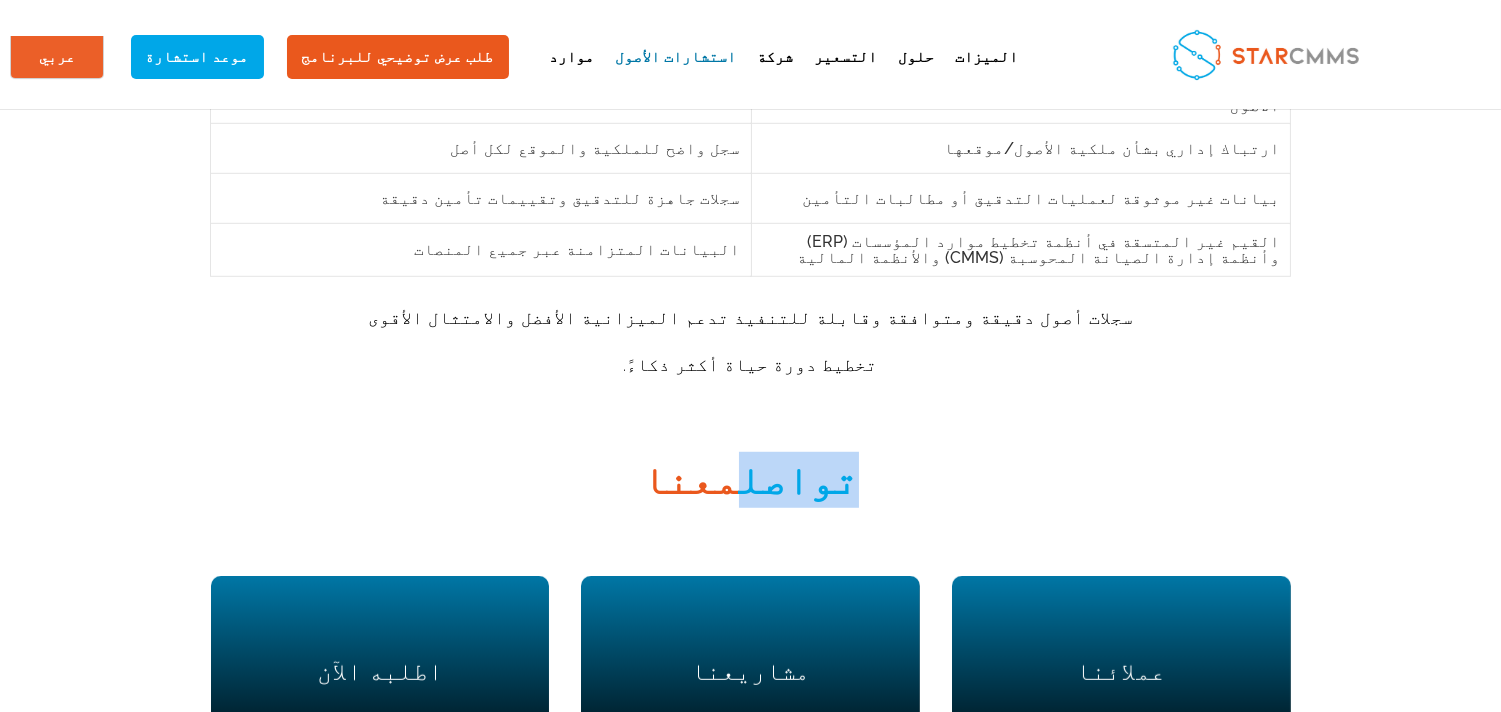 drag, startPoint x: 670, startPoint y: 311, endPoint x: 767, endPoint y: 313, distance: 97.020615 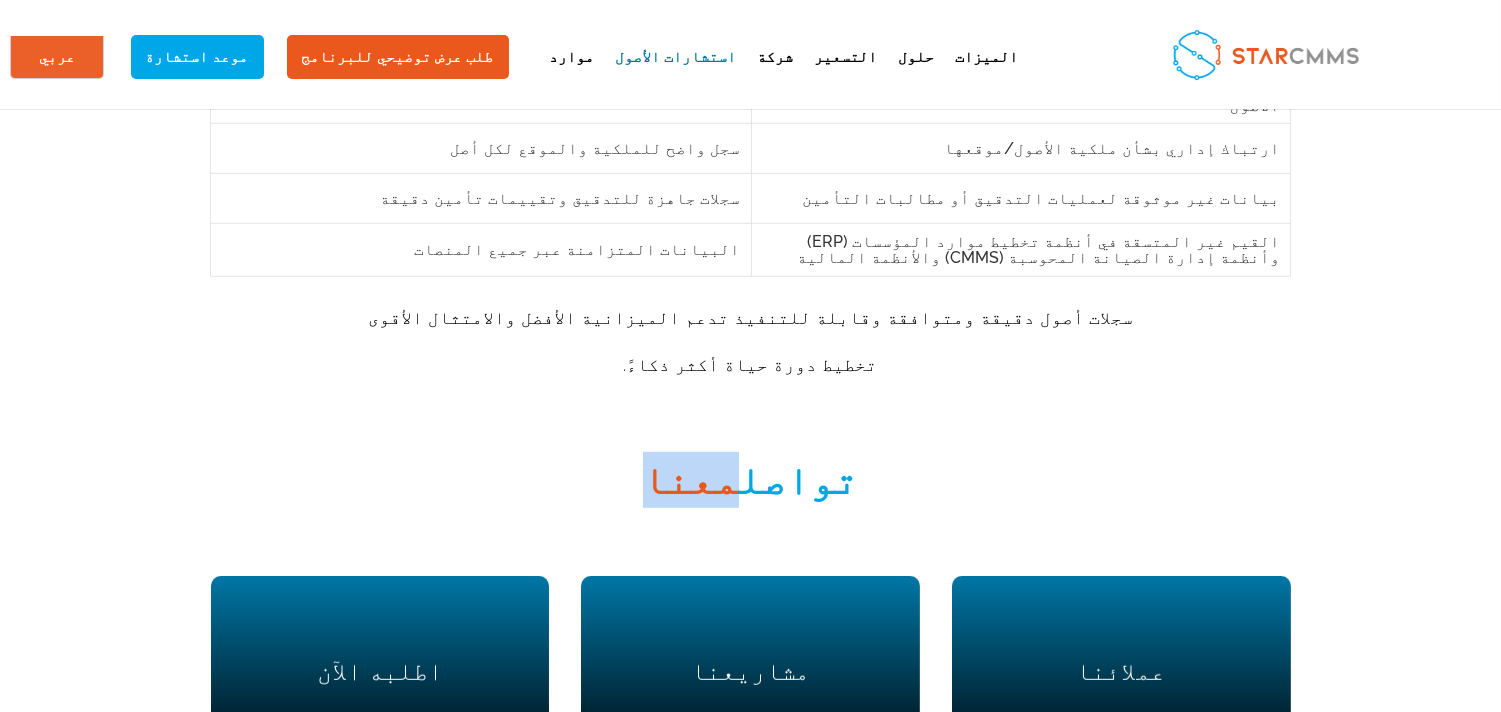drag, startPoint x: 773, startPoint y: 315, endPoint x: 826, endPoint y: 315, distance: 53 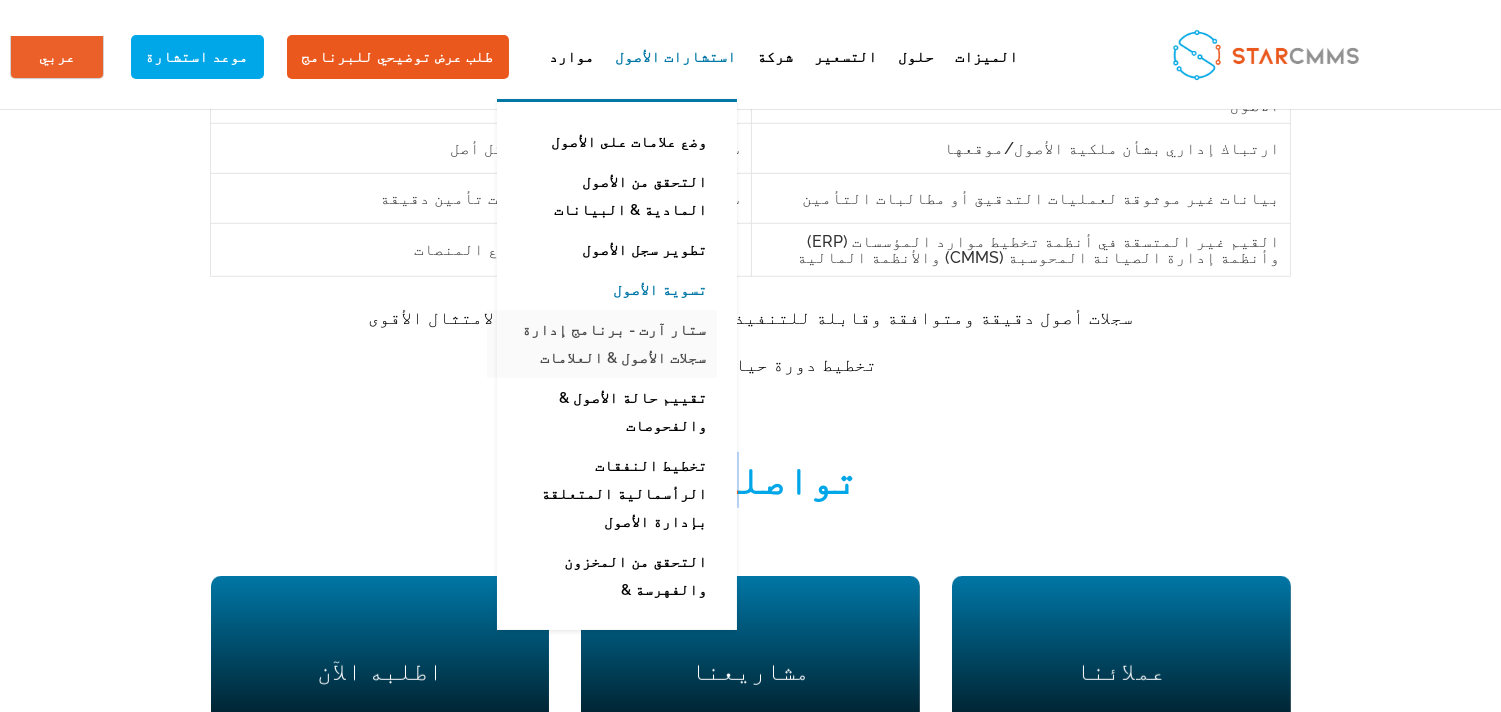 click on "ستار آرت - برنامج إدارة سجلات الأصول & العلامات" at bounding box center (602, 344) 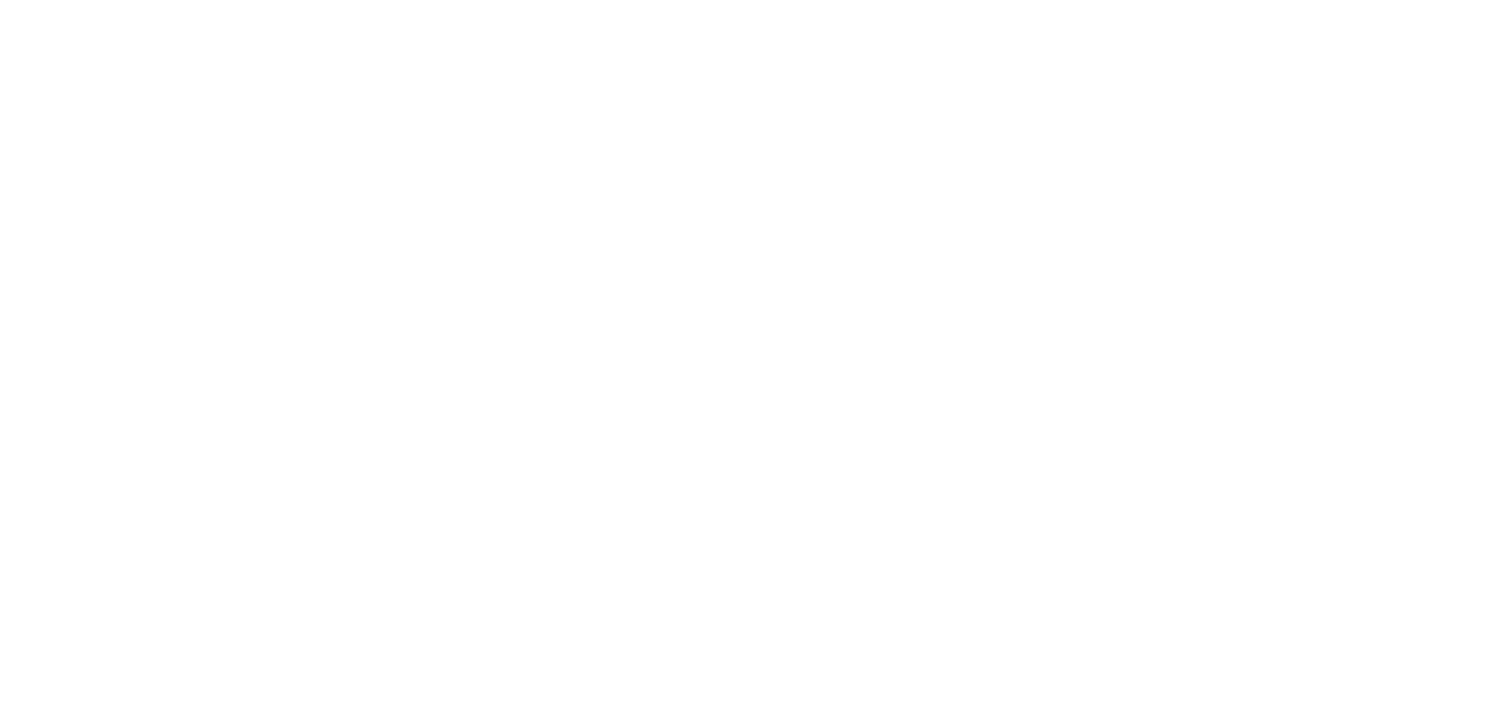 scroll, scrollTop: 0, scrollLeft: 0, axis: both 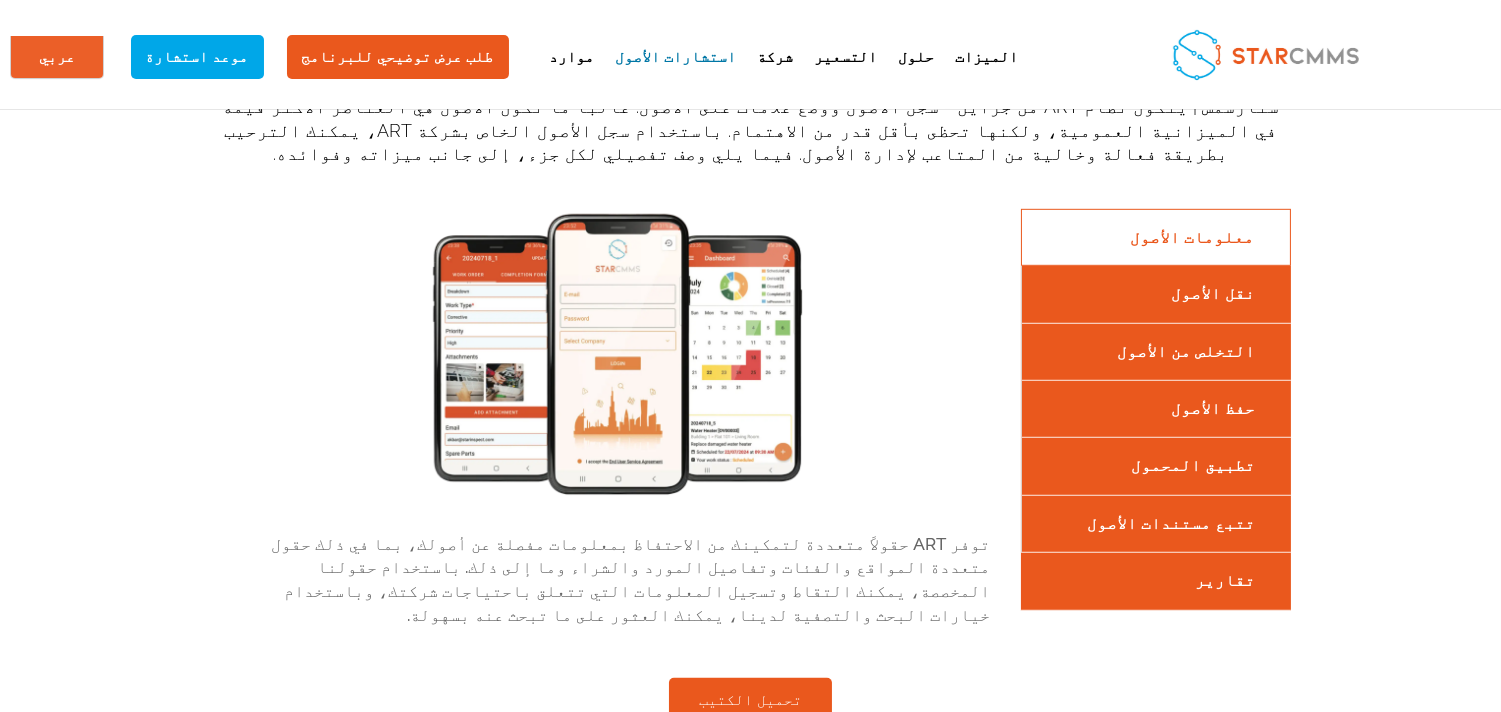 click on "نقل الأصول" at bounding box center [1156, 293] 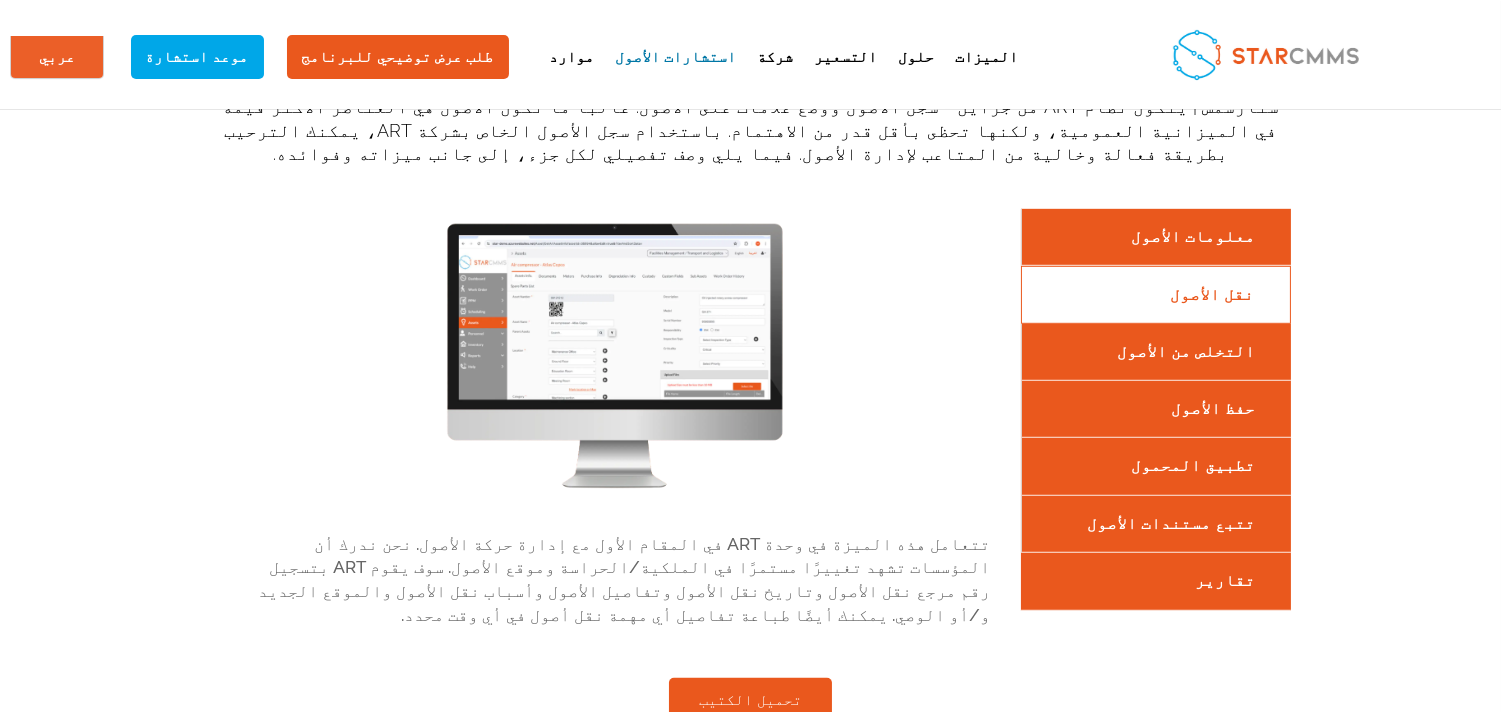 click on "التخلص من الأصول" at bounding box center [1156, 351] 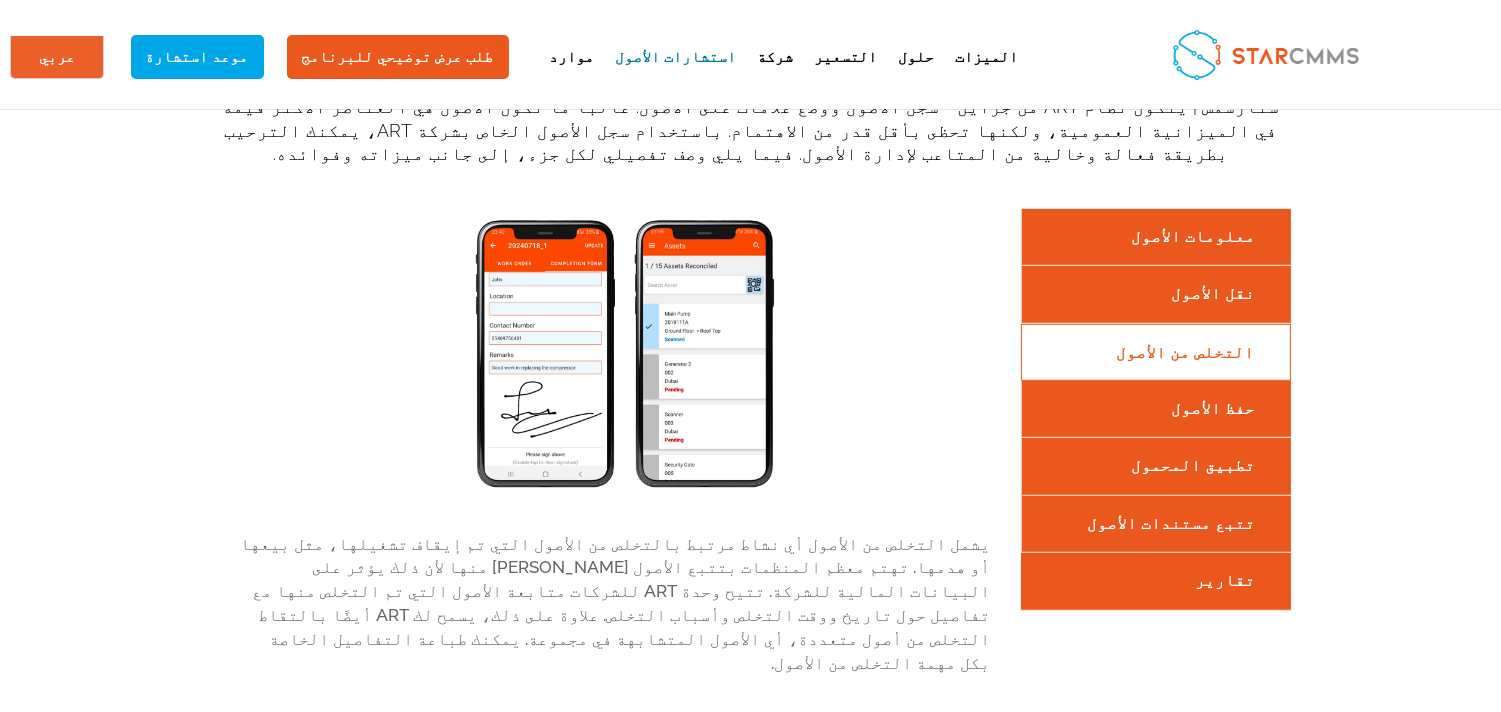 click on "حفظ الأصول" at bounding box center (1156, 408) 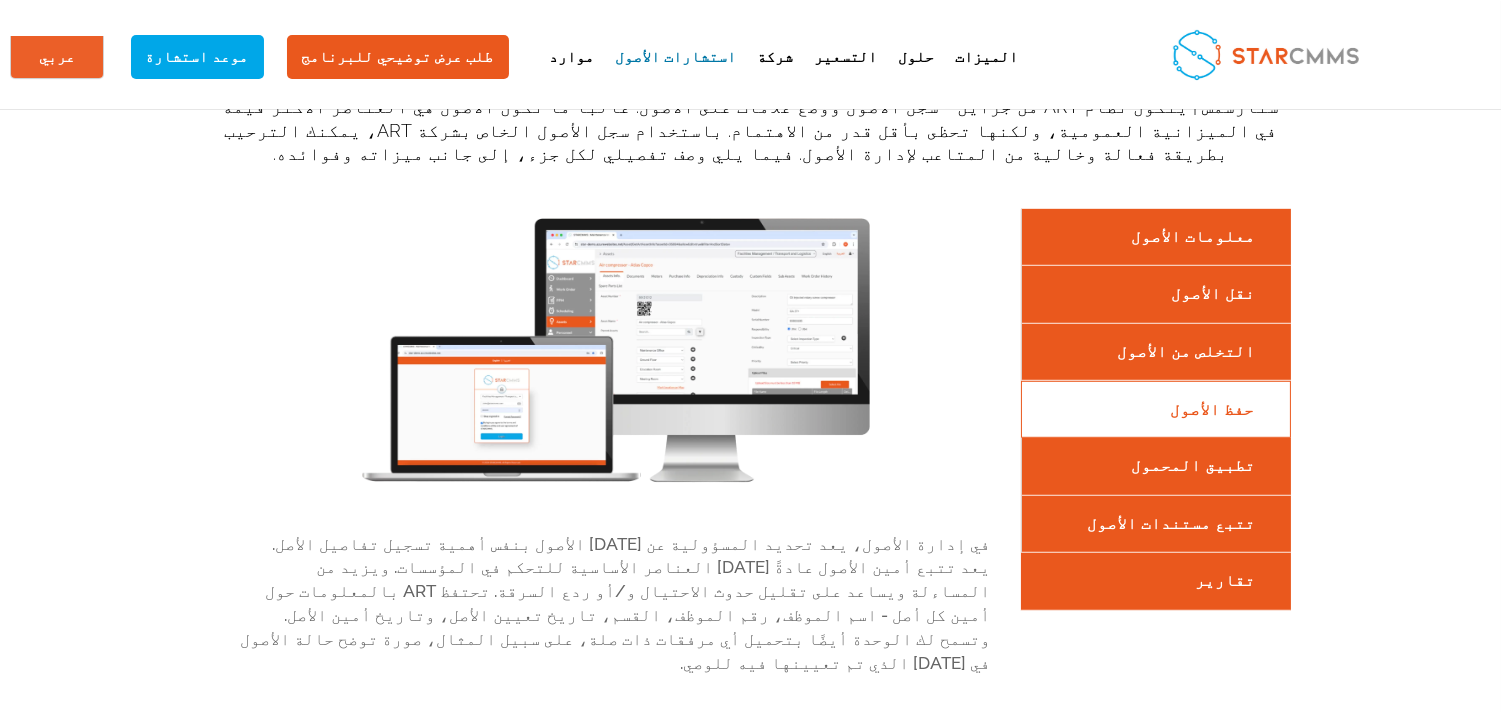 click on "تطبيق المحمول" at bounding box center (1156, 465) 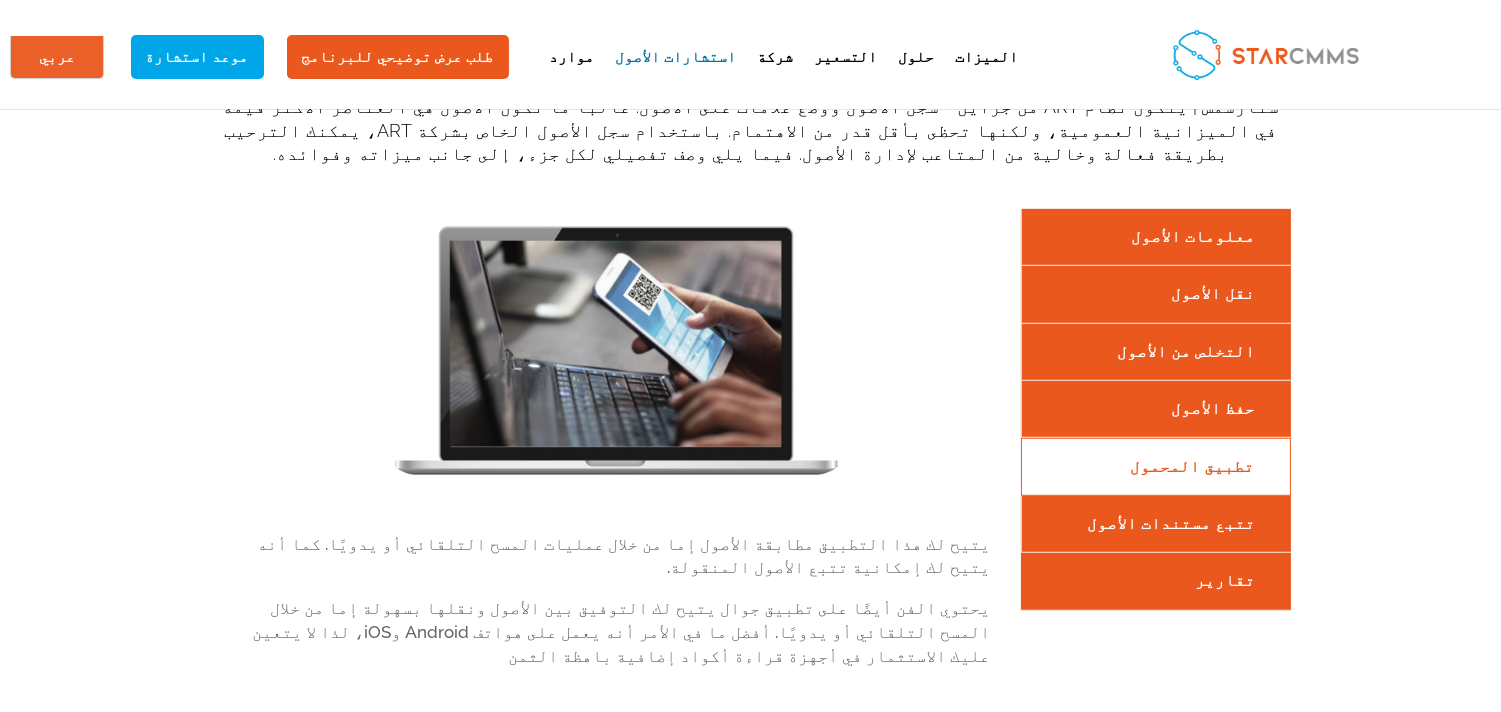 click on "تتبع مستندات الأصول" at bounding box center [1156, 523] 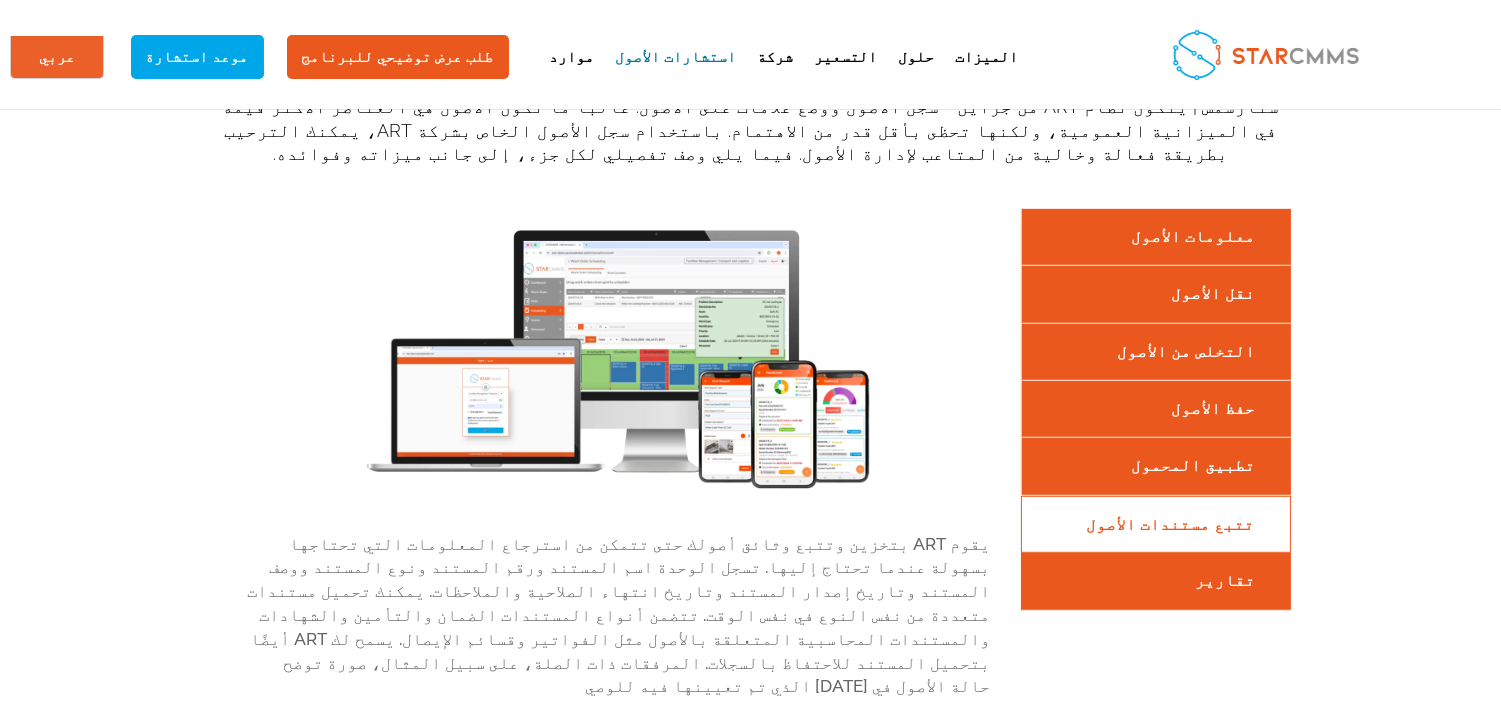 click on "تقارير" at bounding box center (1156, 580) 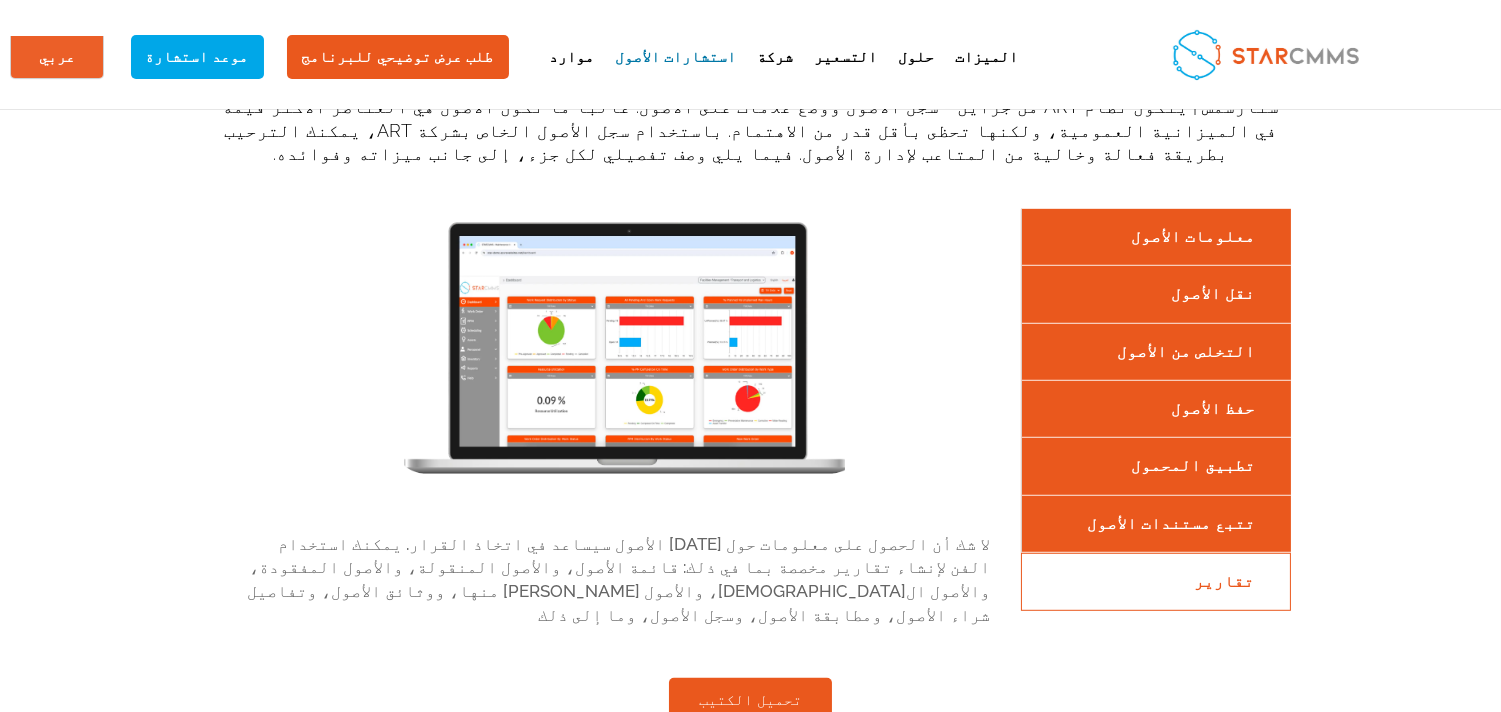 scroll, scrollTop: 2333, scrollLeft: 0, axis: vertical 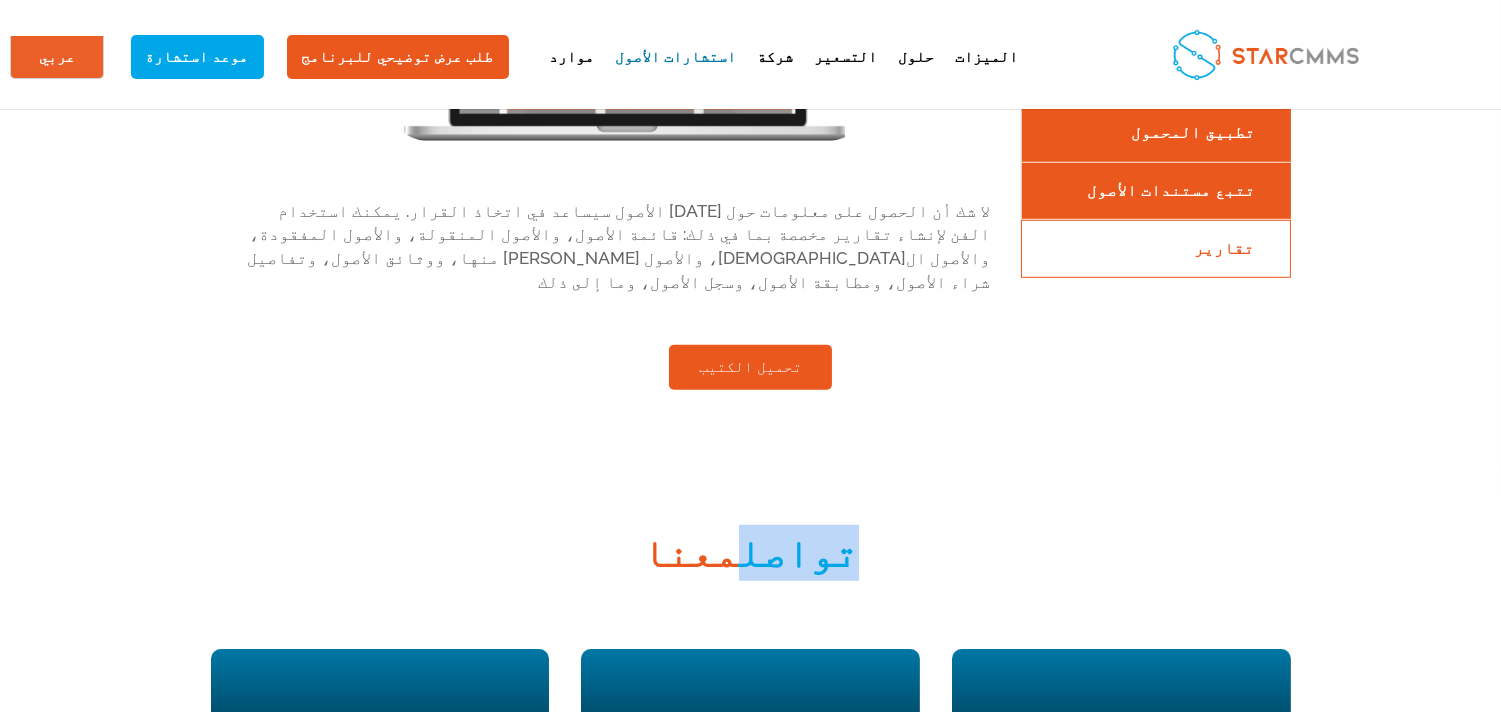 drag, startPoint x: 670, startPoint y: 452, endPoint x: 759, endPoint y: 455, distance: 89.050545 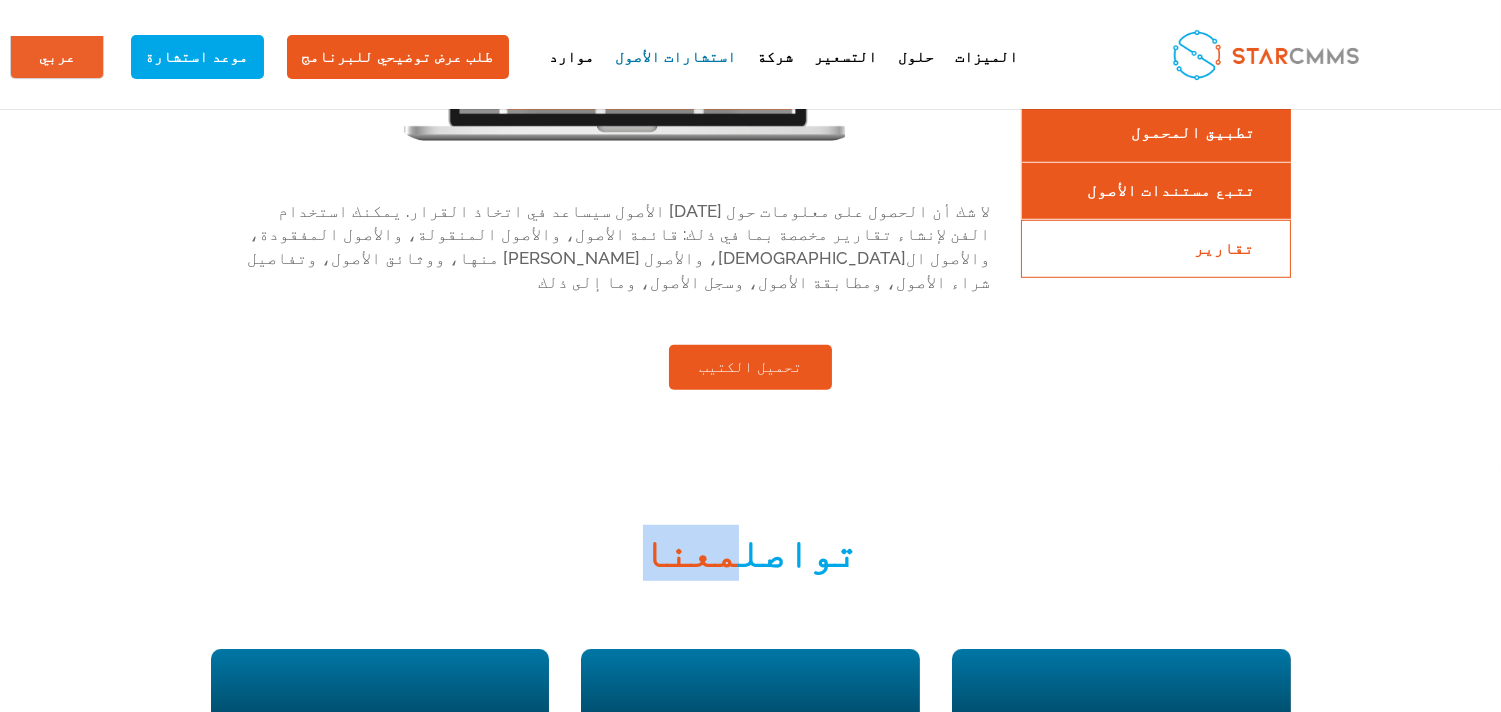 drag, startPoint x: 769, startPoint y: 456, endPoint x: 830, endPoint y: 456, distance: 61 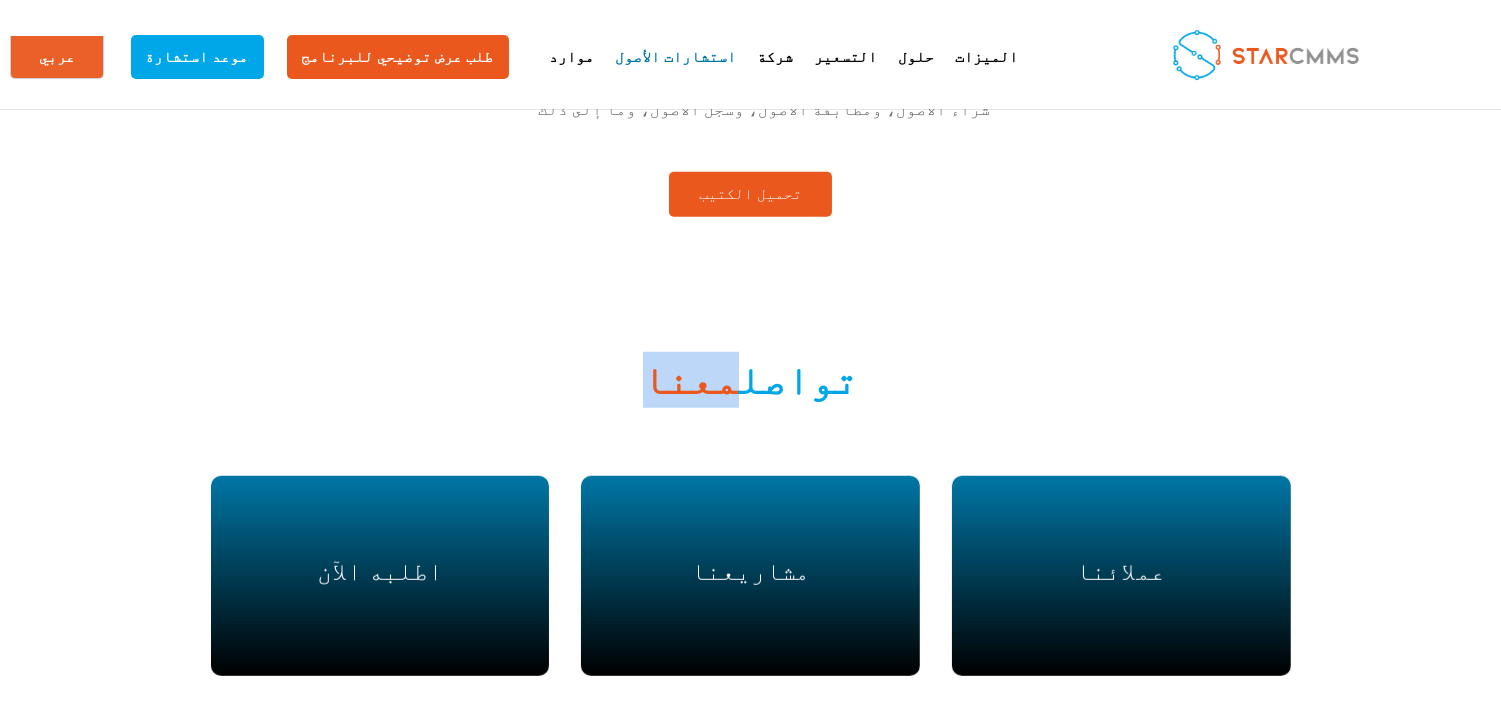 scroll, scrollTop: 2888, scrollLeft: 0, axis: vertical 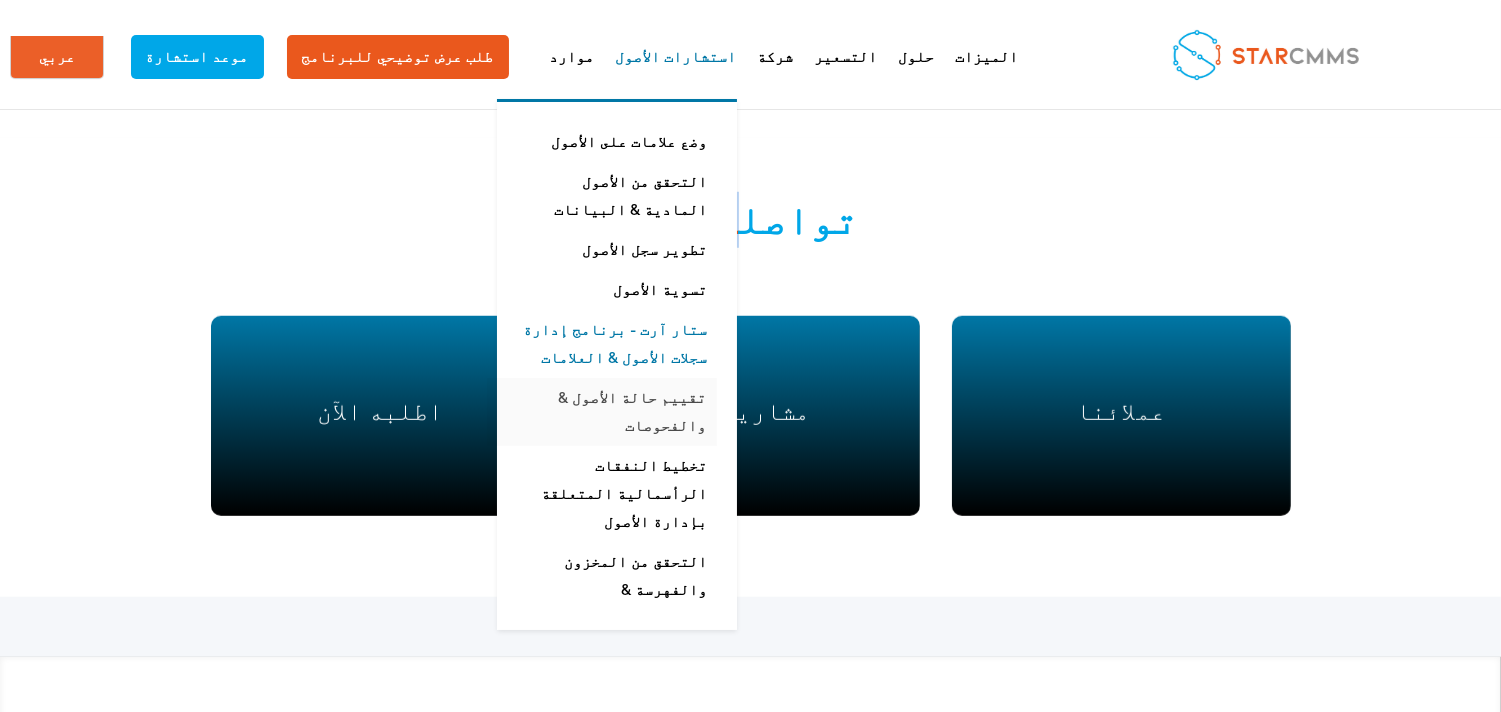 click on "تقييم حالة الأصول & والفحوصات" at bounding box center [602, 412] 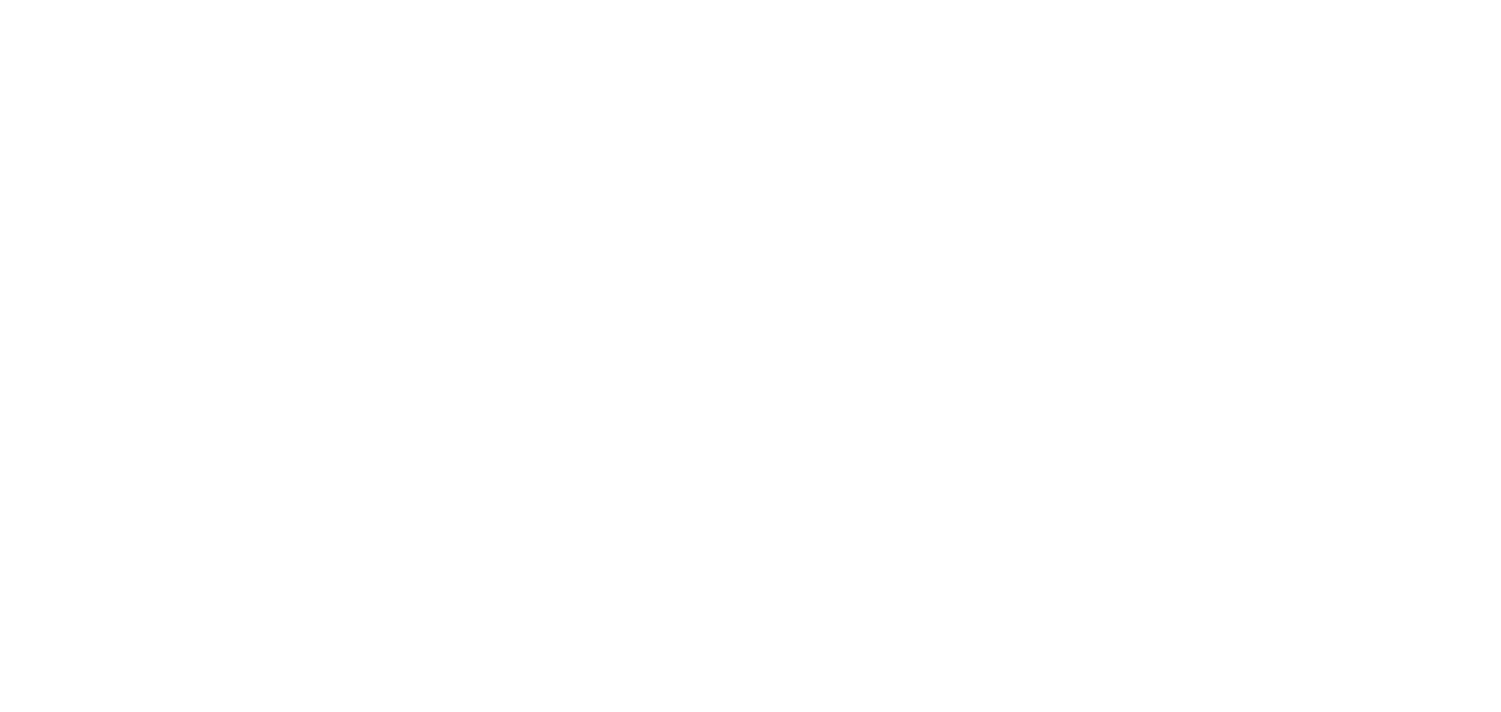 scroll, scrollTop: 0, scrollLeft: 0, axis: both 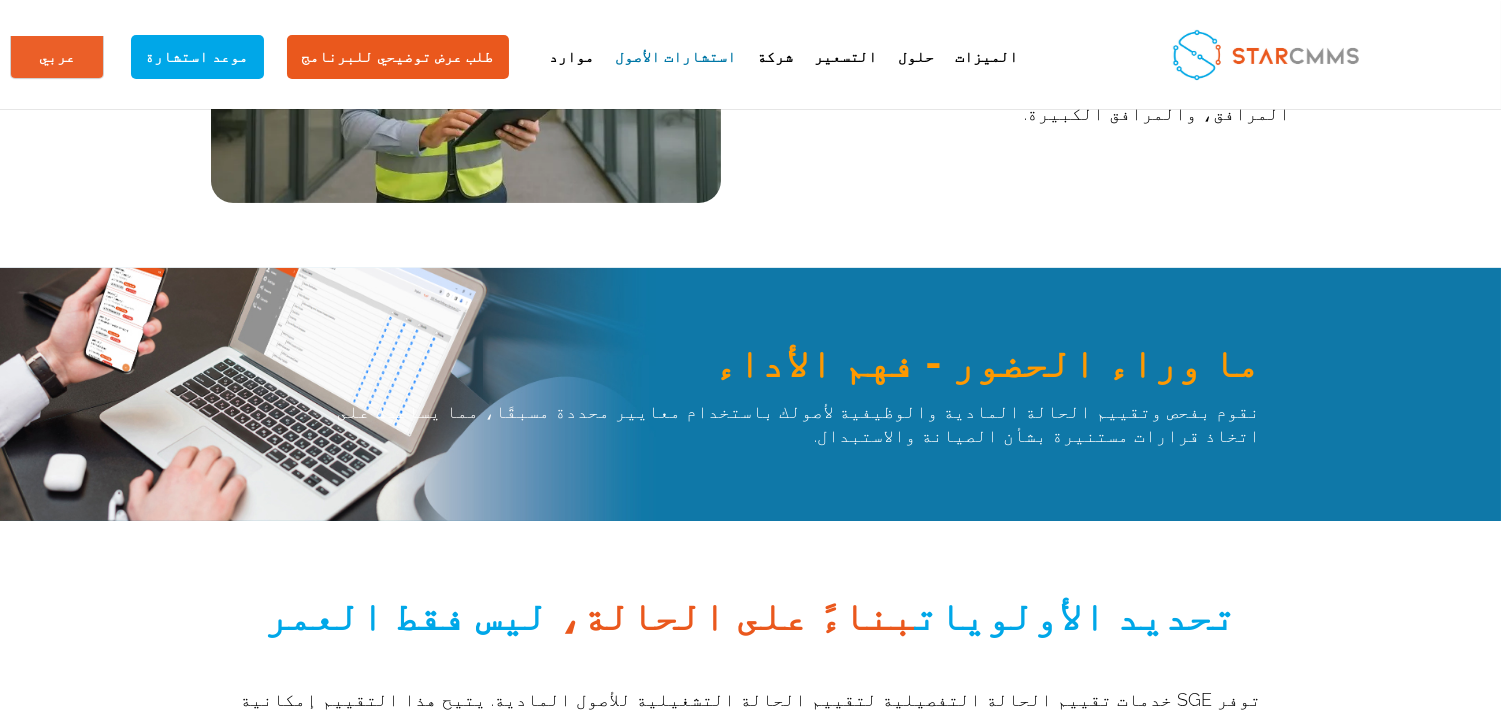 click at bounding box center [1265, 54] 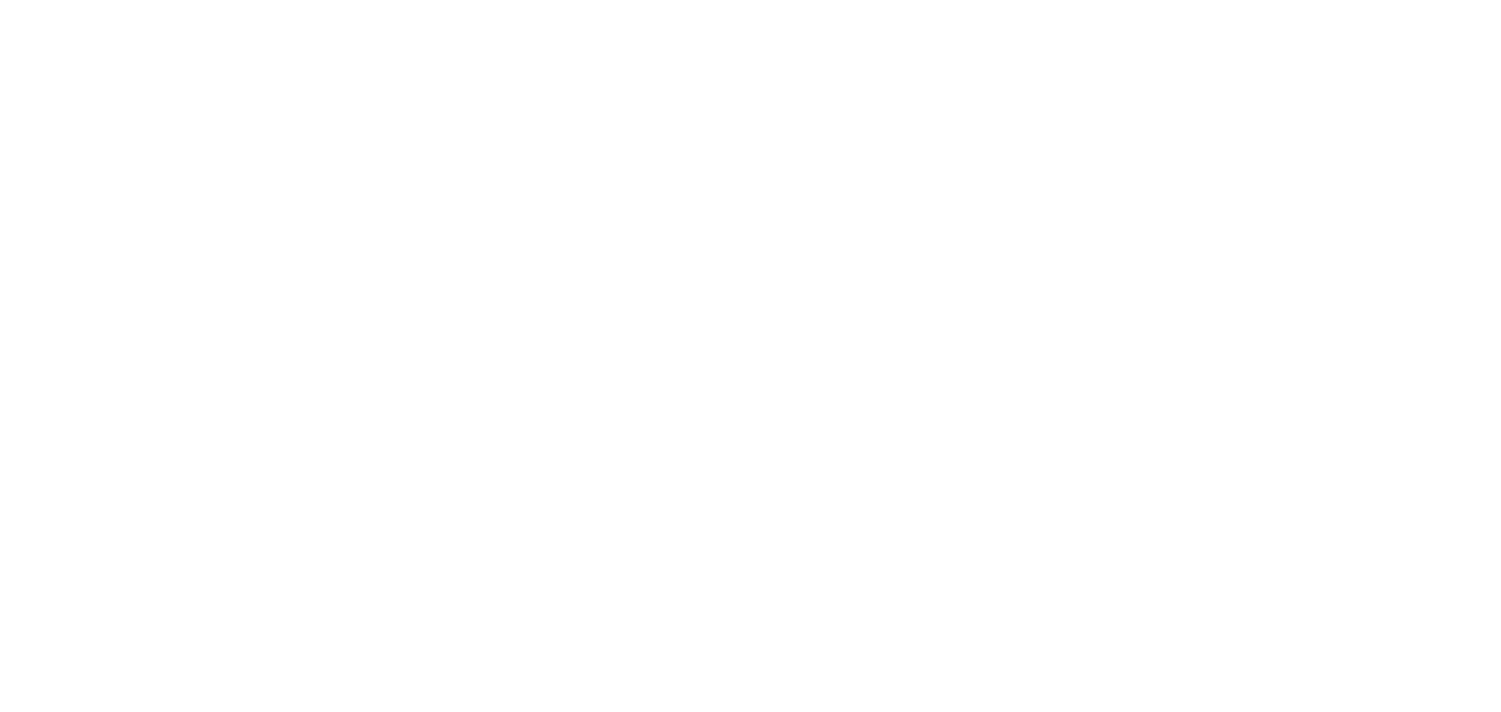scroll, scrollTop: 0, scrollLeft: 0, axis: both 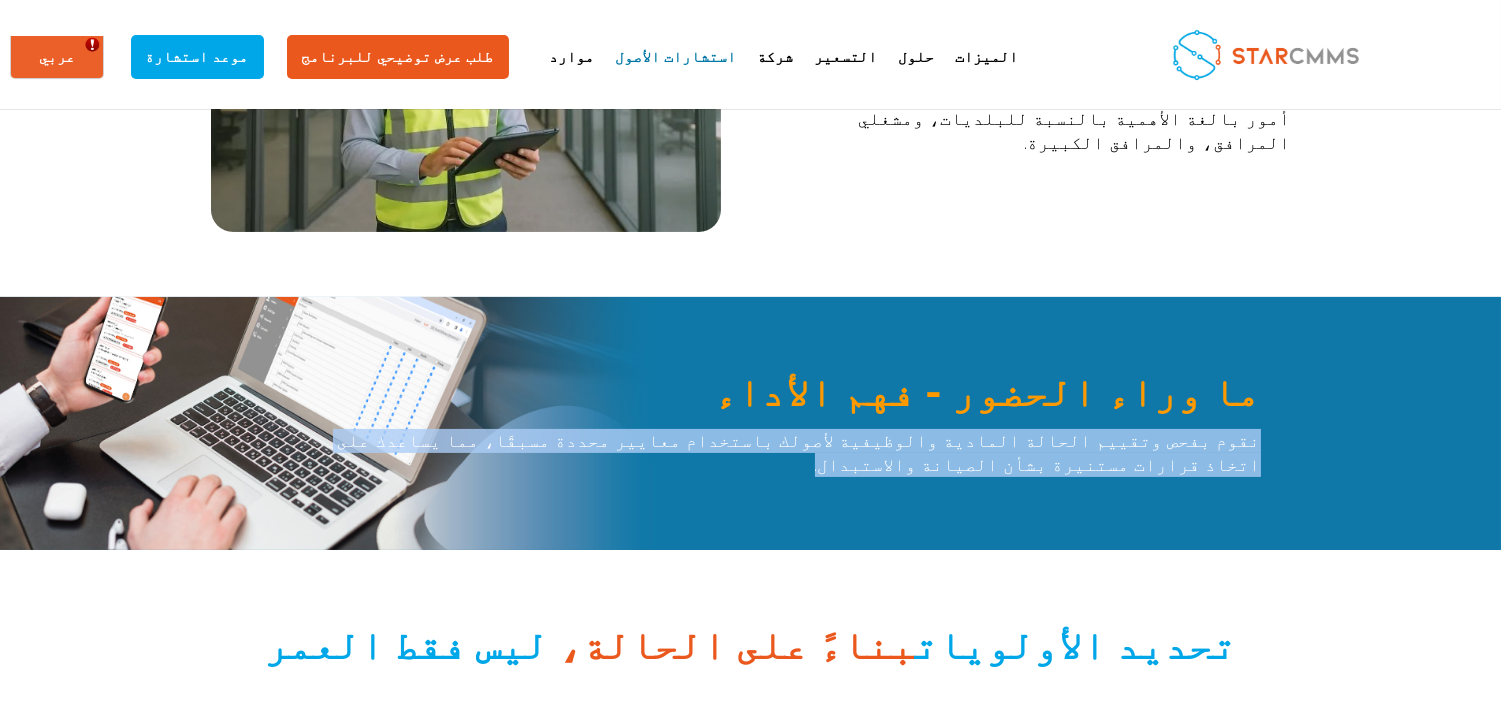 drag, startPoint x: 238, startPoint y: 437, endPoint x: 1085, endPoint y: 446, distance: 847.0478 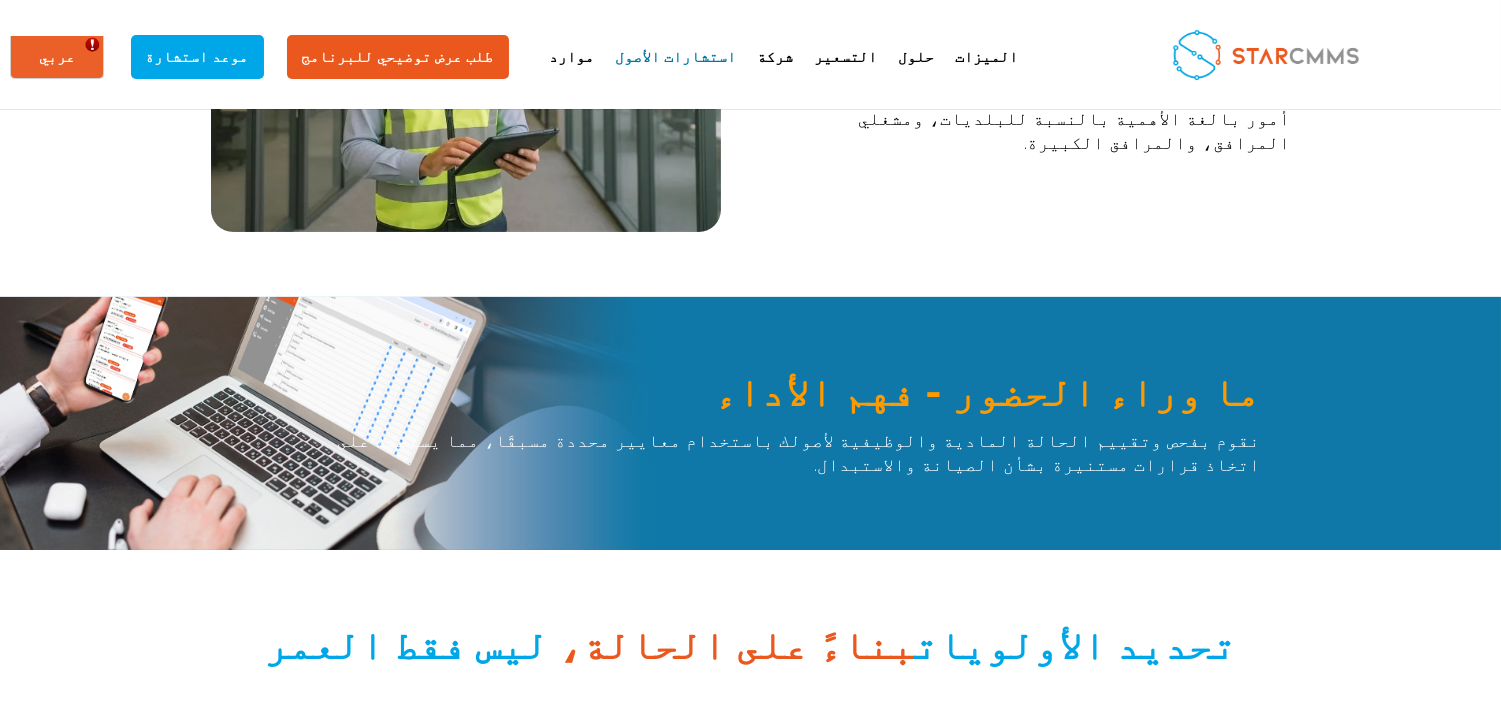 click on "ما وراء الحضور - فهم الأداء" at bounding box center [790, 397] 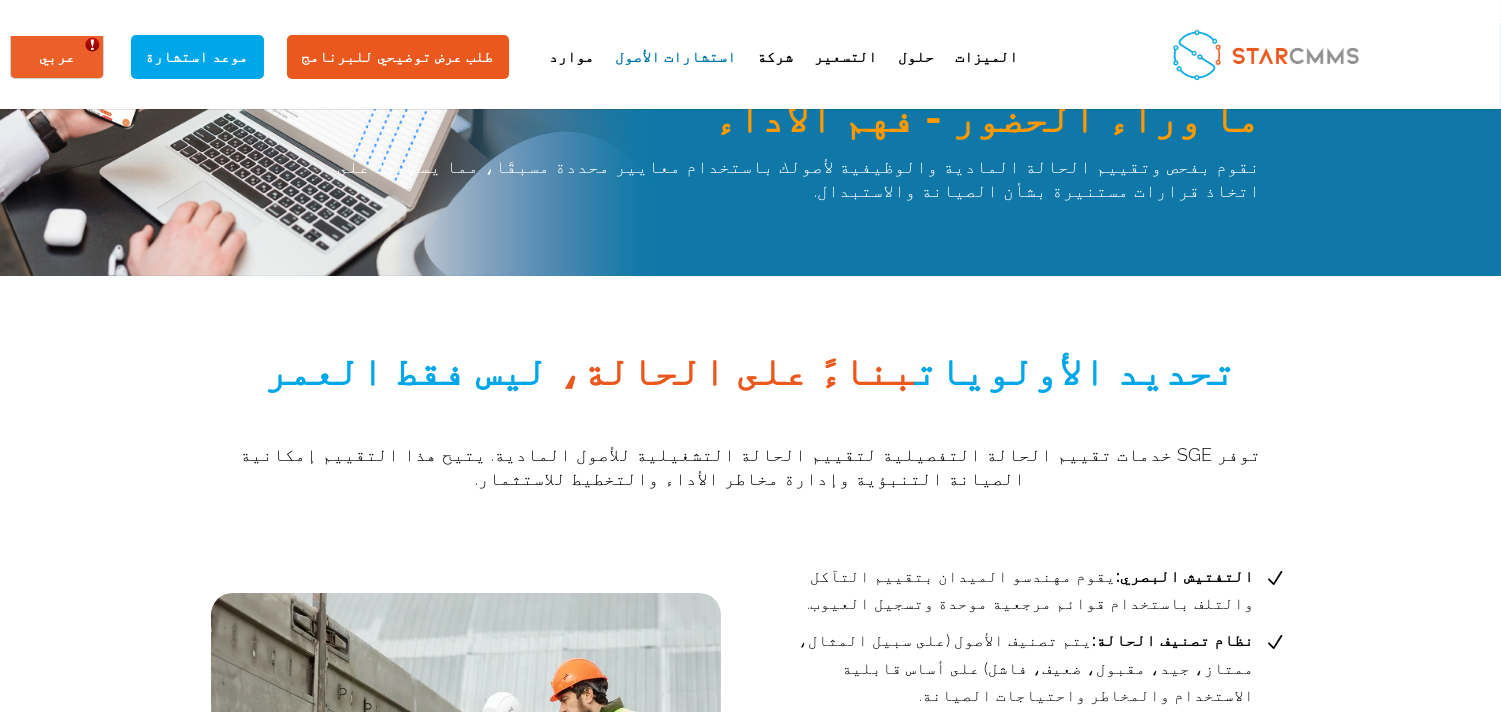 scroll, scrollTop: 860, scrollLeft: 0, axis: vertical 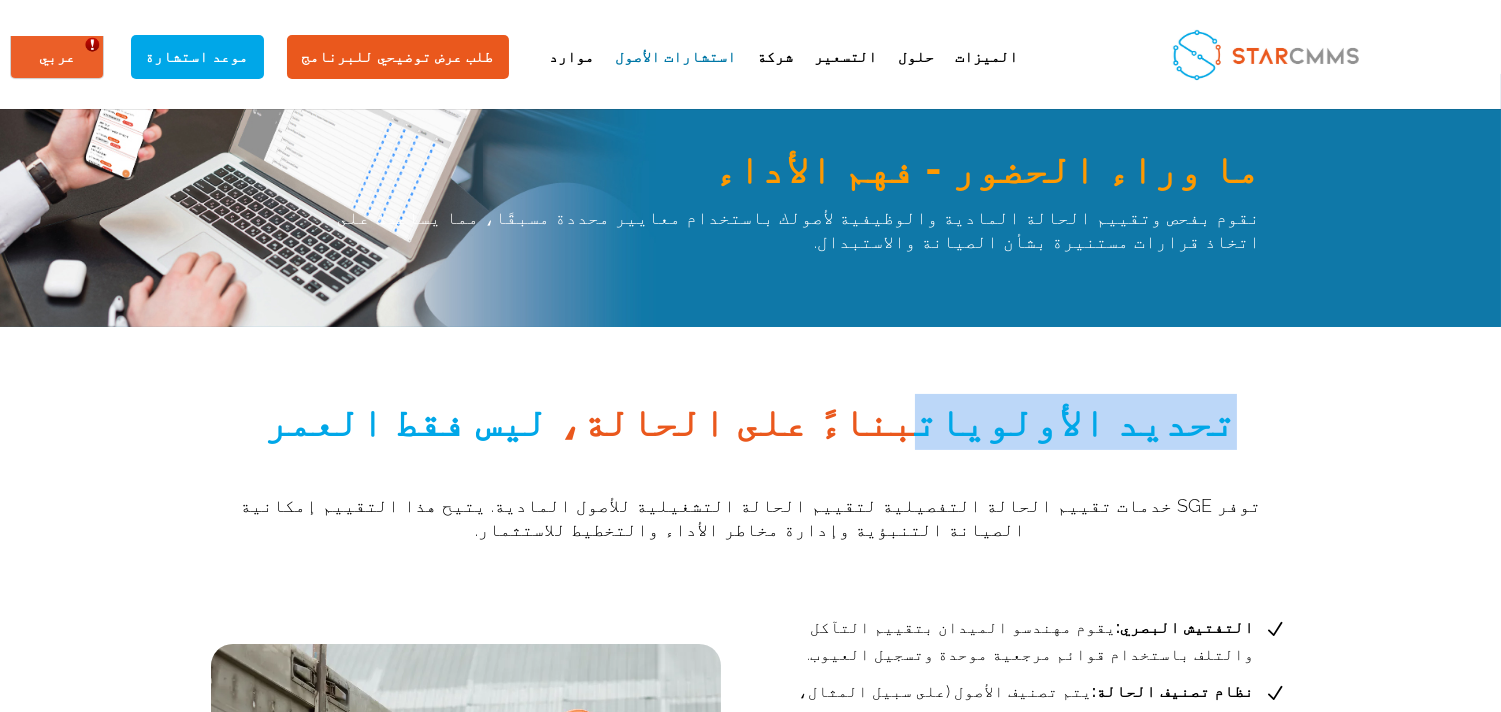 drag, startPoint x: 435, startPoint y: 396, endPoint x: 635, endPoint y: 406, distance: 200.24985 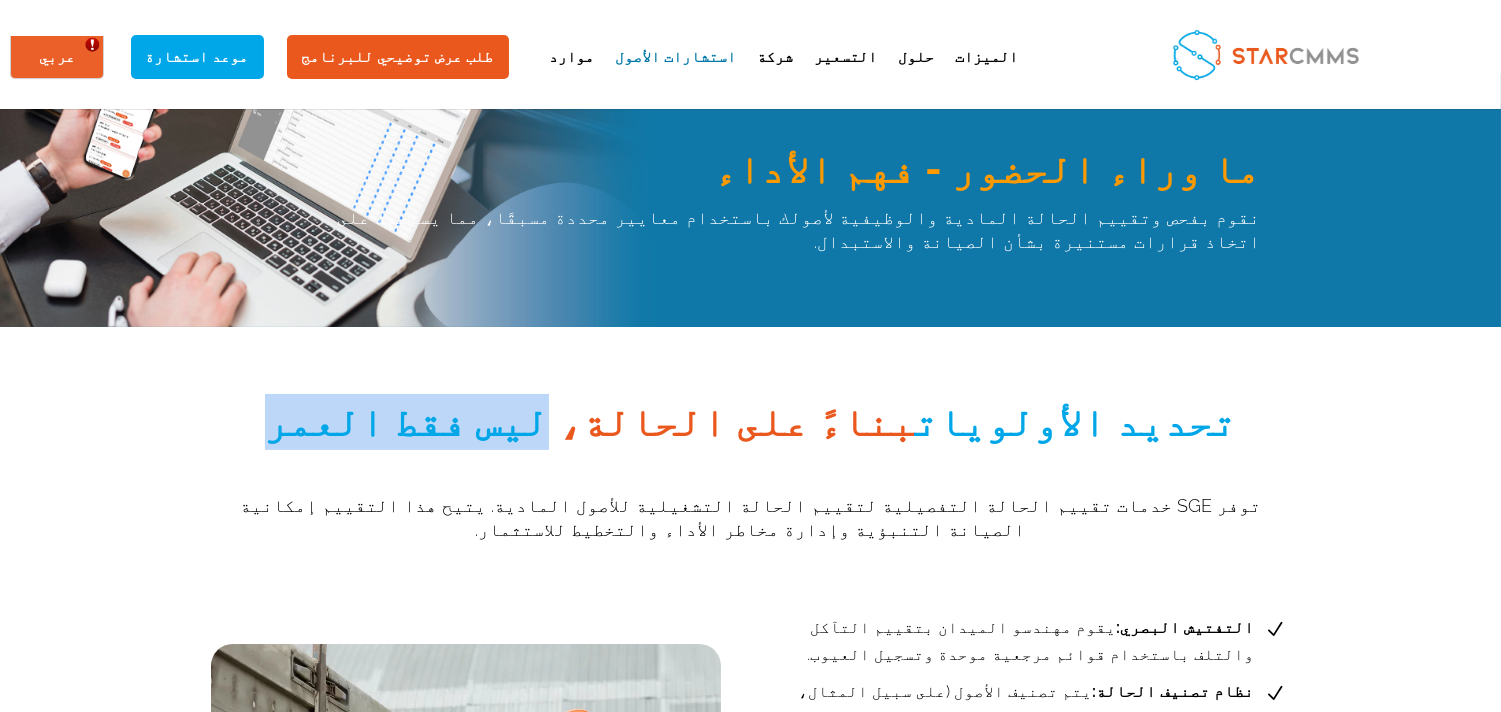 drag, startPoint x: 871, startPoint y: 396, endPoint x: 1089, endPoint y: 396, distance: 218 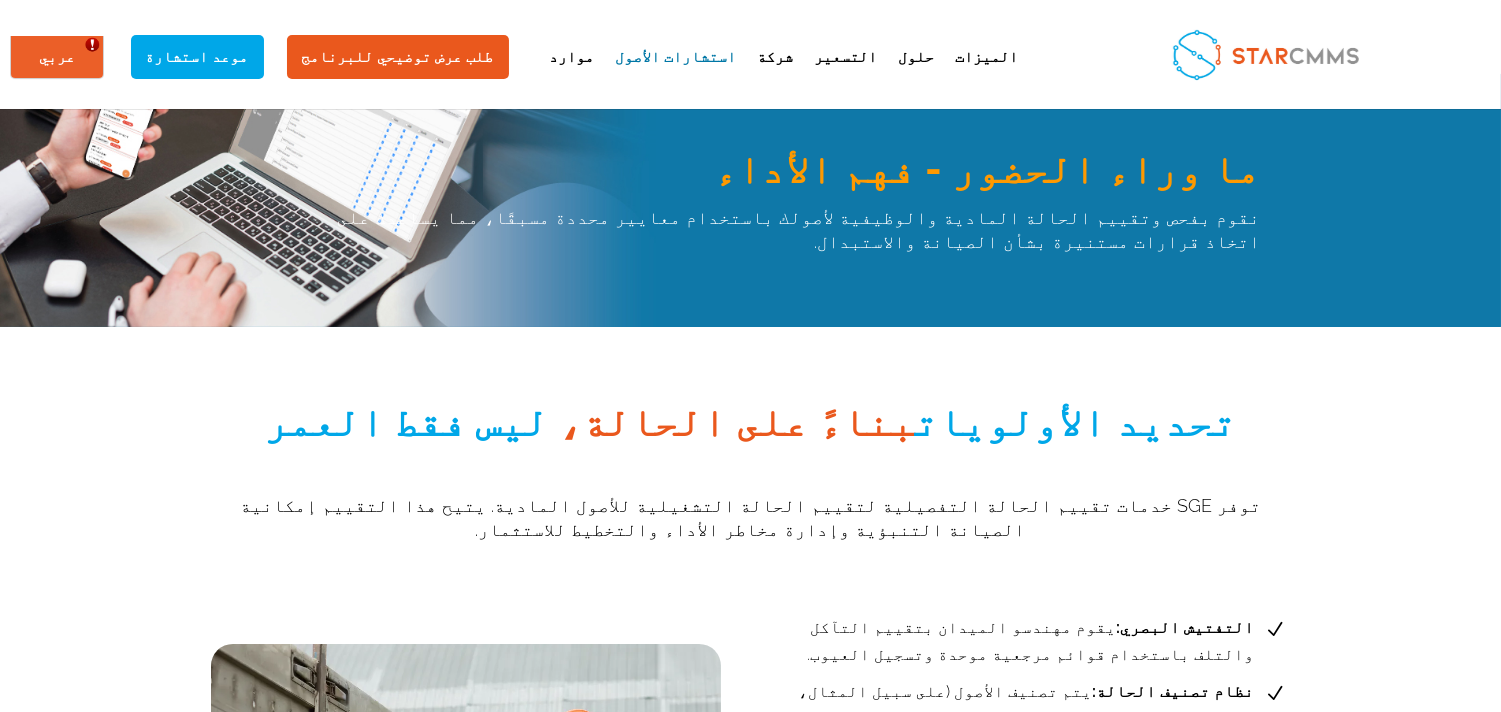 click on "توفر SGE خدمات تقييم الحالة التفصيلية لتقييم الحالة التشغيلية للأصول المادية. يتيح هذا التقييم إمكانية الصيانة التنبؤية وإدارة مخاطر الأداء والتخطيط للاستثمار." at bounding box center (751, 559) 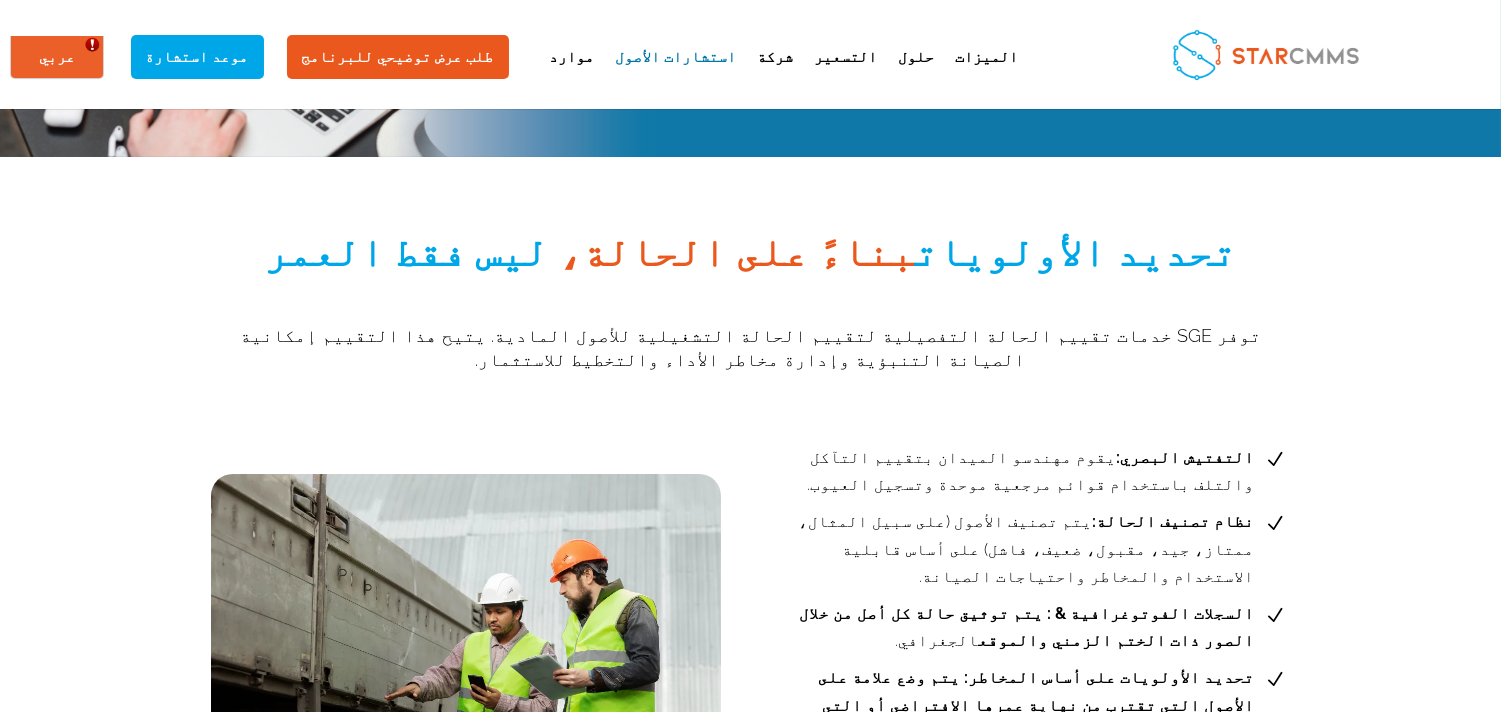 scroll, scrollTop: 1082, scrollLeft: 0, axis: vertical 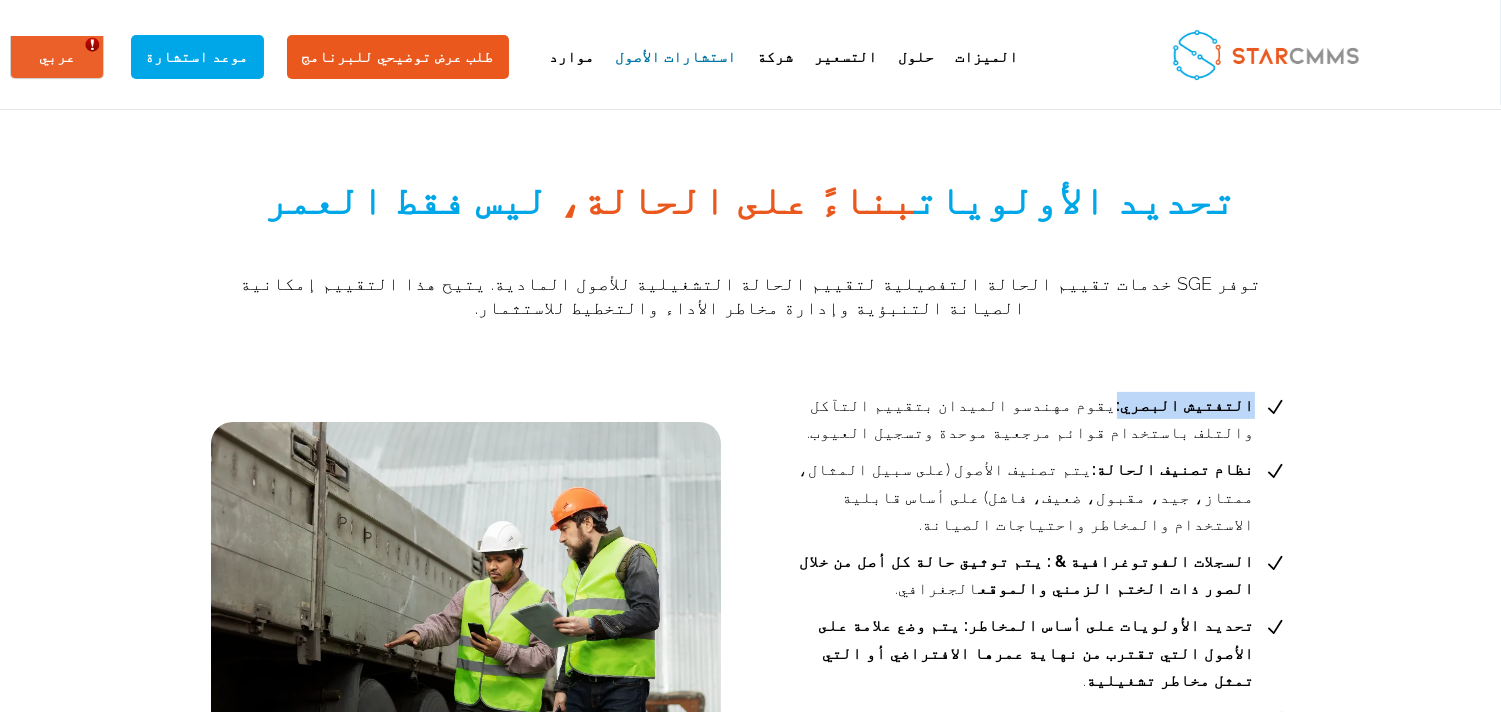 drag, startPoint x: 245, startPoint y: 377, endPoint x: 334, endPoint y: 374, distance: 89.050545 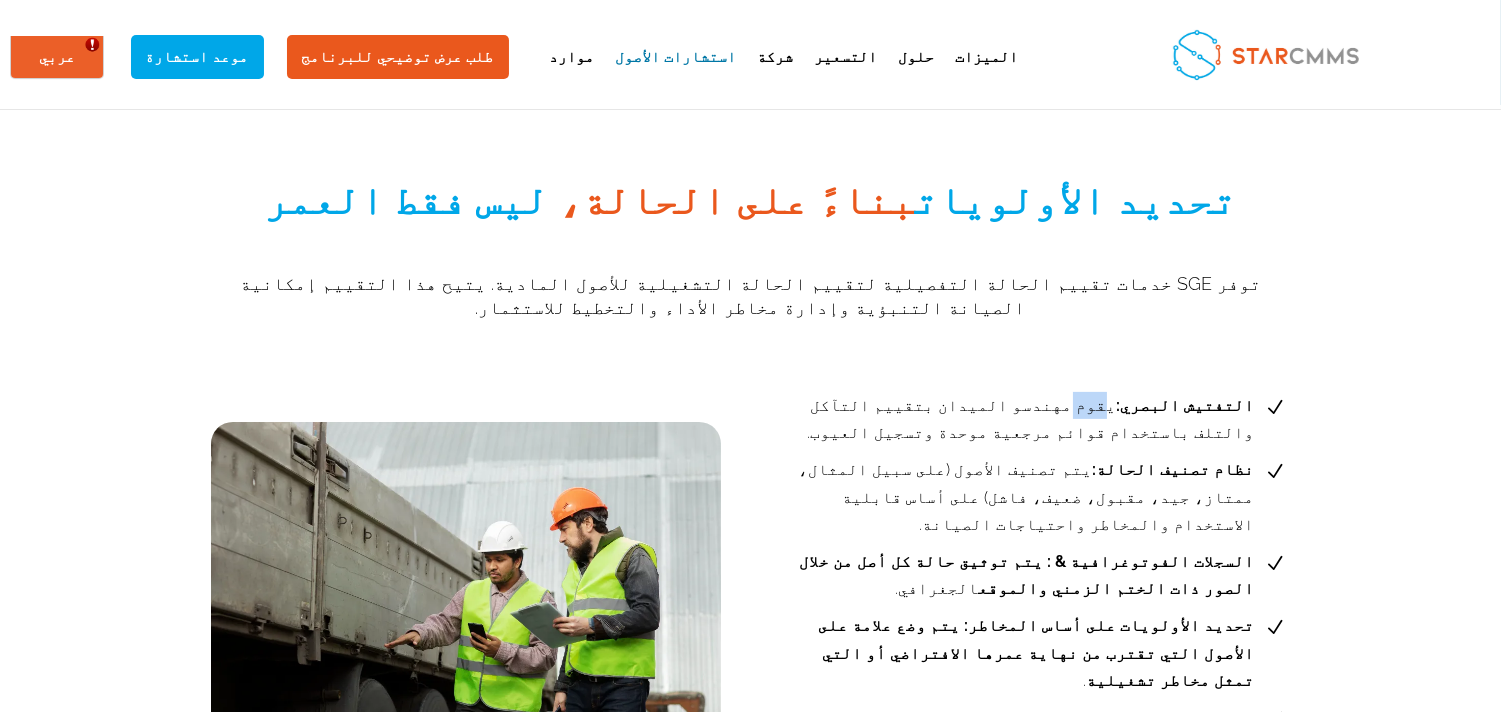 drag, startPoint x: 336, startPoint y: 376, endPoint x: 354, endPoint y: 392, distance: 24.083189 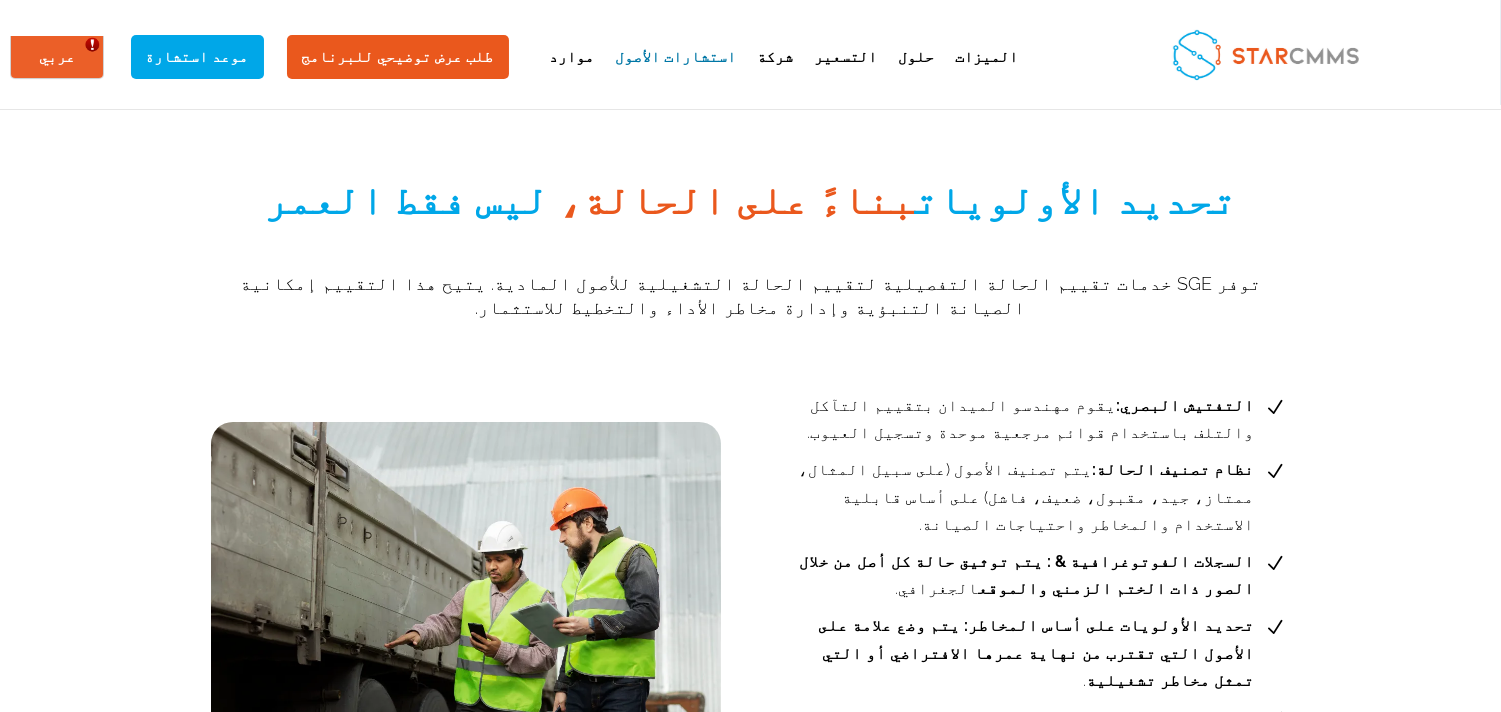 drag, startPoint x: 335, startPoint y: 377, endPoint x: 375, endPoint y: 416, distance: 55.86591 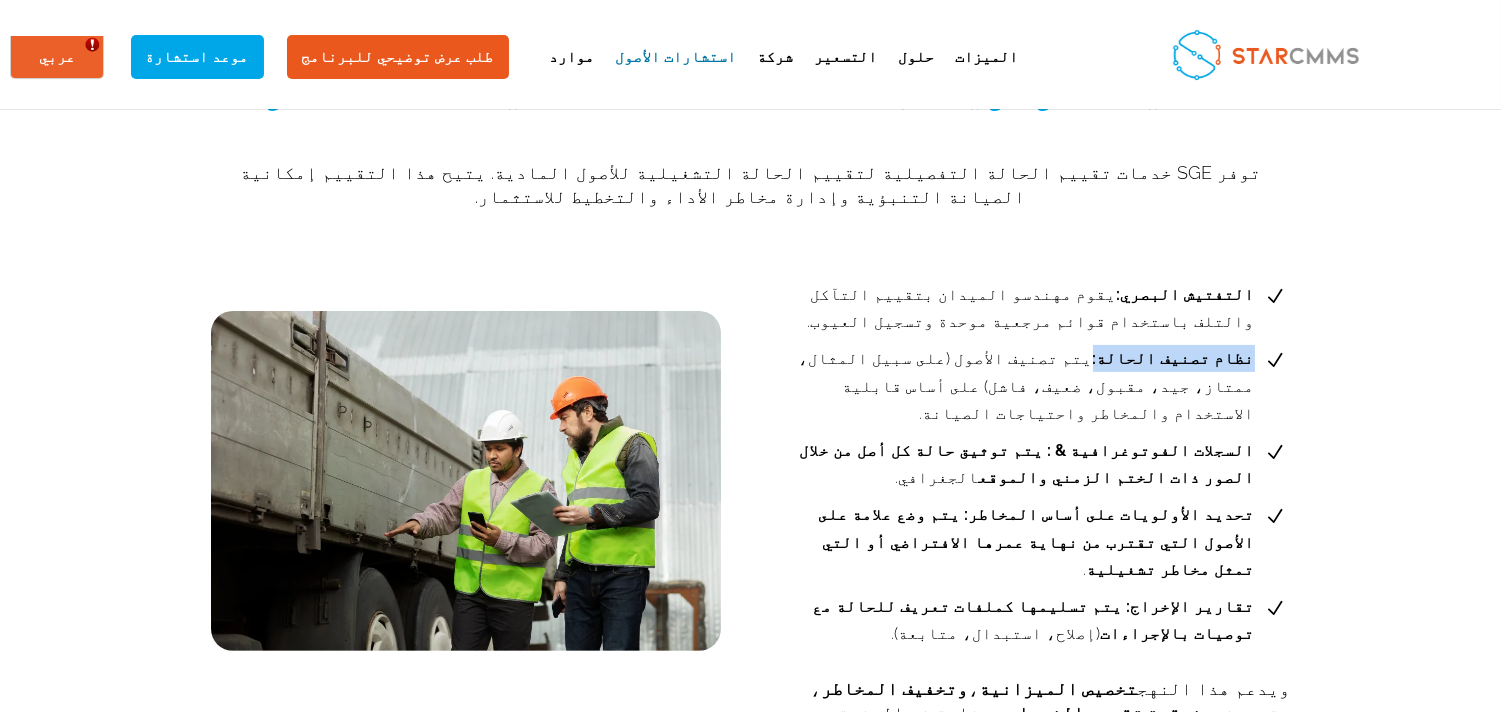drag, startPoint x: 245, startPoint y: 331, endPoint x: 348, endPoint y: 332, distance: 103.00485 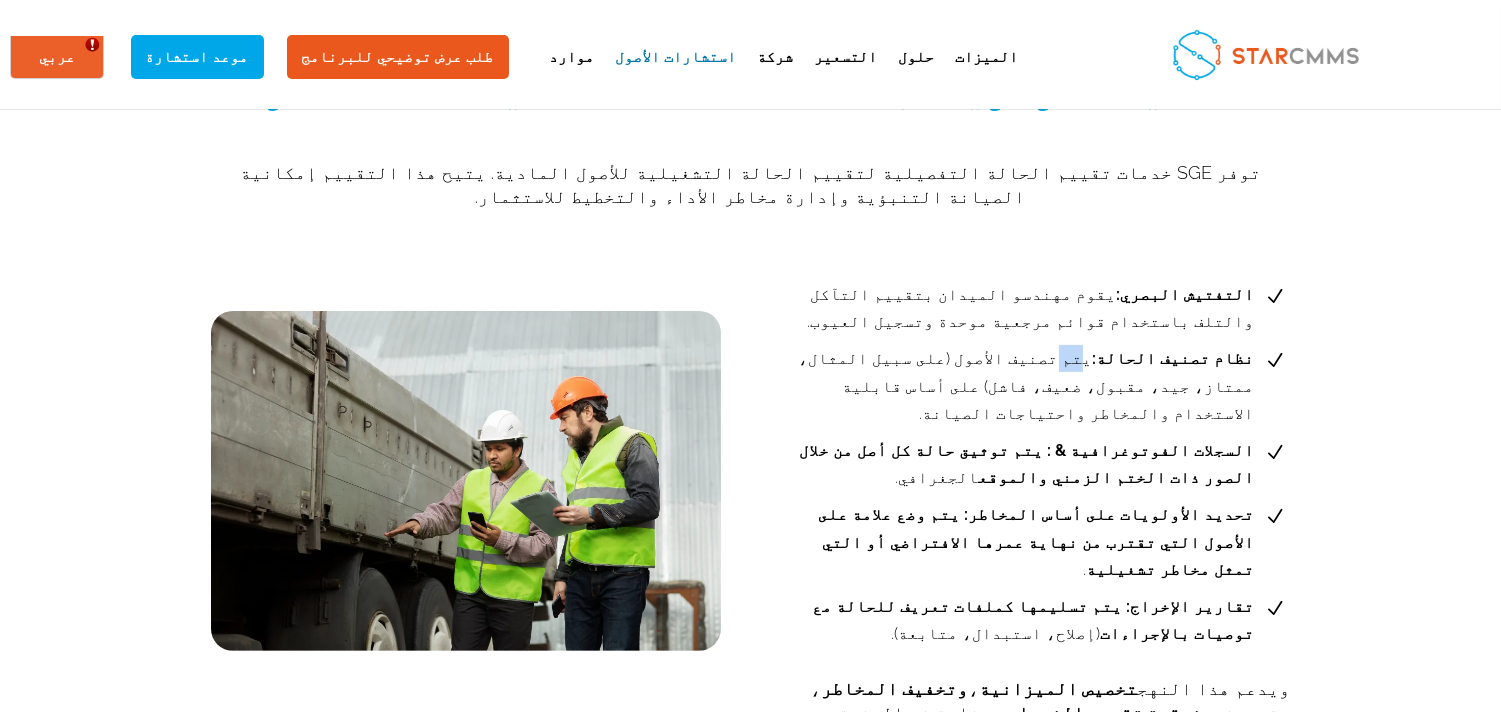 drag, startPoint x: 349, startPoint y: 337, endPoint x: 364, endPoint y: 335, distance: 15.132746 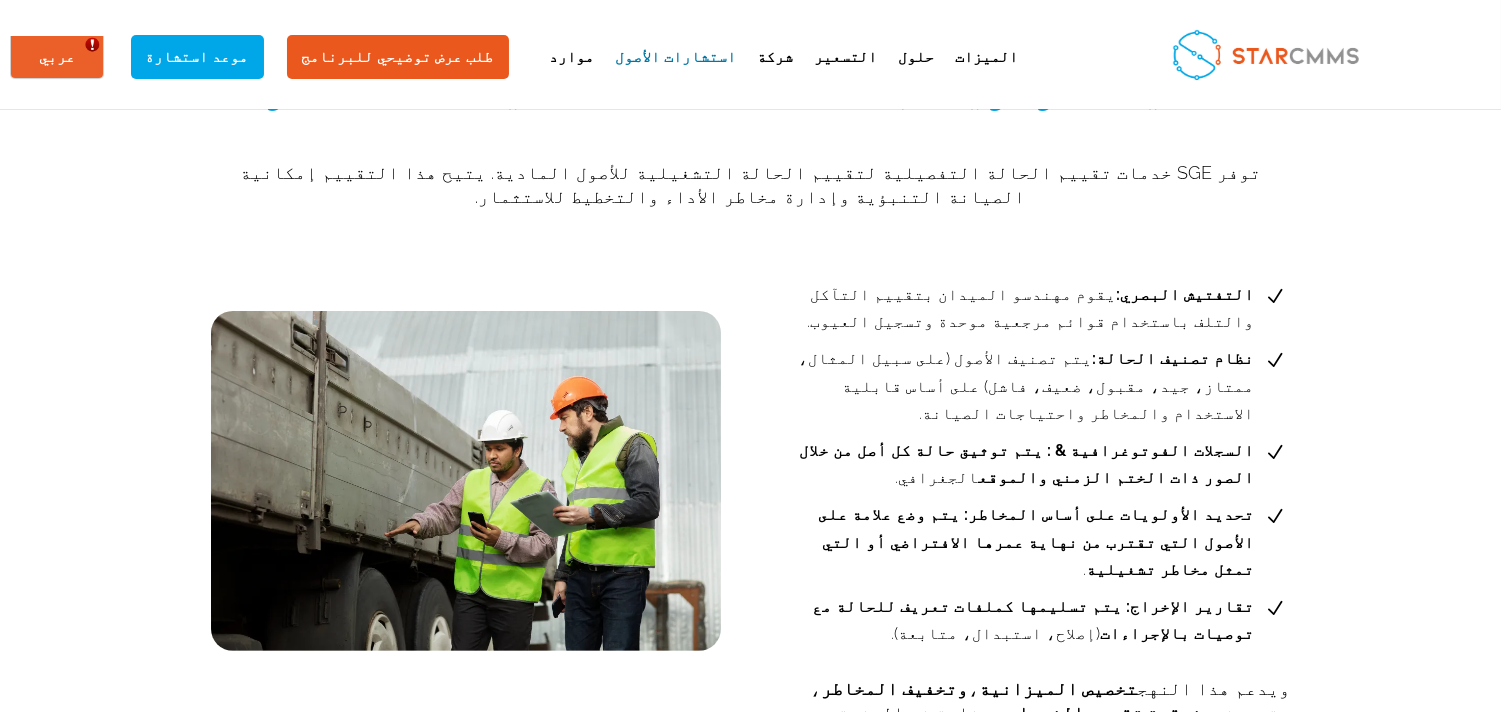 click on "نظام تصنيف الحالة:  يتم تصنيف الأصول (على سبيل المثال، ممتاز، جيد، مقبول، ضعيف، فاشل) على أساس قابلية الاستخدام والمخاطر واحتياجات الصيانة." at bounding box center (1019, 386) 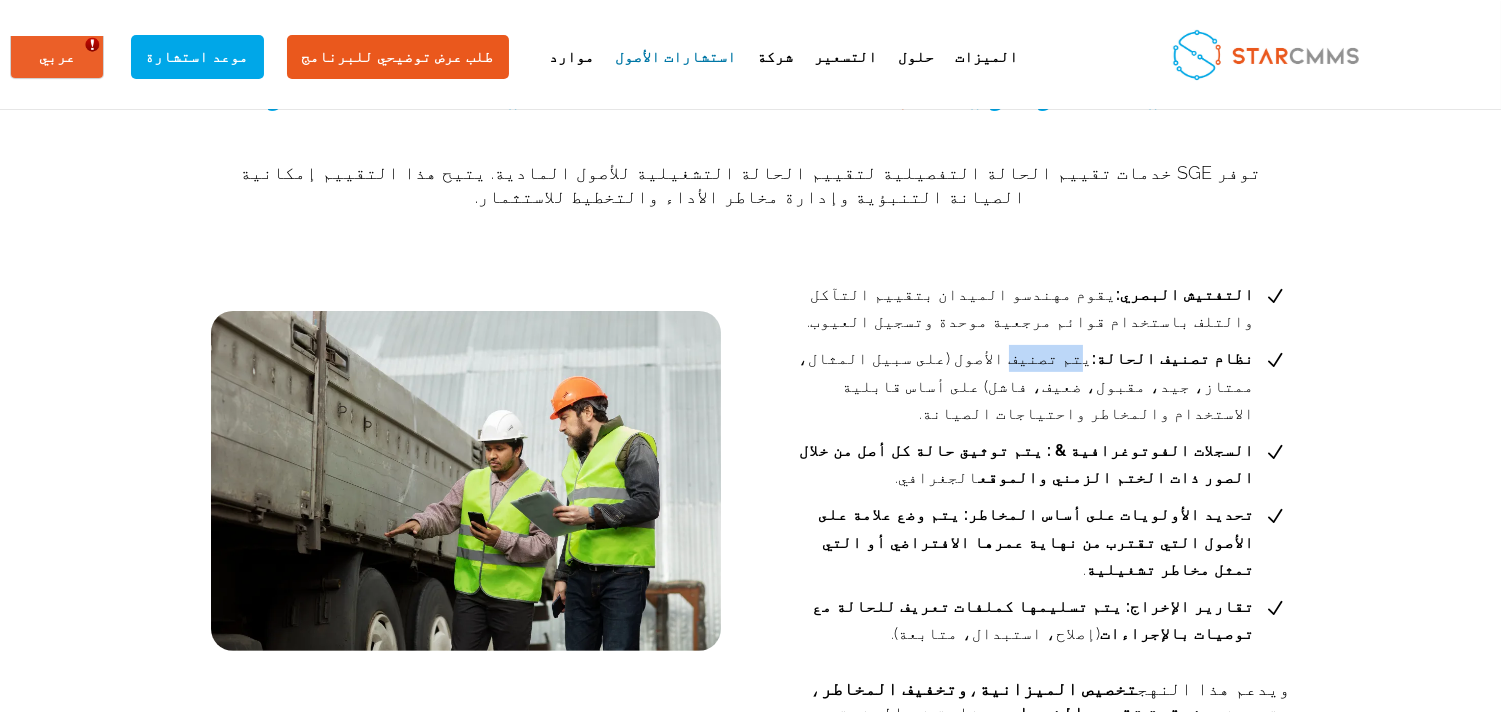drag, startPoint x: 349, startPoint y: 333, endPoint x: 395, endPoint y: 347, distance: 48.08326 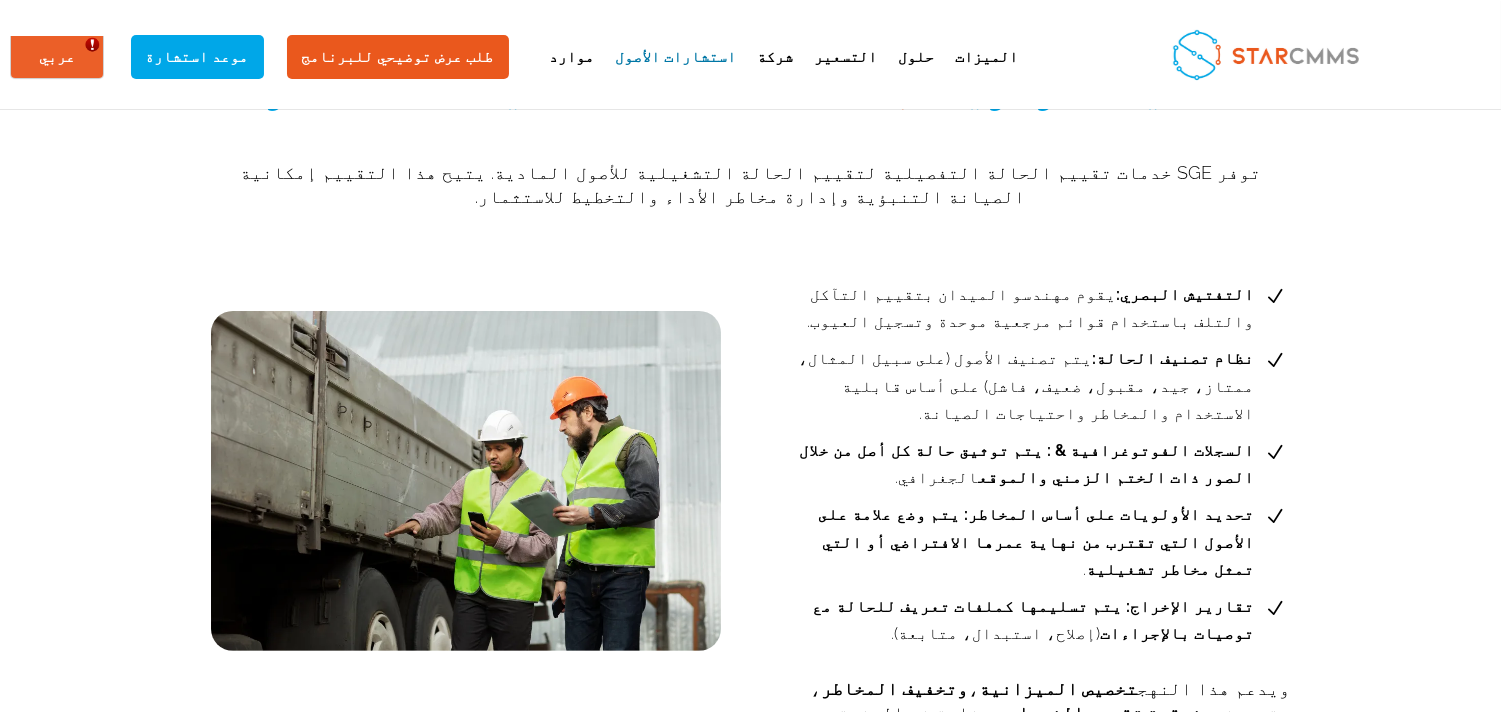 drag, startPoint x: 348, startPoint y: 334, endPoint x: 570, endPoint y: 367, distance: 224.4393 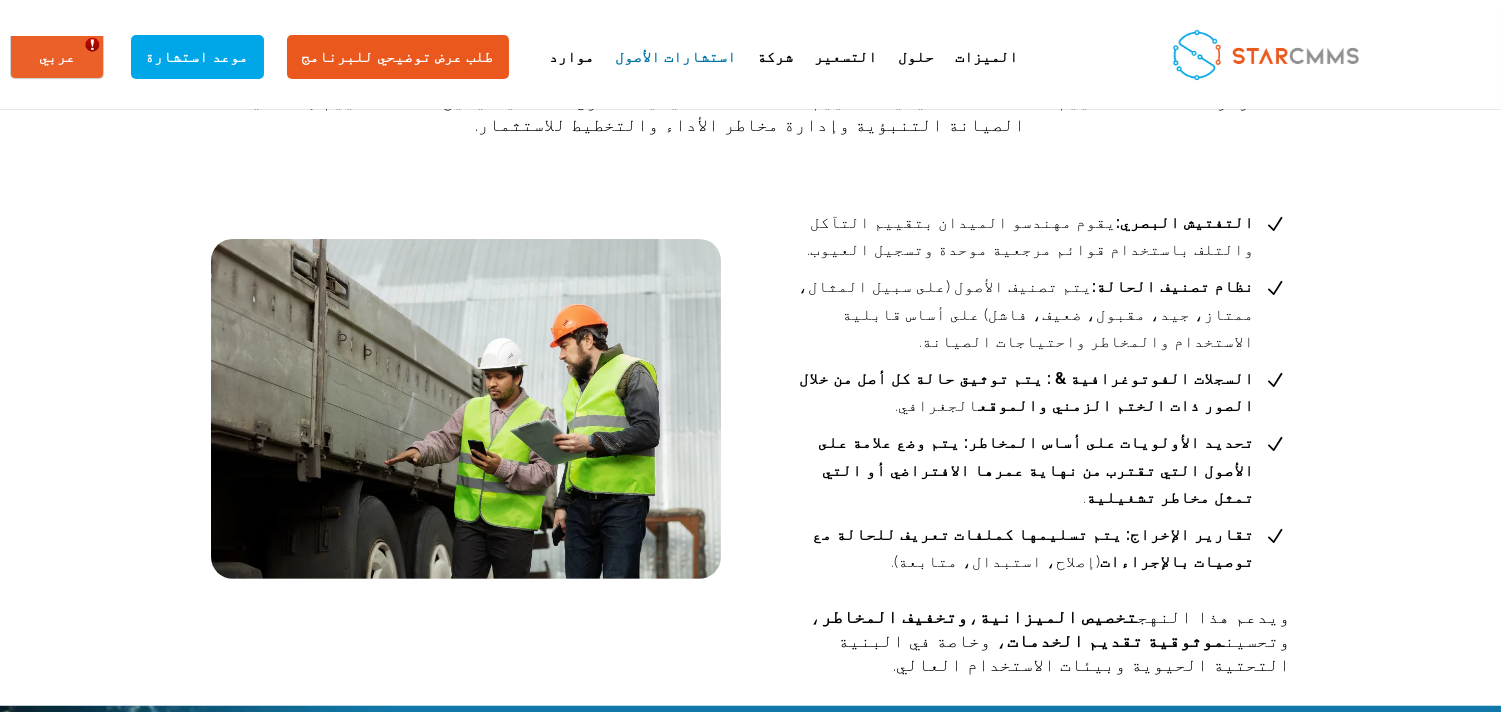 scroll, scrollTop: 1304, scrollLeft: 0, axis: vertical 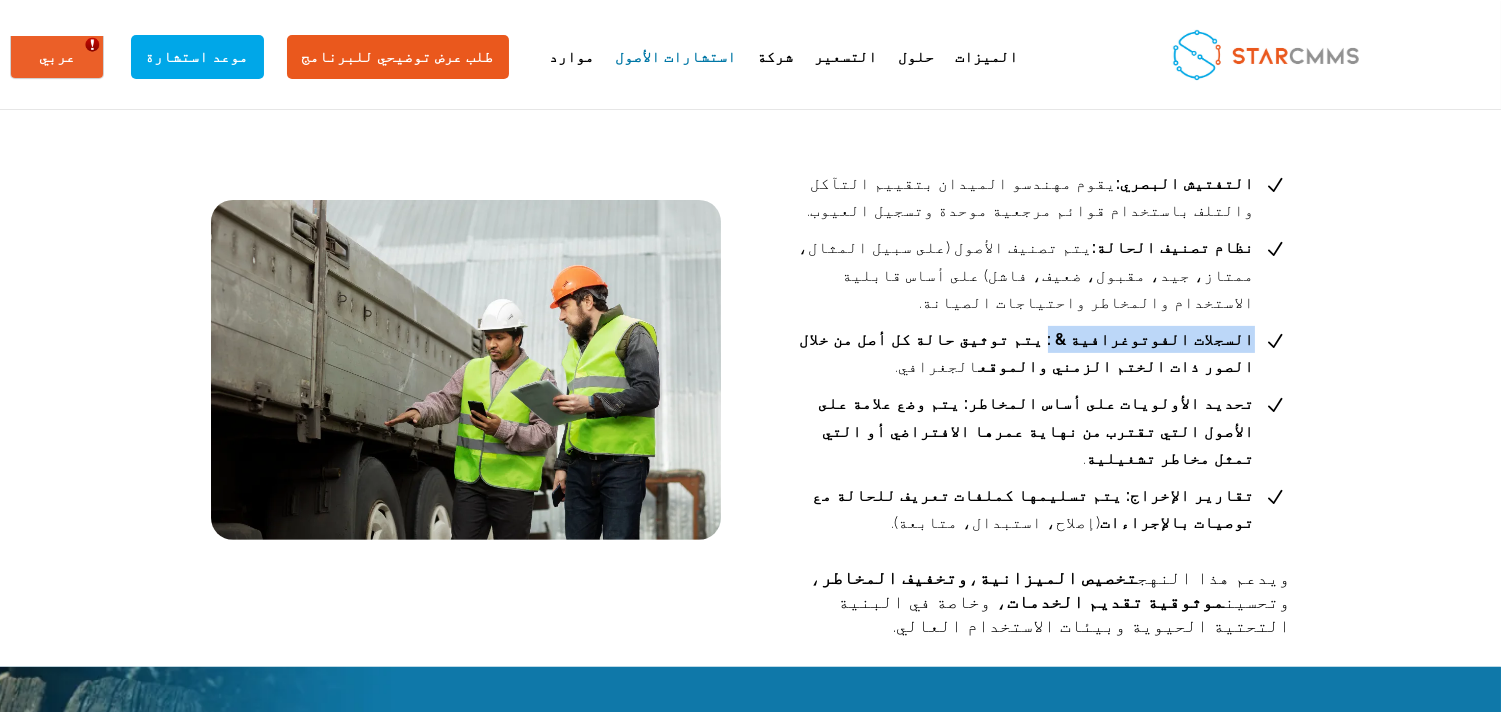 drag, startPoint x: 244, startPoint y: 283, endPoint x: 380, endPoint y: 284, distance: 136.00368 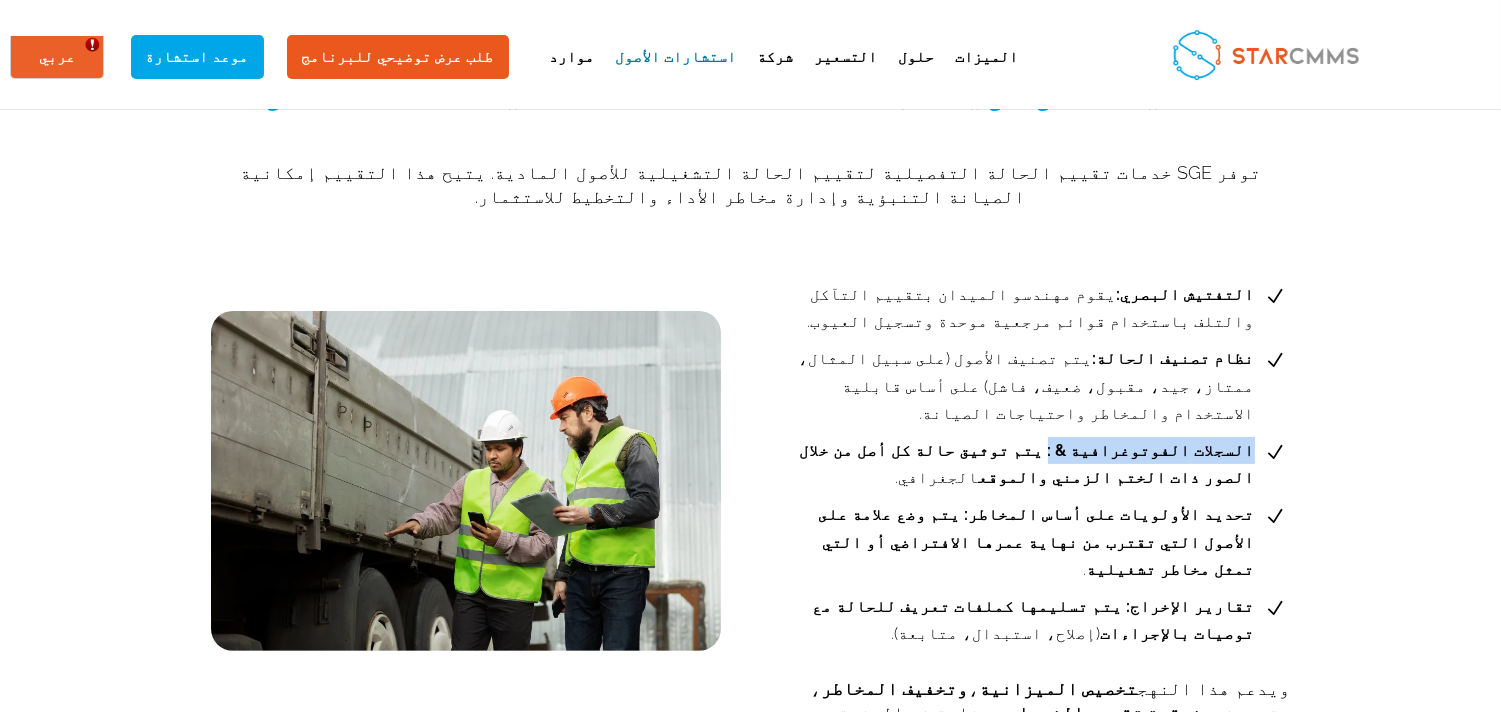 drag, startPoint x: 245, startPoint y: 274, endPoint x: 347, endPoint y: 307, distance: 107.205414 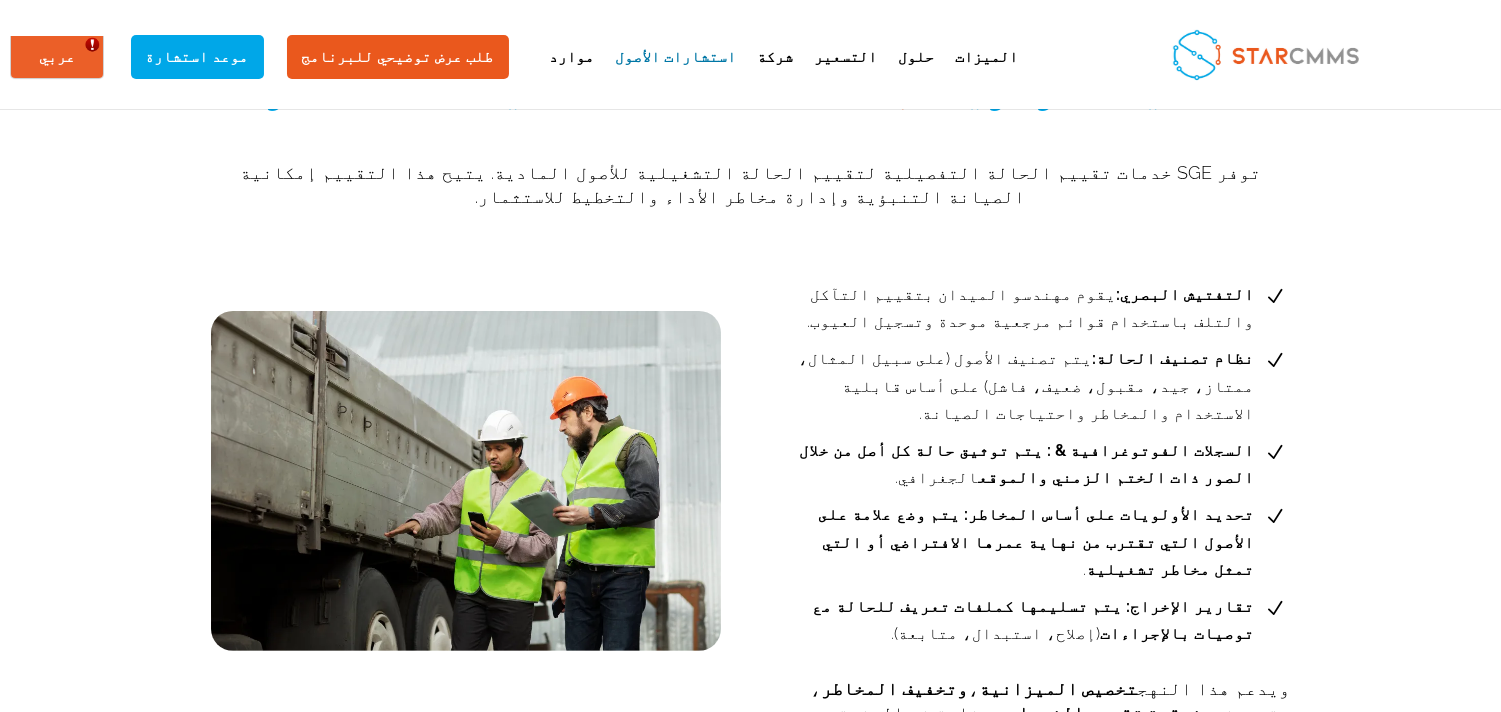 drag, startPoint x: 241, startPoint y: 264, endPoint x: 336, endPoint y: 301, distance: 101.950966 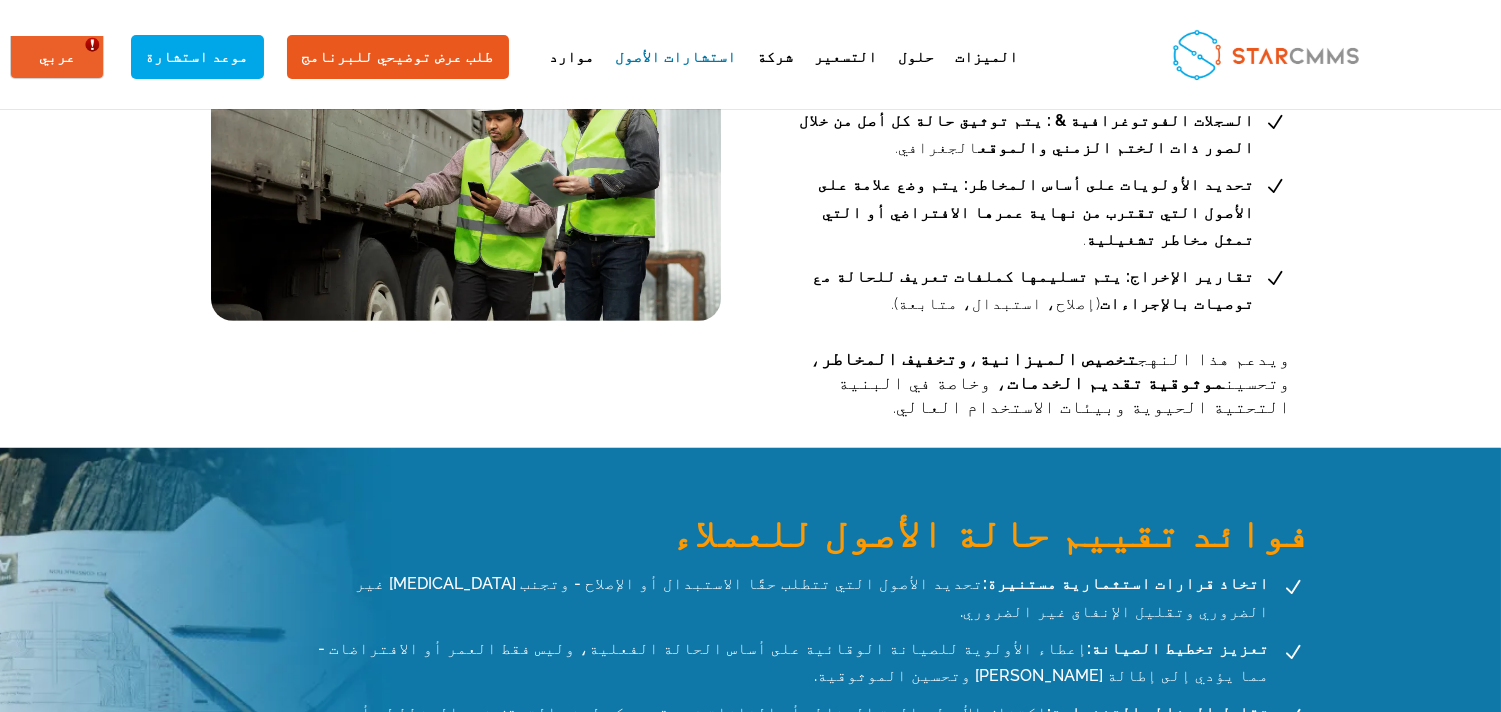 scroll, scrollTop: 1637, scrollLeft: 0, axis: vertical 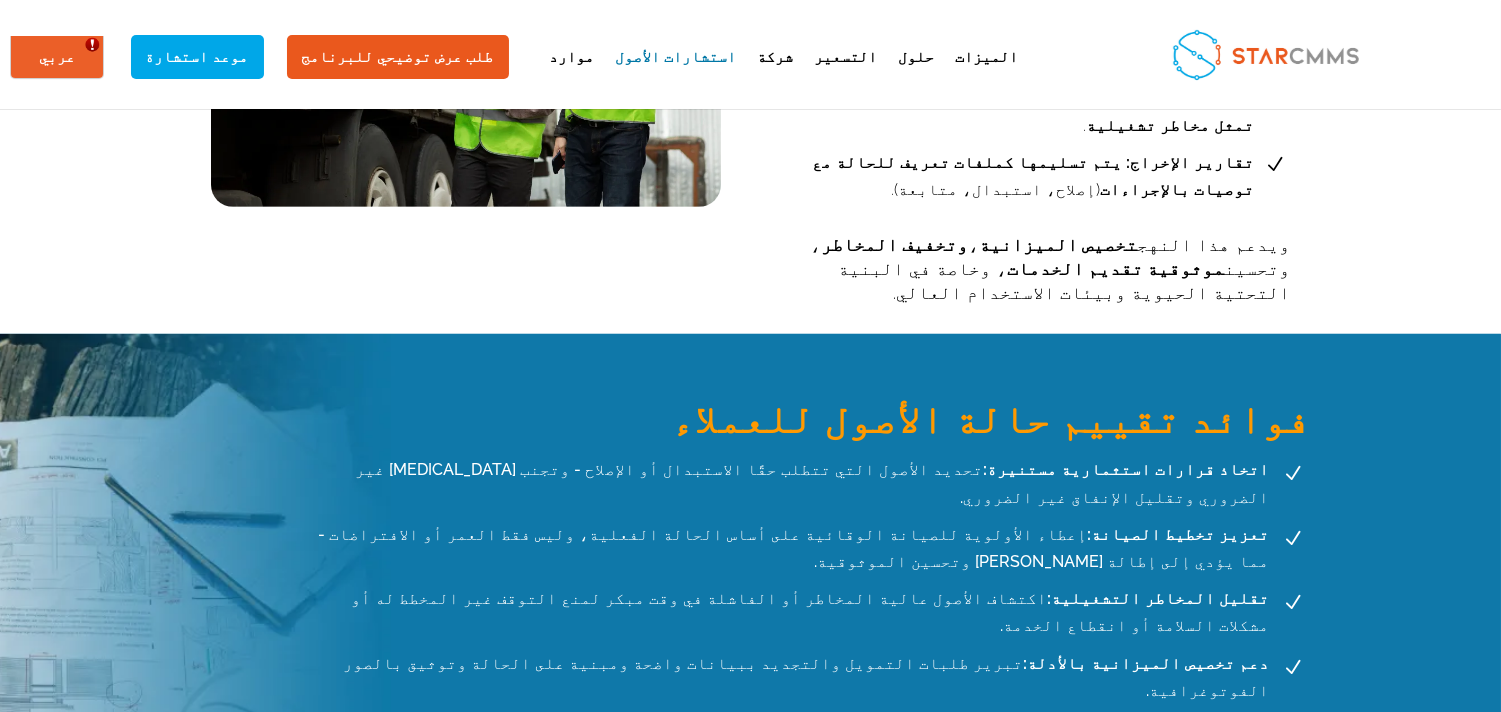 click on "فوائد تقييم حالة الأصول للعملاء" at bounding box center (815, 404) 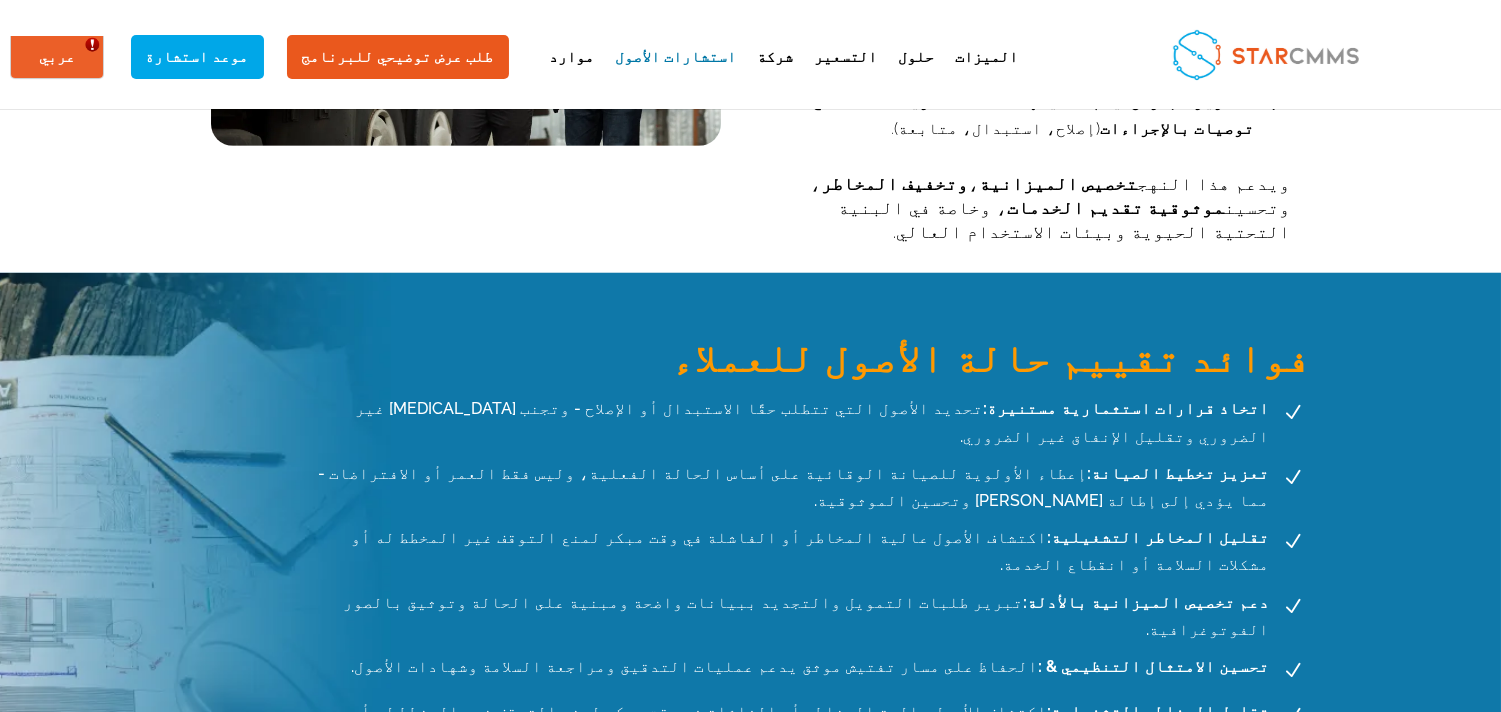 scroll, scrollTop: 1748, scrollLeft: 0, axis: vertical 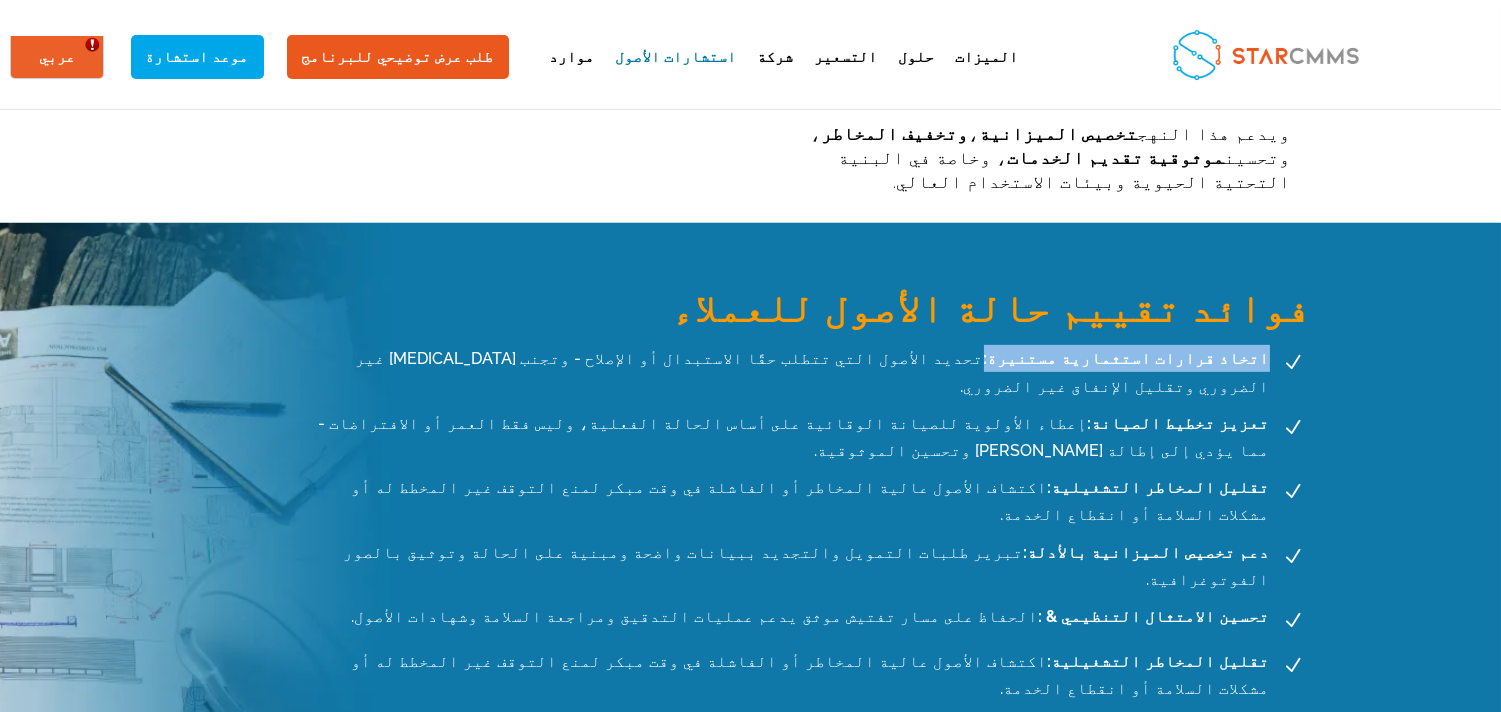drag, startPoint x: 228, startPoint y: 295, endPoint x: 399, endPoint y: 304, distance: 171.23668 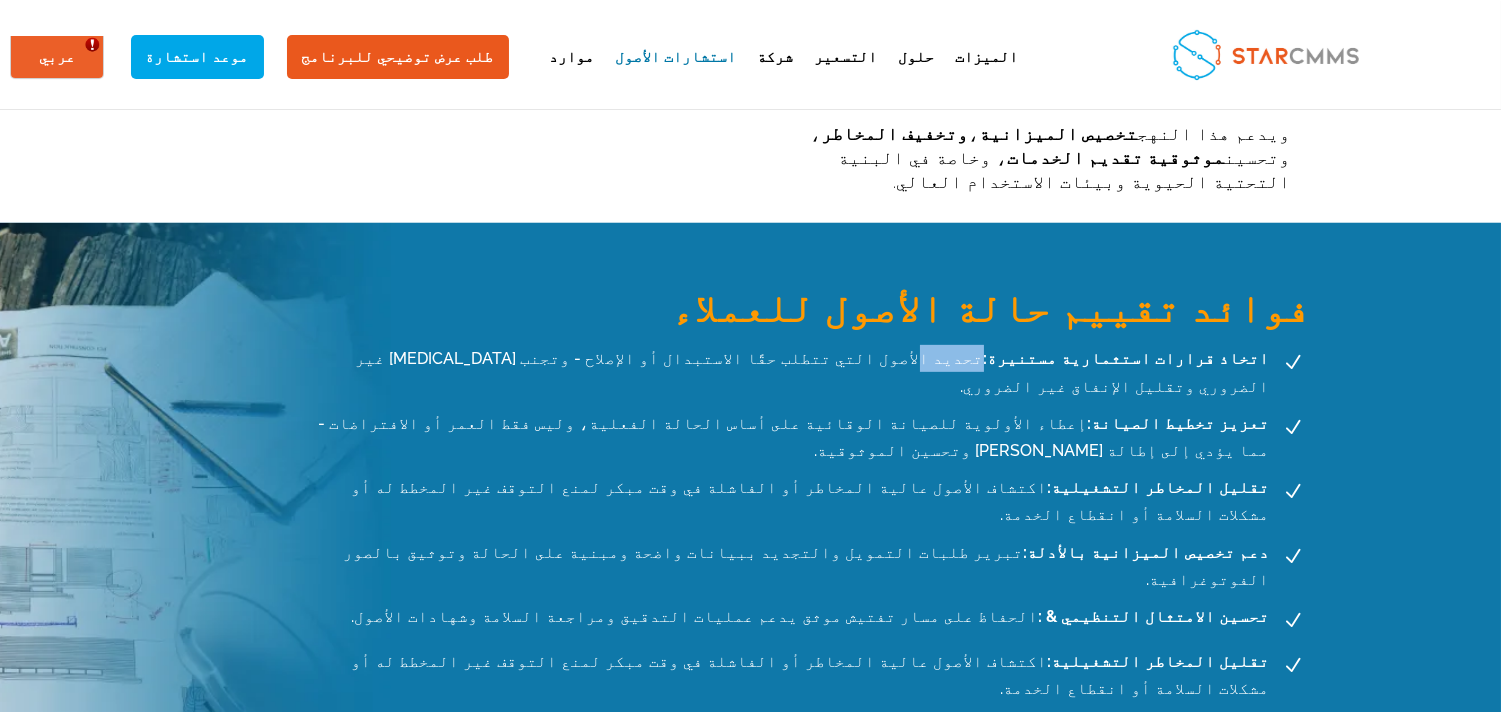 drag, startPoint x: 405, startPoint y: 293, endPoint x: 438, endPoint y: 300, distance: 33.734257 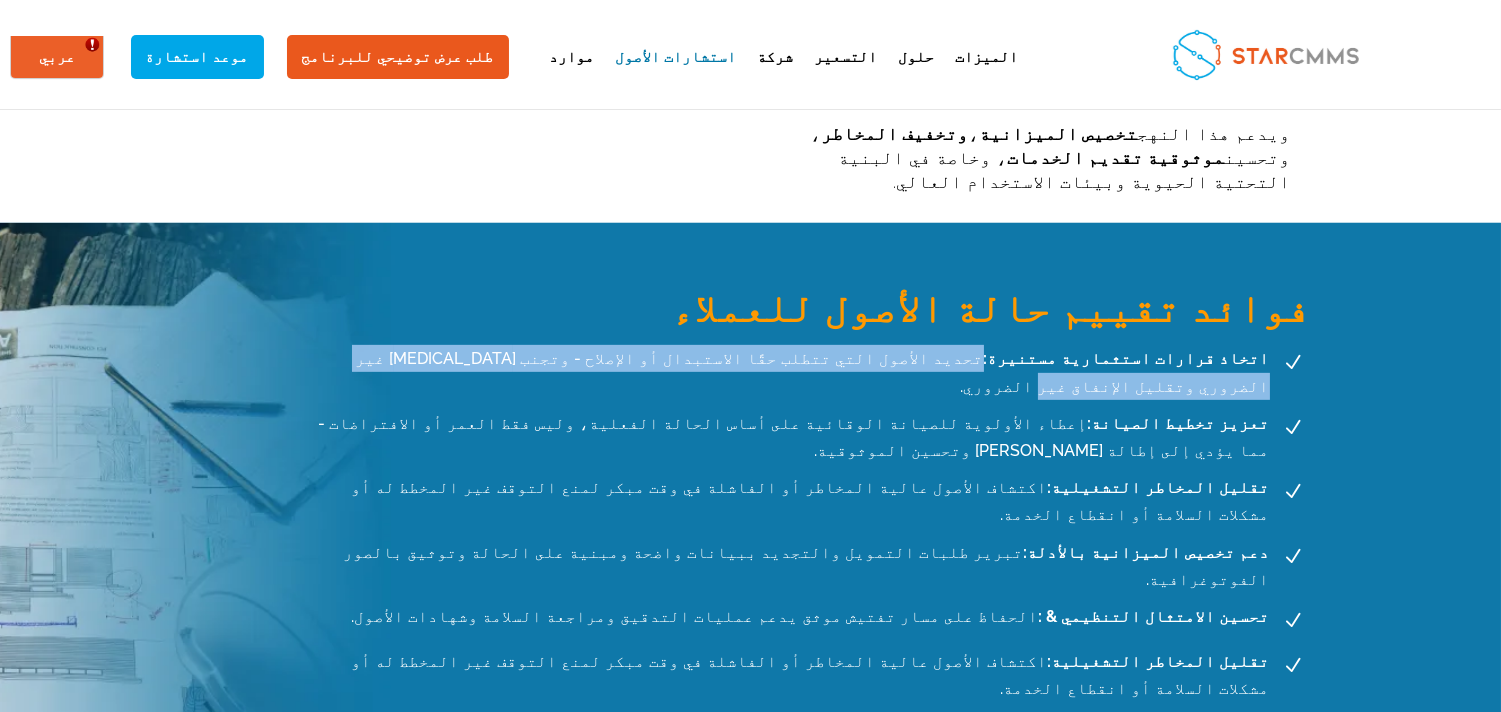 drag, startPoint x: 403, startPoint y: 295, endPoint x: 1011, endPoint y: 303, distance: 608.0526 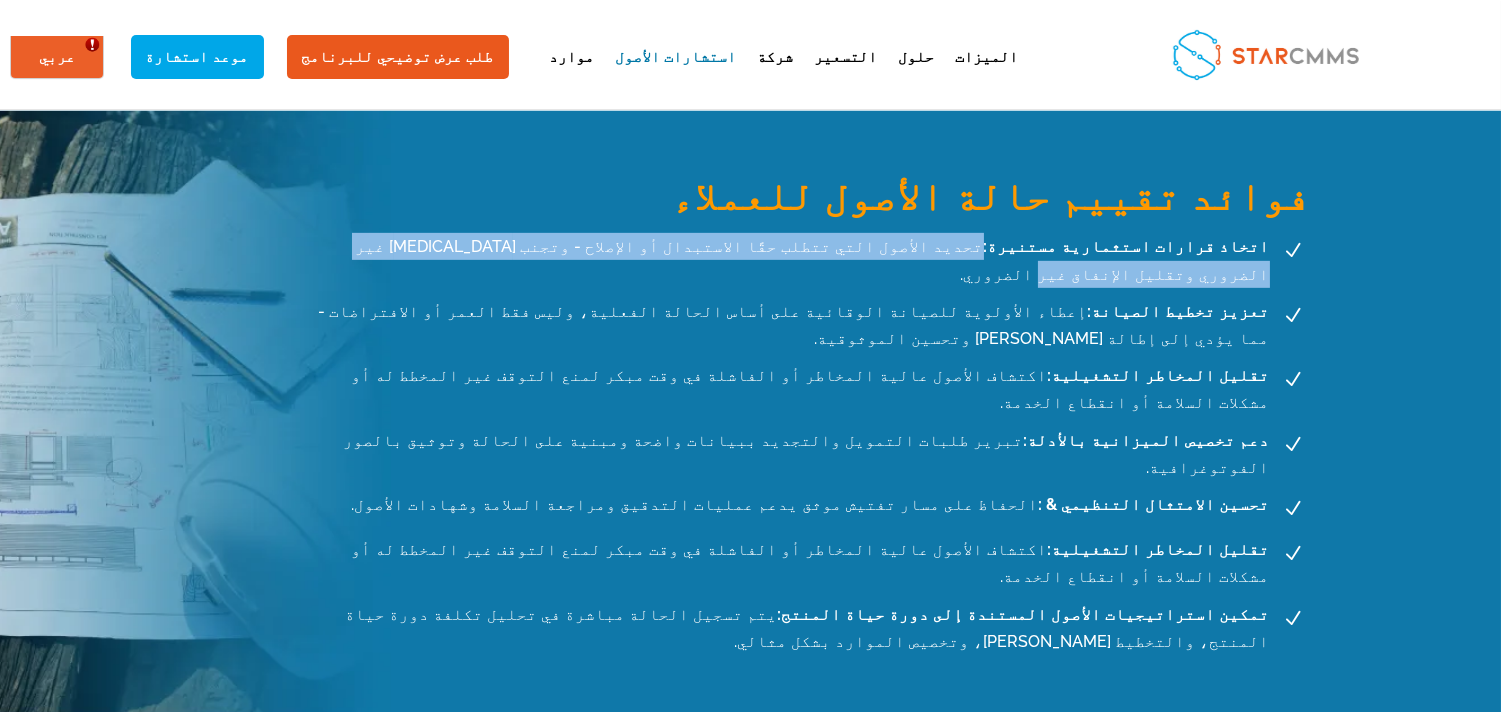 drag, startPoint x: 230, startPoint y: 230, endPoint x: 349, endPoint y: 235, distance: 119.104996 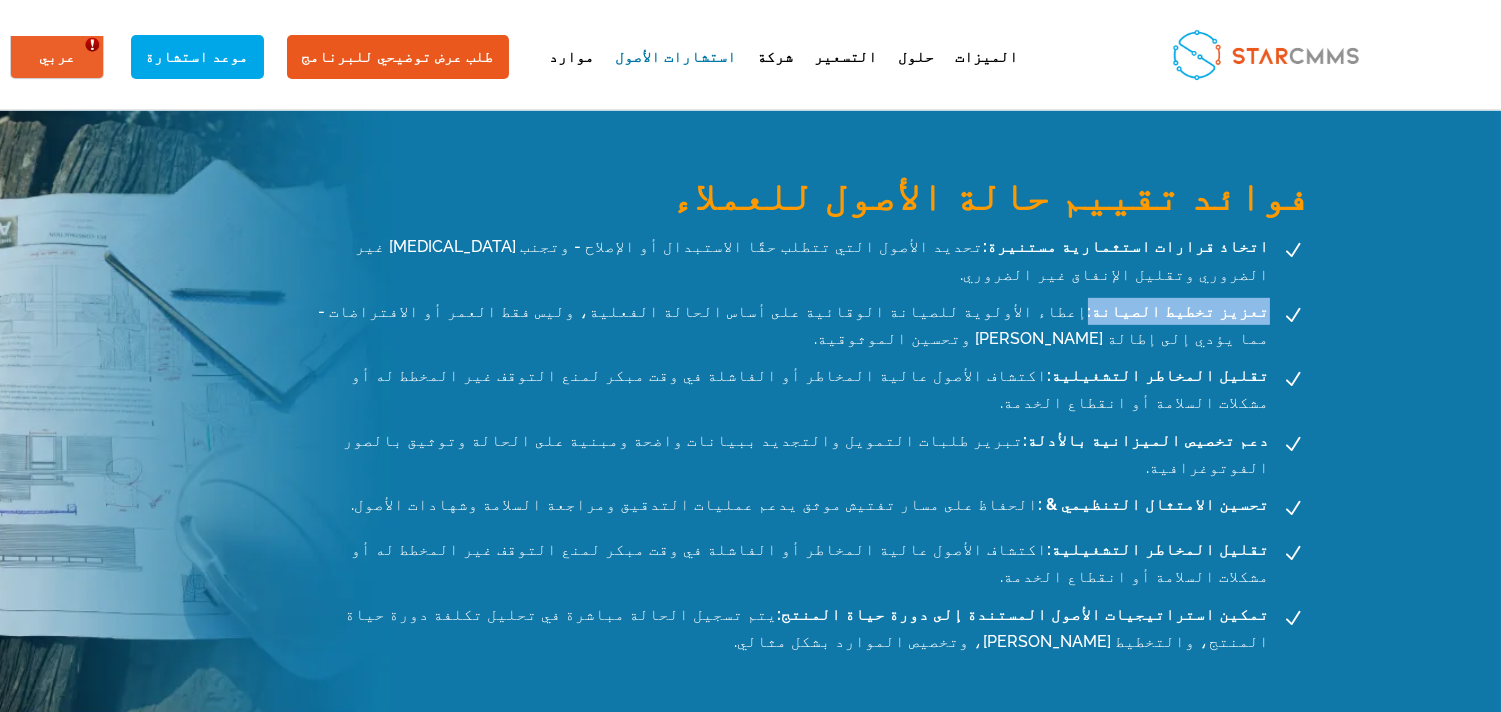 drag, startPoint x: 228, startPoint y: 227, endPoint x: 344, endPoint y: 238, distance: 116.520386 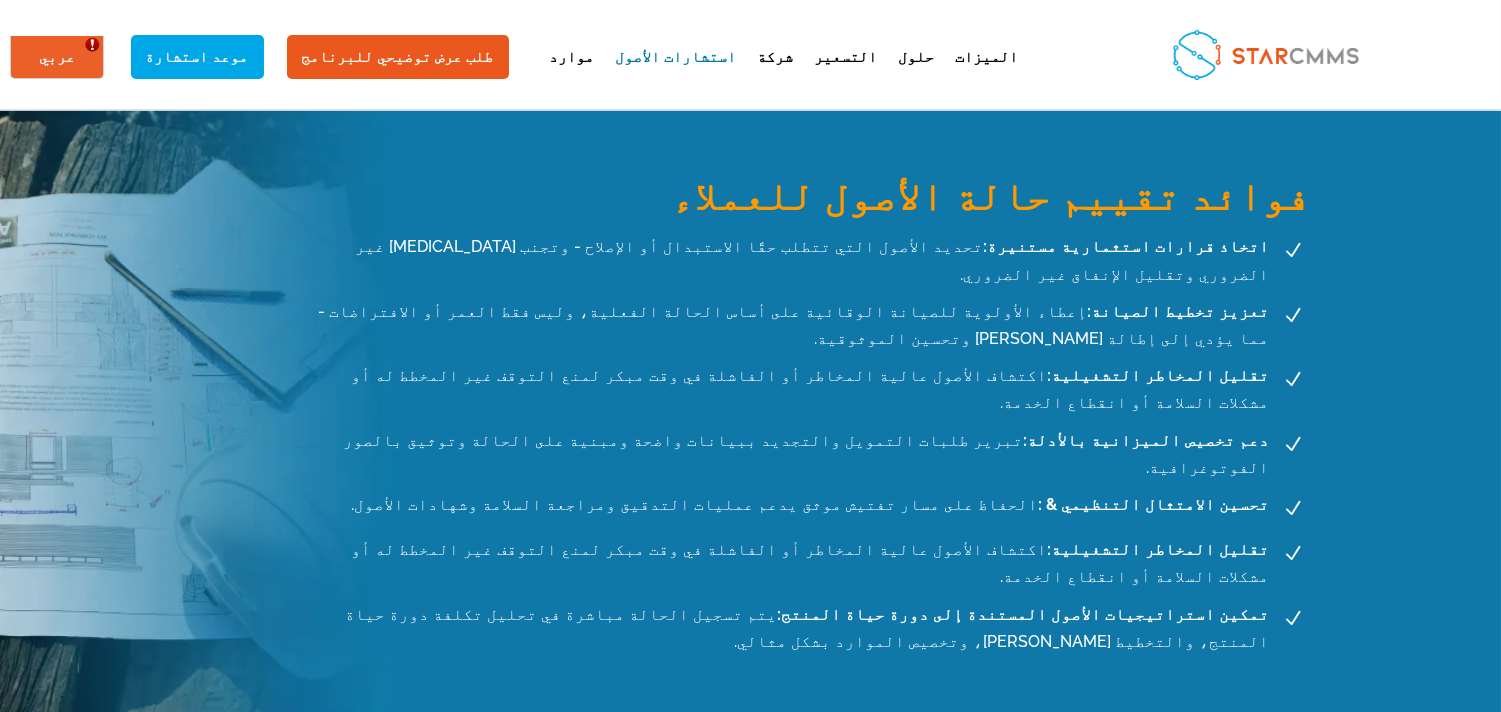 click on "N تعزيز تخطيط الصيانة:  إعطاء الأولوية للصيانة الوقائية على أساس الحالة الفعلية، وليس فقط العمر أو الافتراضات - مما يؤدي إلى إطالة عمر الأصول وتحسين الموثوقية." at bounding box center [815, 325] 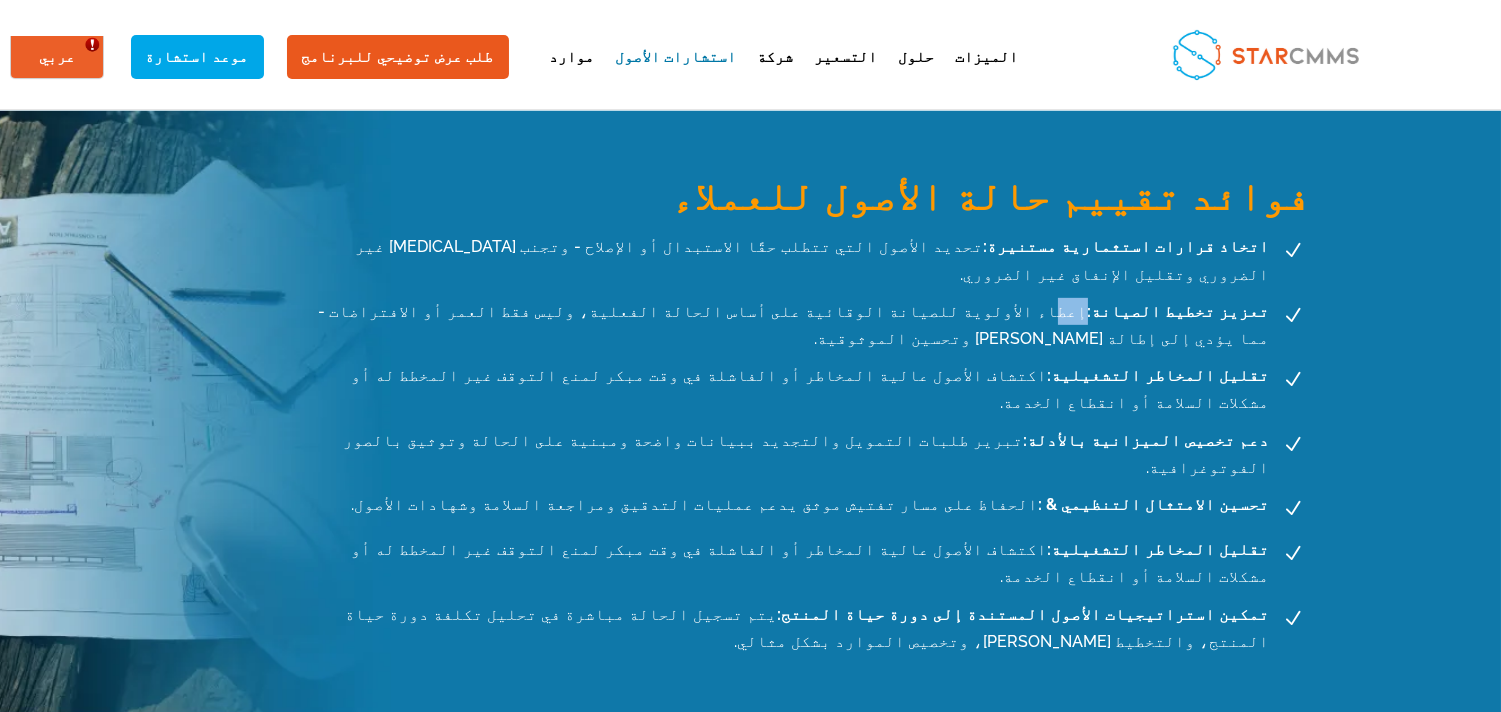 drag, startPoint x: 348, startPoint y: 235, endPoint x: 366, endPoint y: 234, distance: 18.027756 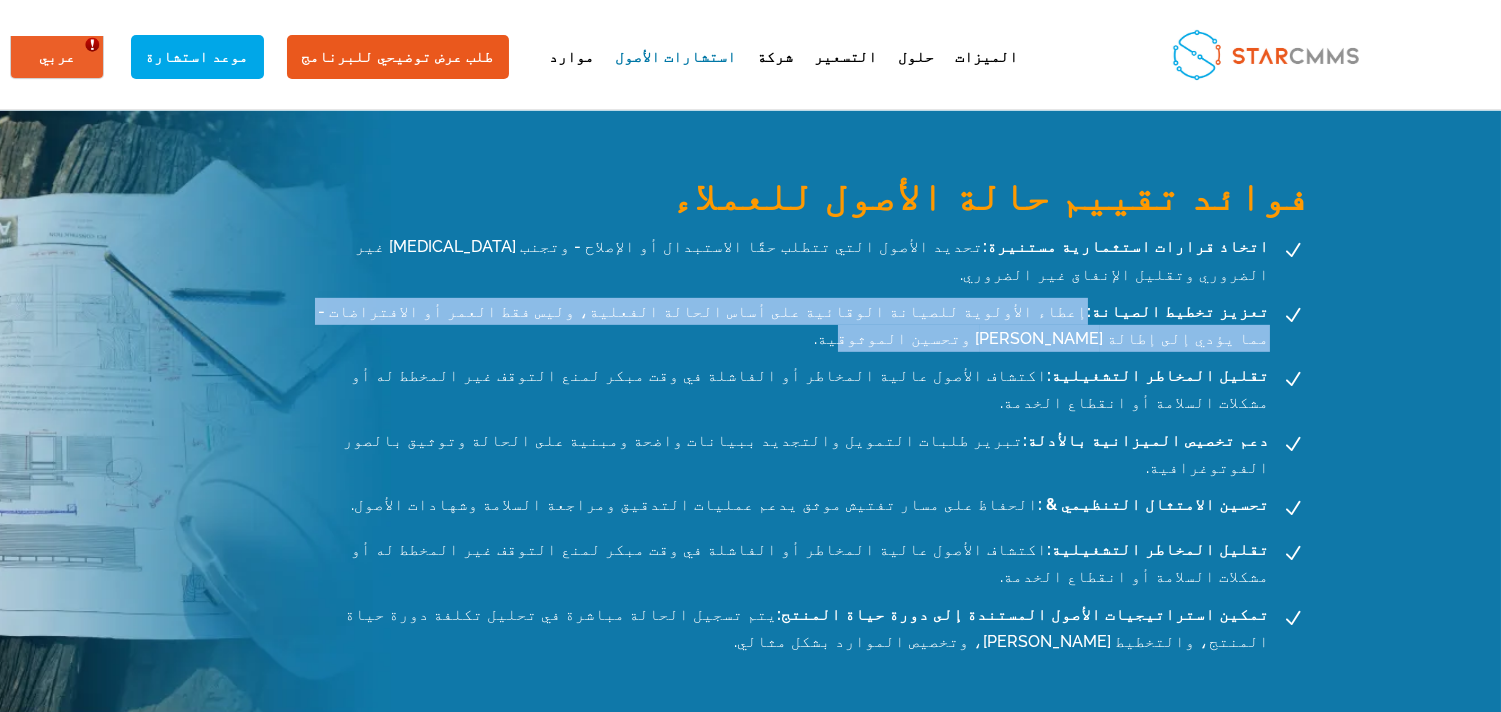 drag, startPoint x: 345, startPoint y: 230, endPoint x: 1100, endPoint y: 224, distance: 755.02386 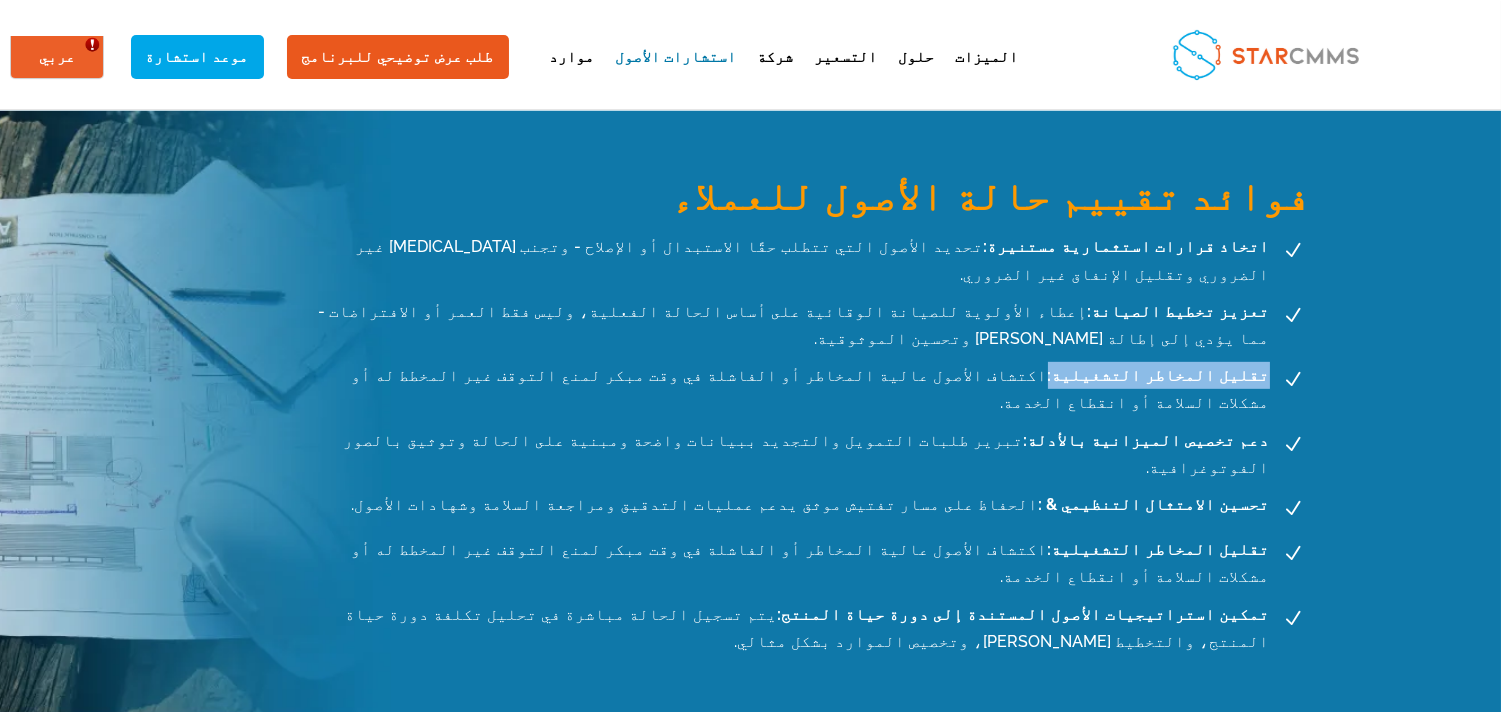 drag, startPoint x: 230, startPoint y: 274, endPoint x: 357, endPoint y: 286, distance: 127.56567 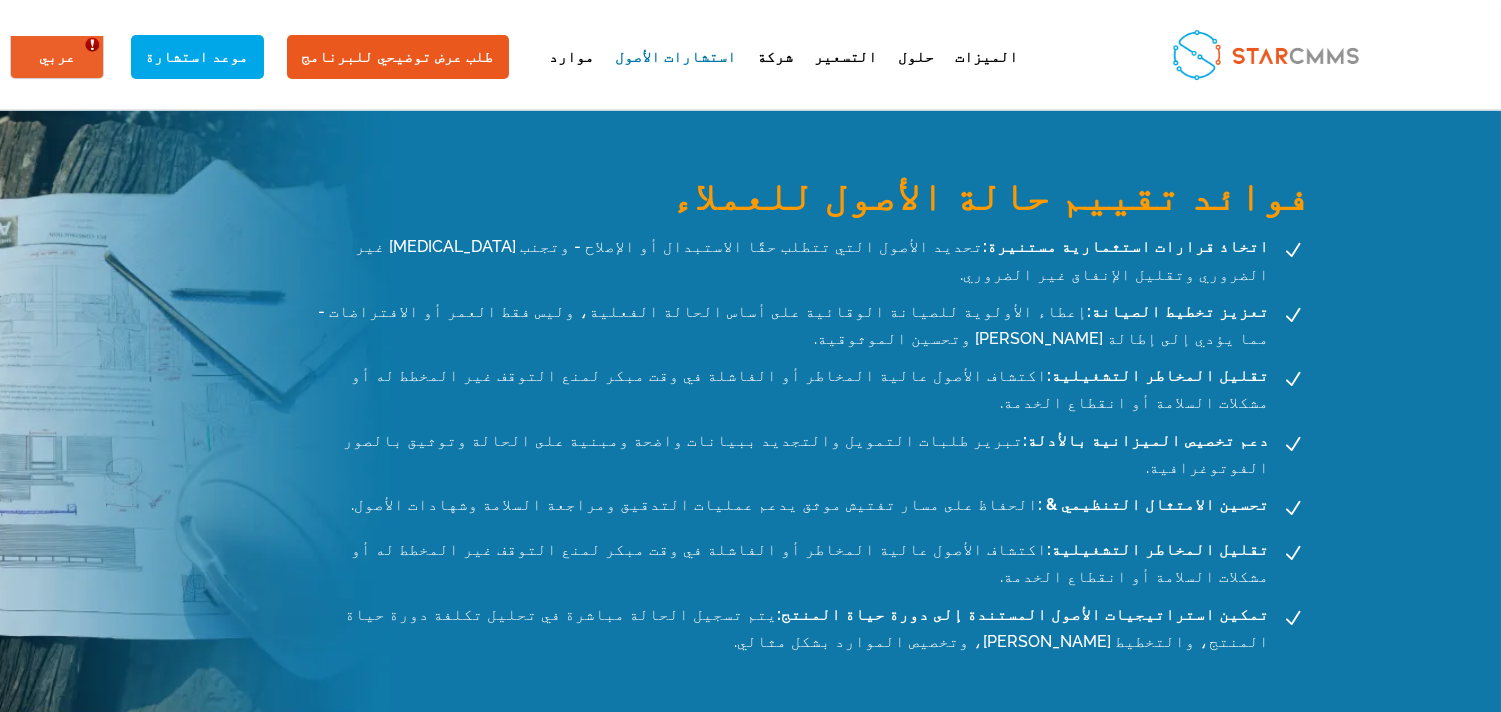 click on "N تقليل المخاطر التشغيلية:  اكتشاف الأصول عالية المخاطر أو الفاشلة في وقت مبكر لمنع التوقف غير المخطط له أو مشكلات السلامة أو انقطاع الخدمة." at bounding box center (815, 389) 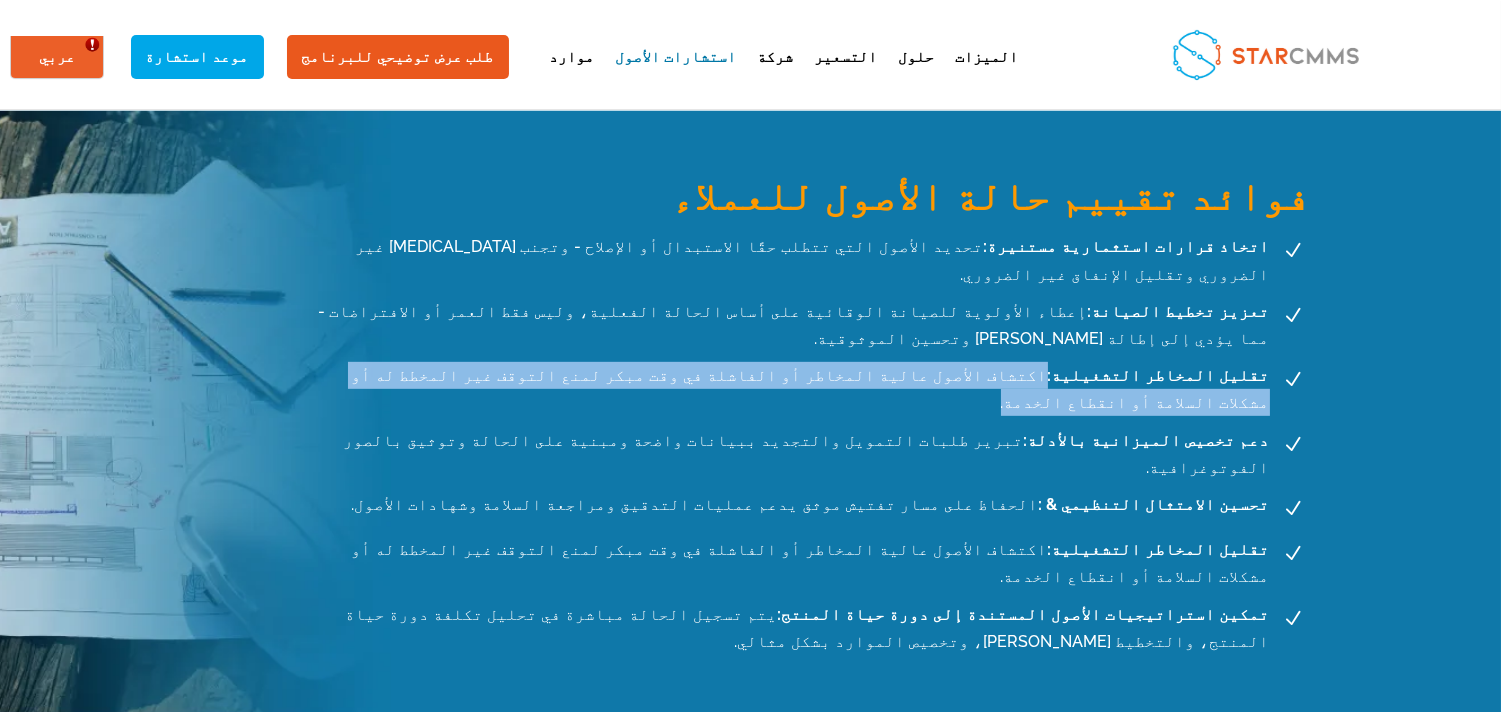 drag, startPoint x: 358, startPoint y: 275, endPoint x: 994, endPoint y: 282, distance: 636.0385 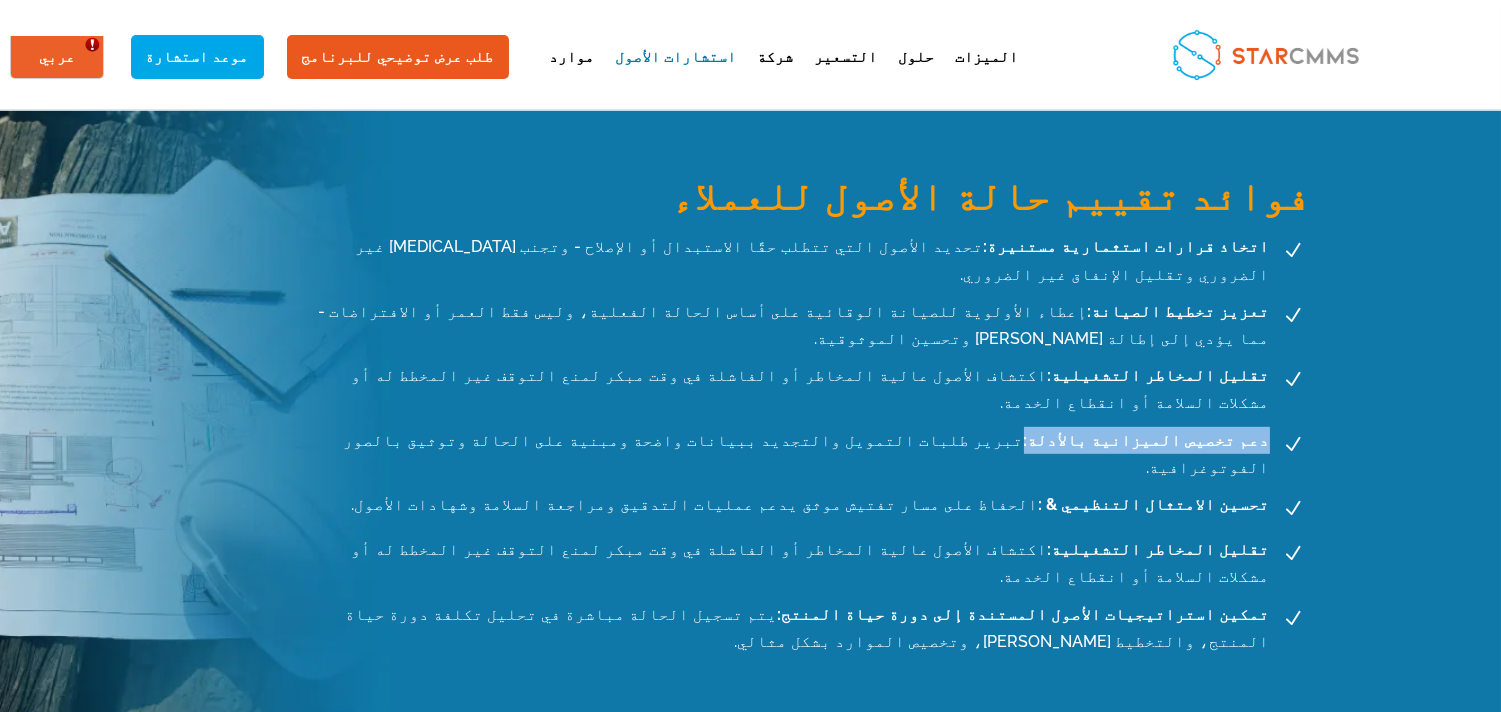 drag, startPoint x: 225, startPoint y: 316, endPoint x: 389, endPoint y: 321, distance: 164.0762 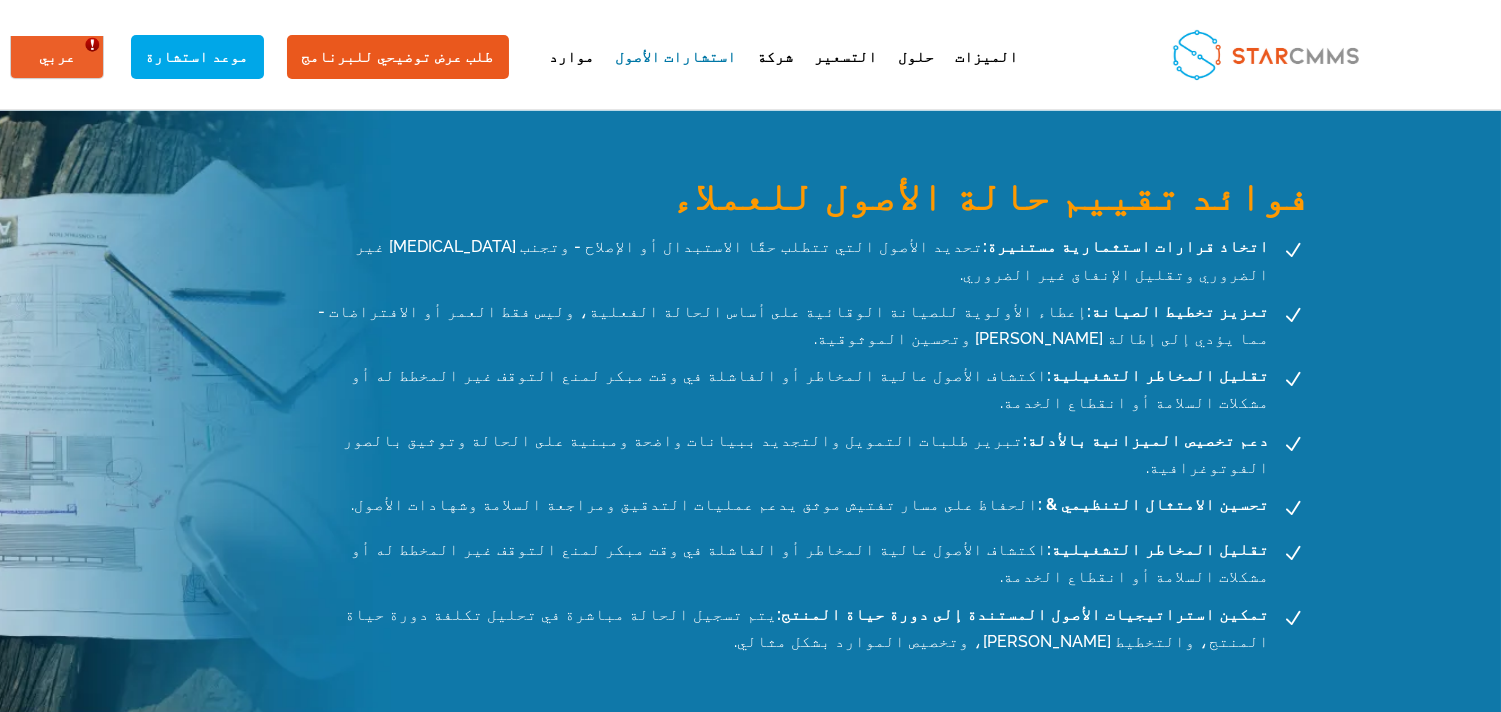 click on "دعم تخصيص الميزانية بالأدلة:  تبرير طلبات التمويل والتجديد ببيانات واضحة ومبنية على الحالة وتوثيق بالصور الفوتوغرافية." at bounding box center [797, 454] 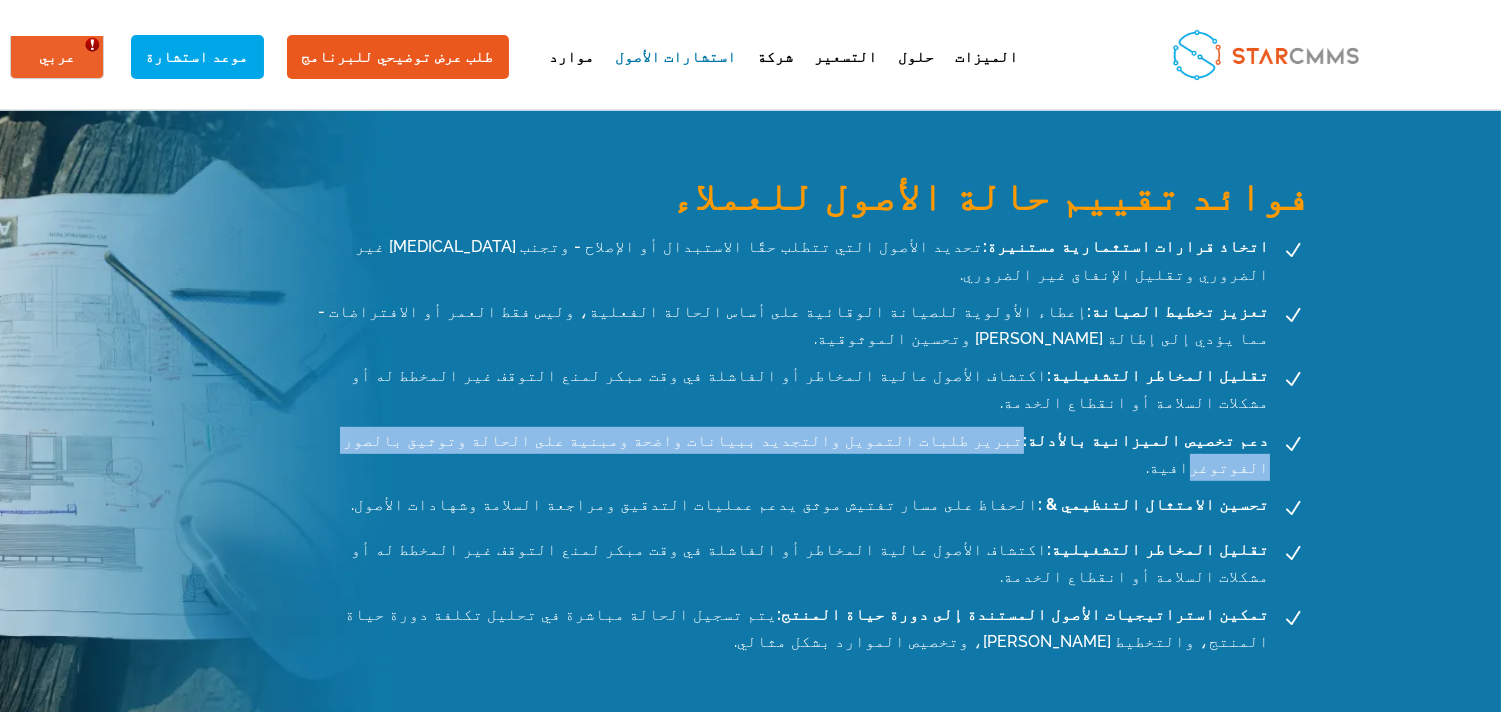 drag, startPoint x: 394, startPoint y: 323, endPoint x: 844, endPoint y: 323, distance: 450 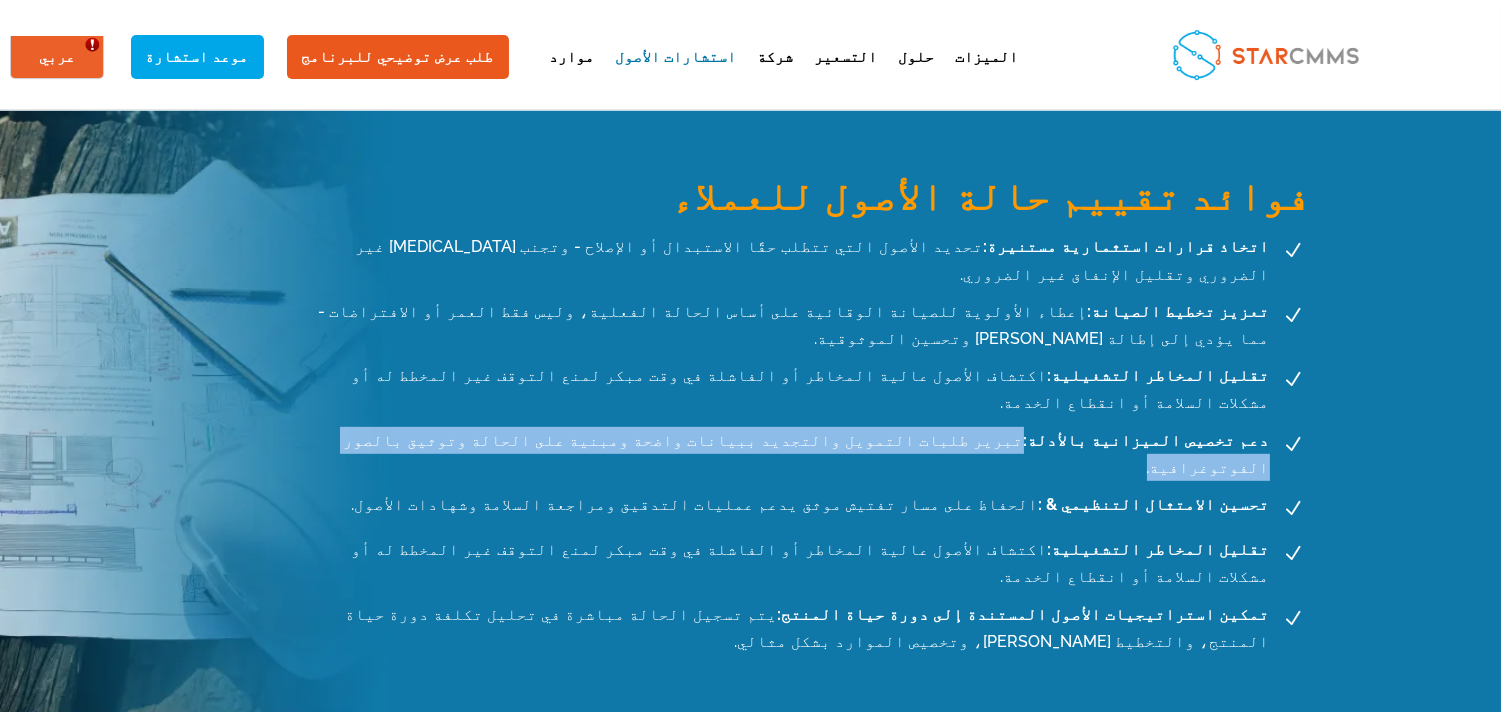 drag, startPoint x: 390, startPoint y: 322, endPoint x: 883, endPoint y: 317, distance: 493.02536 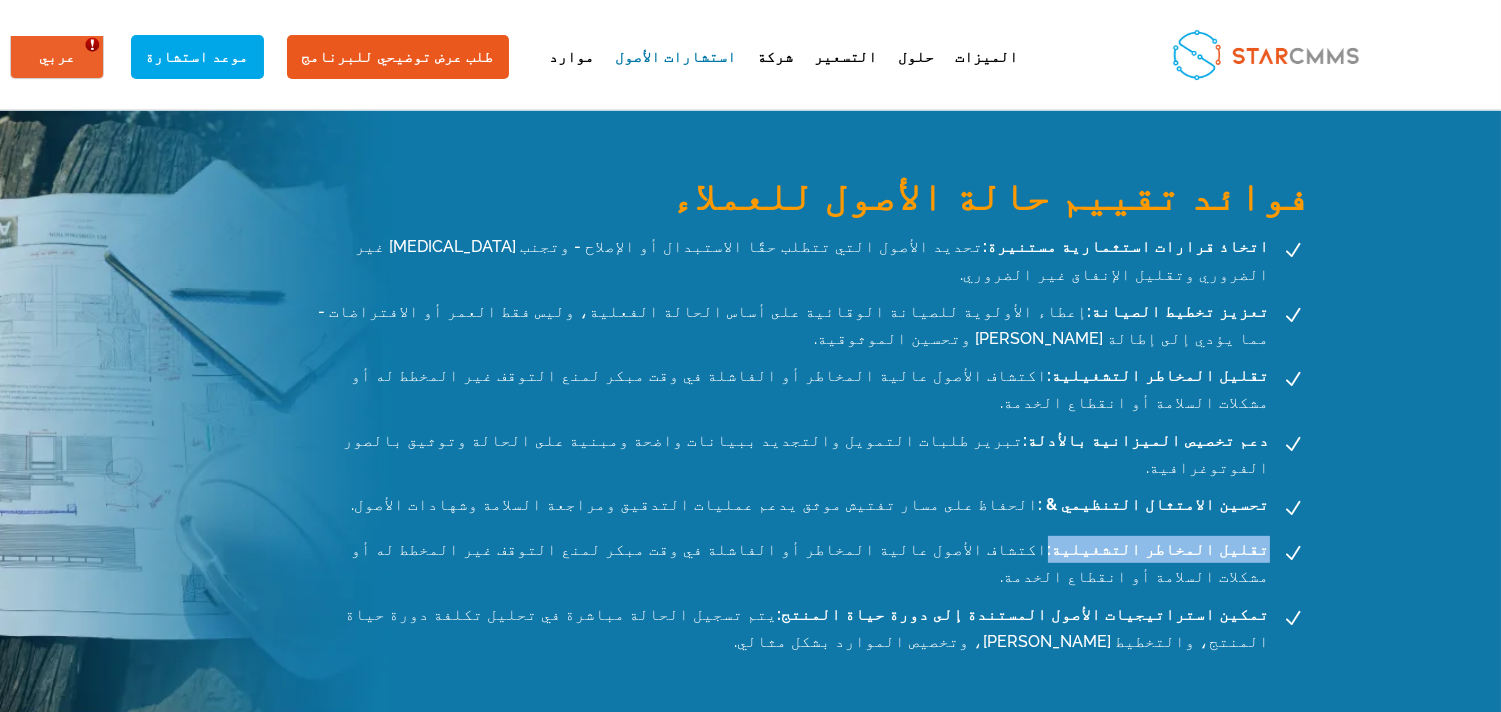 drag, startPoint x: 228, startPoint y: 408, endPoint x: 355, endPoint y: 416, distance: 127.25172 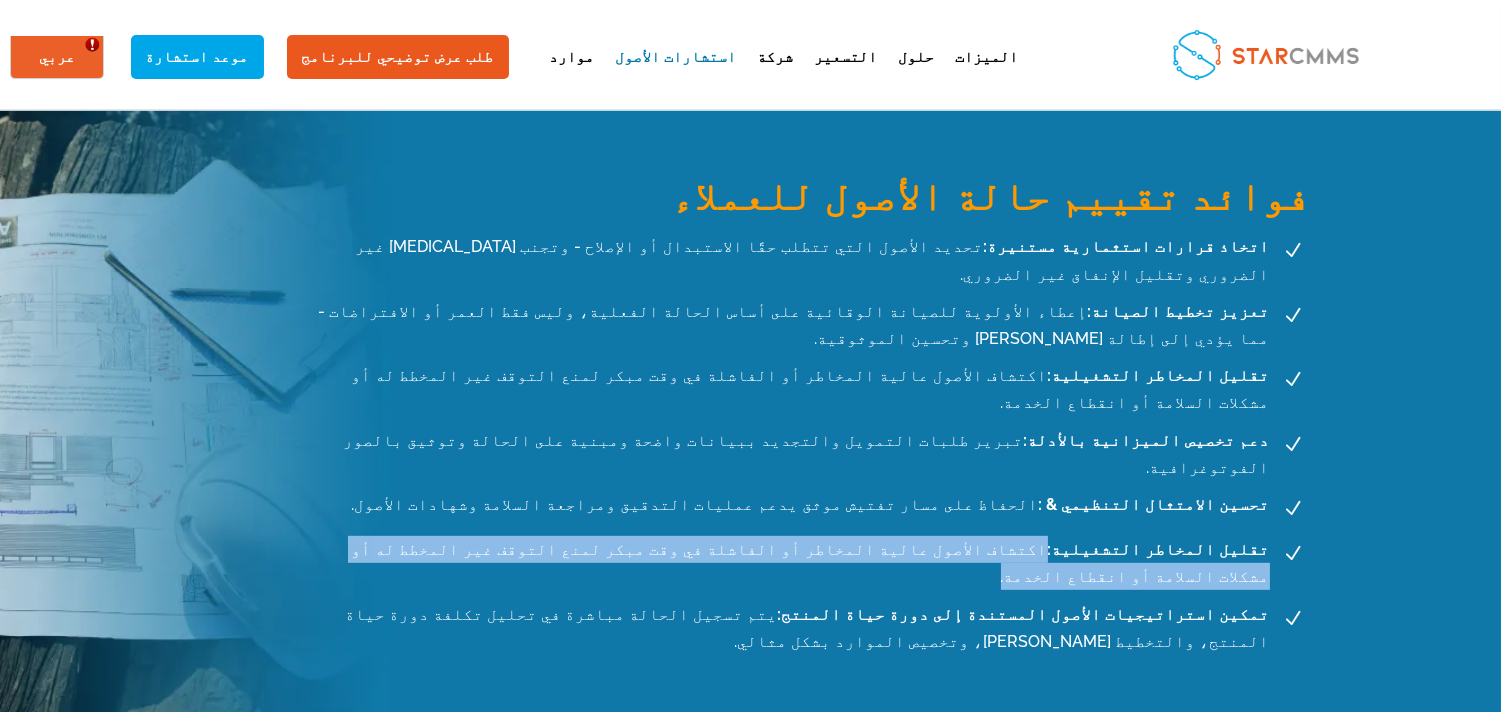 drag, startPoint x: 359, startPoint y: 407, endPoint x: 1071, endPoint y: 406, distance: 712.00073 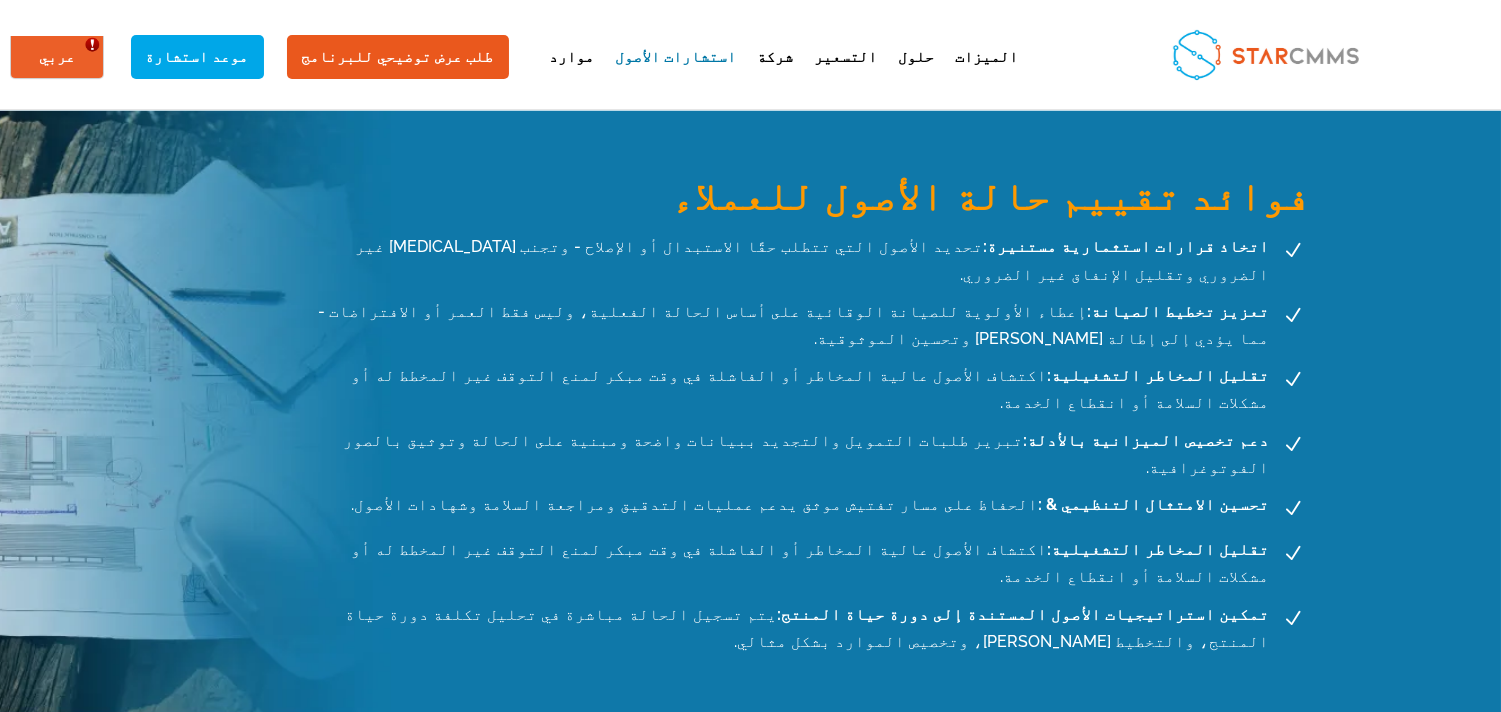 click on "N تحسين الامتثال التنظيمي & :  الحفاظ على مسار تفتيش موثق يدعم عمليات التدقيق ومراجعة السلامة وشهادات الأصول." at bounding box center [815, 508] 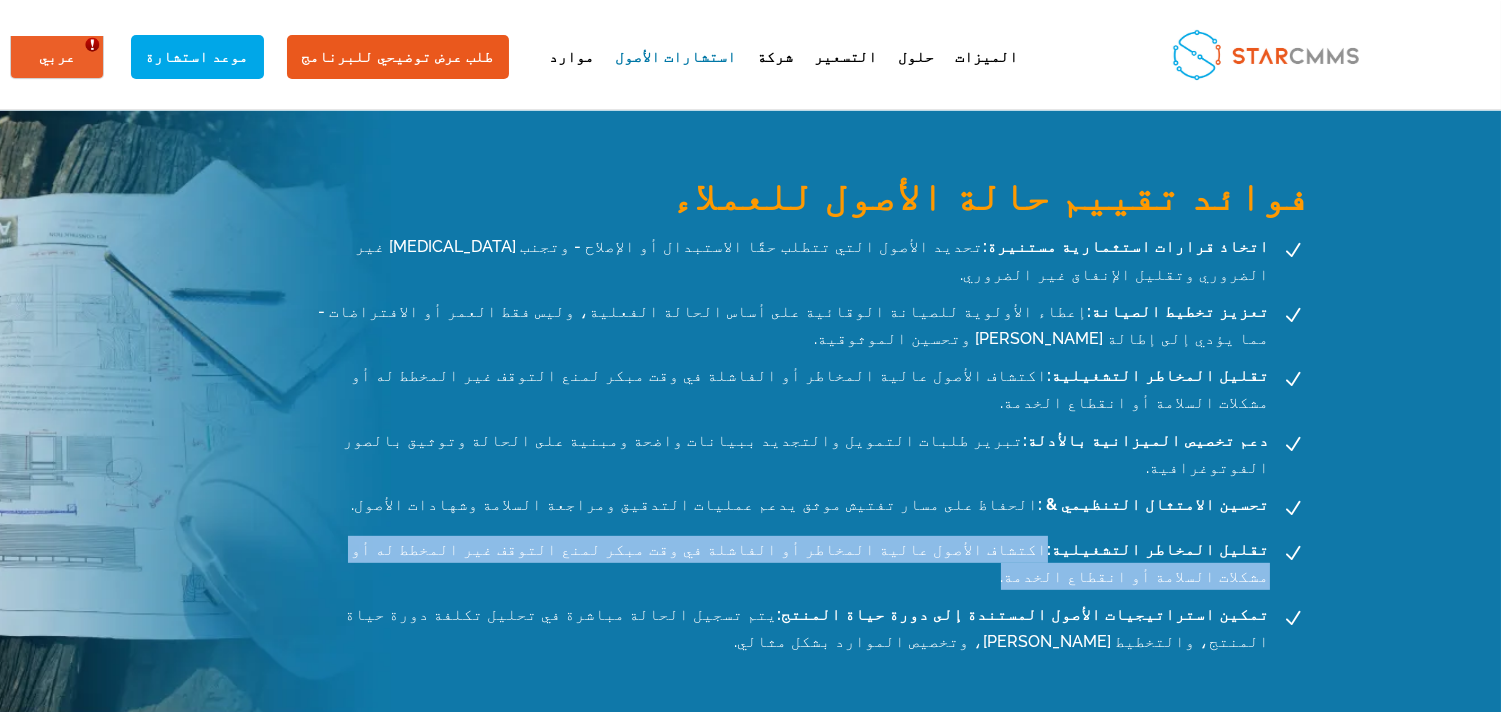 drag, startPoint x: 356, startPoint y: 412, endPoint x: 983, endPoint y: 412, distance: 627 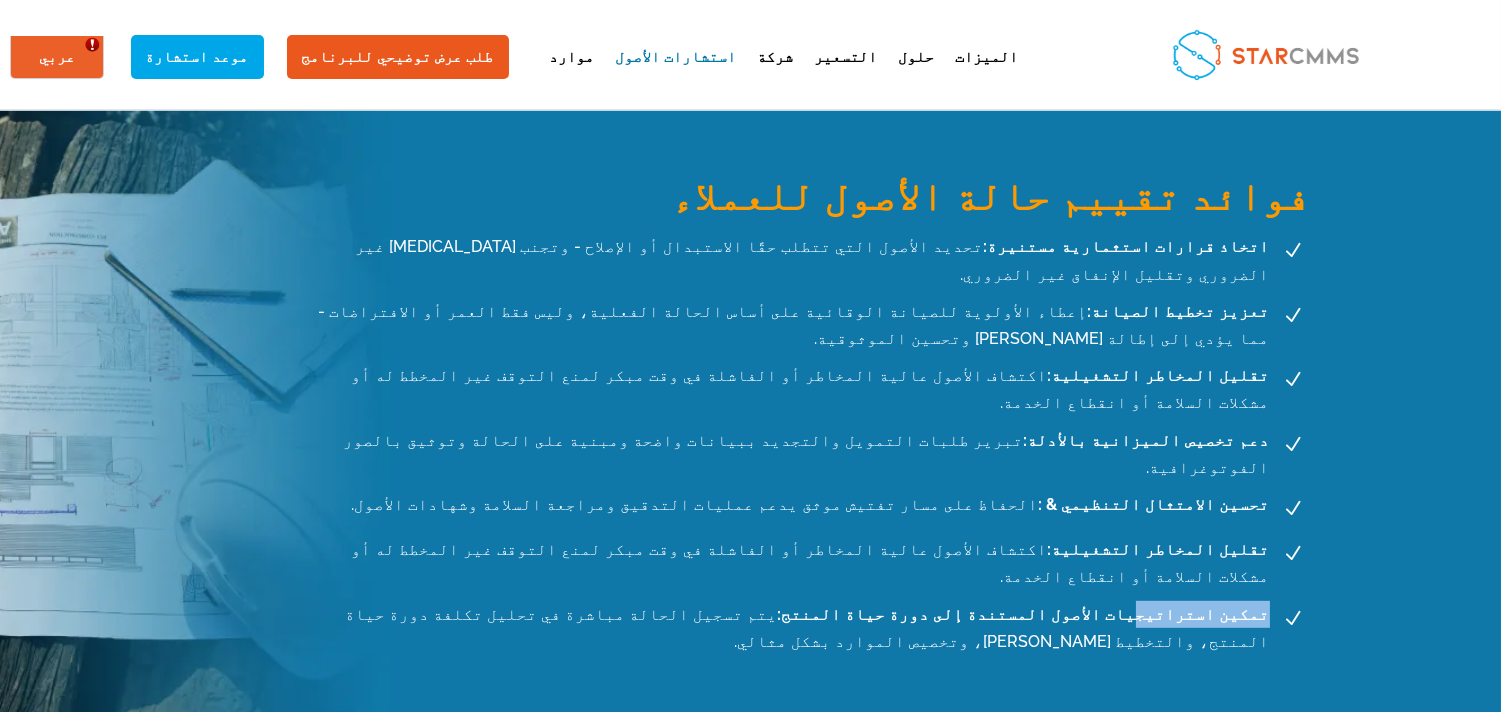drag, startPoint x: 229, startPoint y: 452, endPoint x: 307, endPoint y: 487, distance: 85.49269 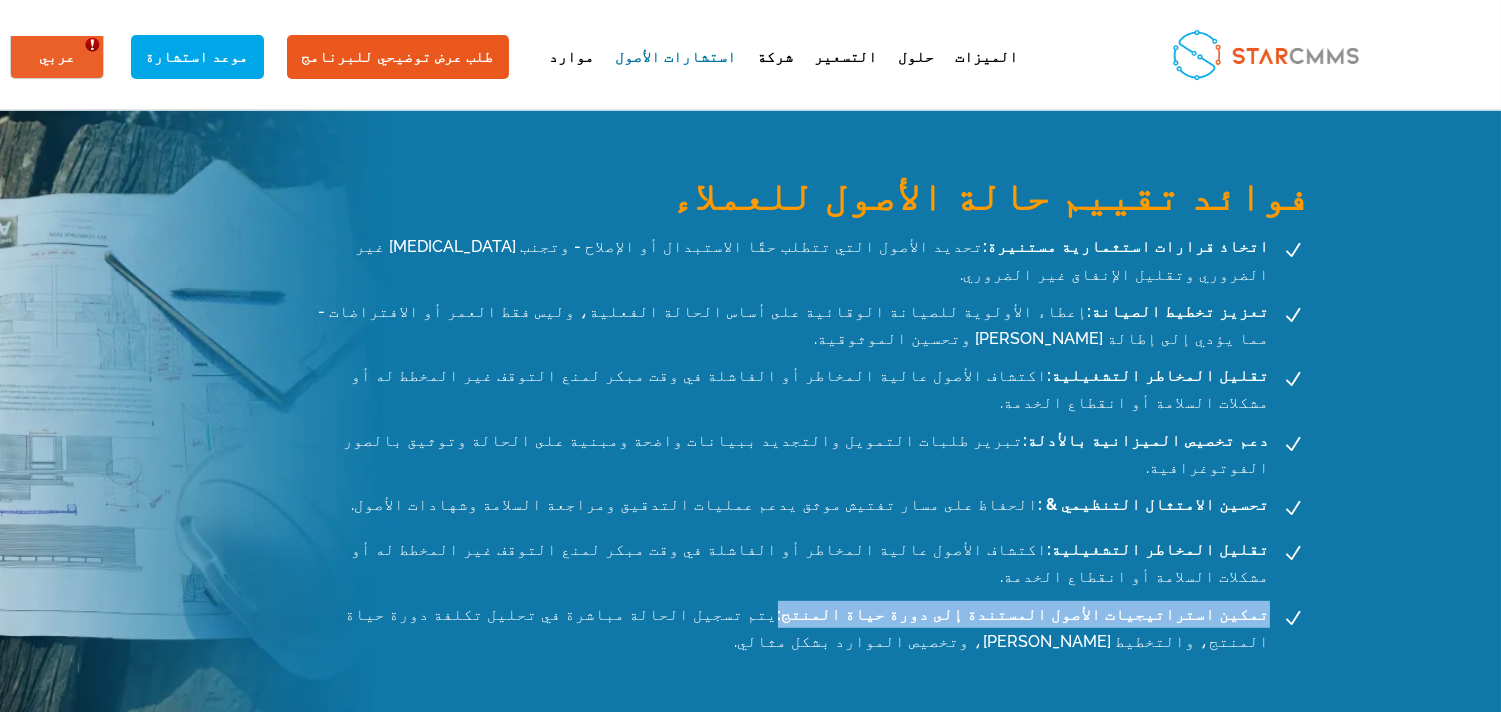 drag, startPoint x: 228, startPoint y: 454, endPoint x: 533, endPoint y: 463, distance: 305.13275 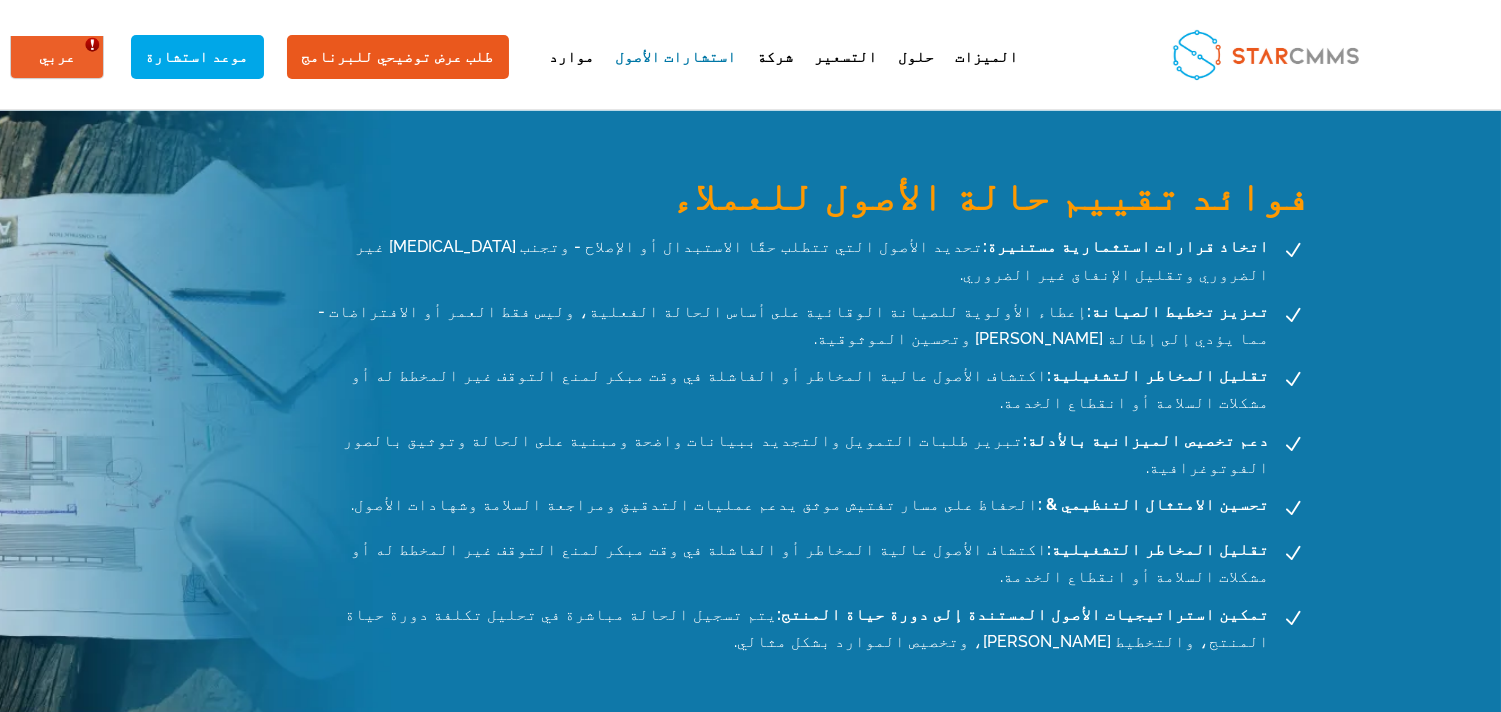 click on "N اتخاذ قرارات استثمارية مستنيرة:  تحديد الأصول التي تتطلب حقًا الاستبدال أو الإصلاح - وتجنب CAPEX غير الضروري وتقليل الإنفاق غير الضروري.
N تعزيز تخطيط الصيانة:  إعطاء الأولوية للصيانة الوقائية على أساس الحالة الفعلية، وليس فقط العمر أو الافتراضات - مما يؤدي إلى إطالة عمر الأصول وتحسين الموثوقية.
N تقليل المخاطر التشغيلية:  اكتشاف الأصول عالية المخاطر أو الفاشلة في وقت مبكر لمنع التوقف غير المخطط له أو مشكلات السلامة أو انقطاع الخدمة.
N دعم تخصيص الميزانية بالأدلة:
N
N N" at bounding box center (815, 463) 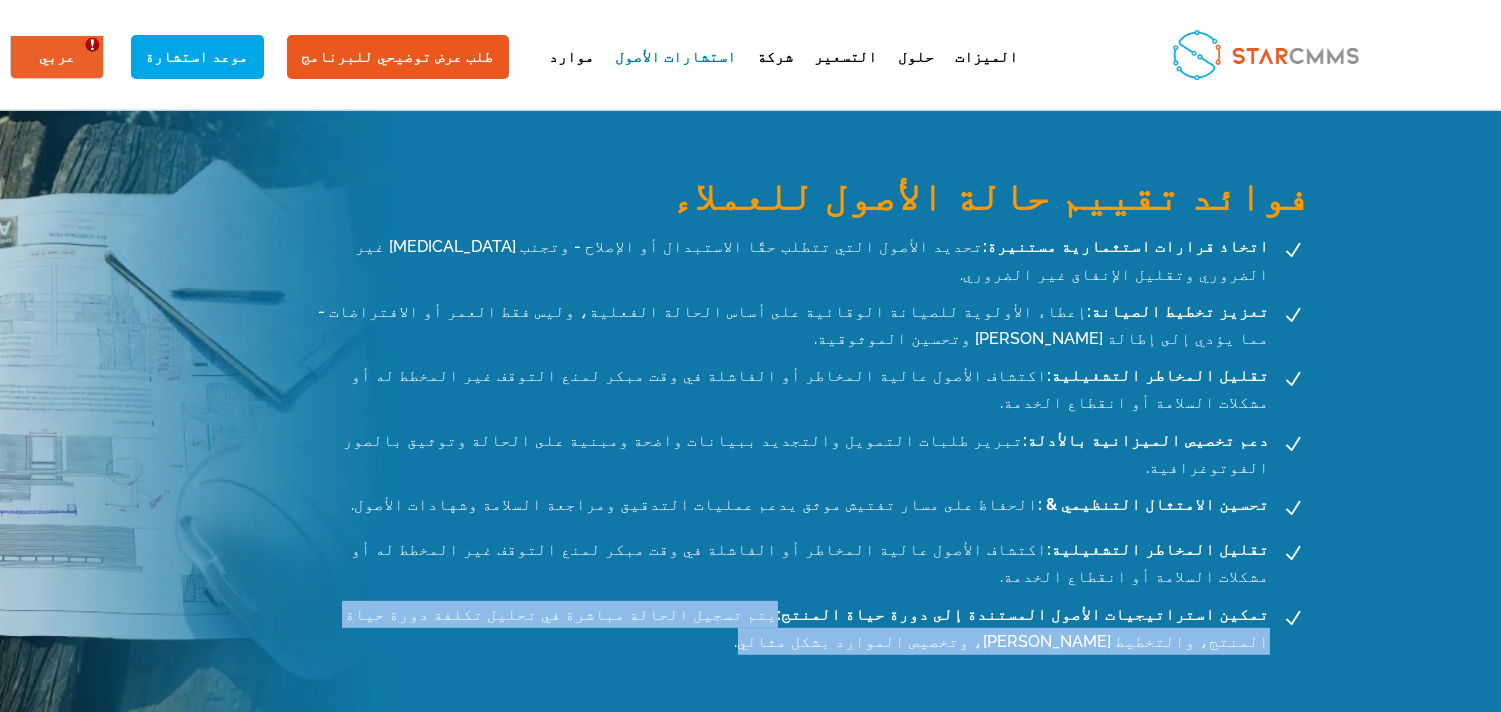 drag, startPoint x: 534, startPoint y: 457, endPoint x: 1148, endPoint y: 456, distance: 614.0008 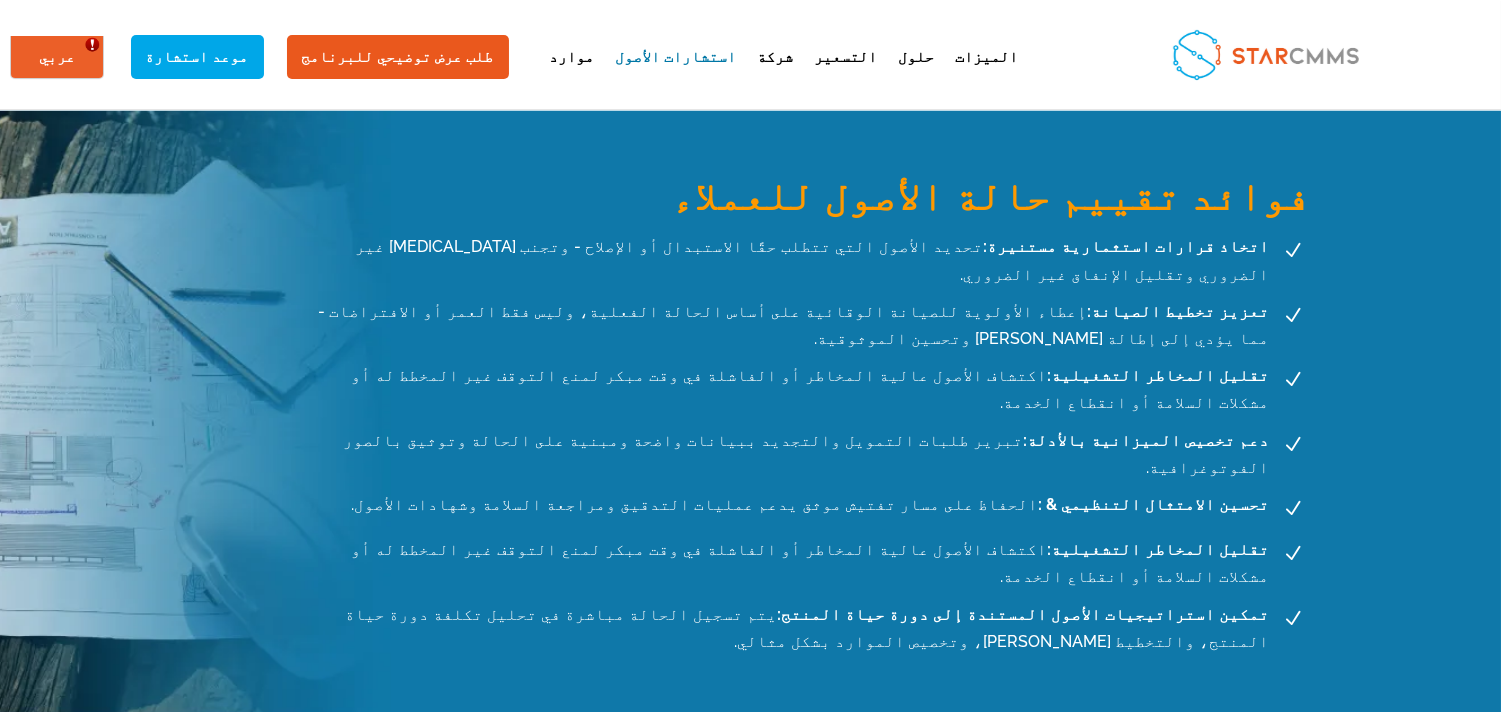 click on "تمكين استراتيجيات الأصول المستندة إلى دورة حياة المنتج:  يتم تسجيل الحالة مباشرة في تحليل تكلفة دورة حياة المنتج، والتخطيط الطويل الأجل، وتخصيص الموارد بشكل مثالي." at bounding box center [797, 628] 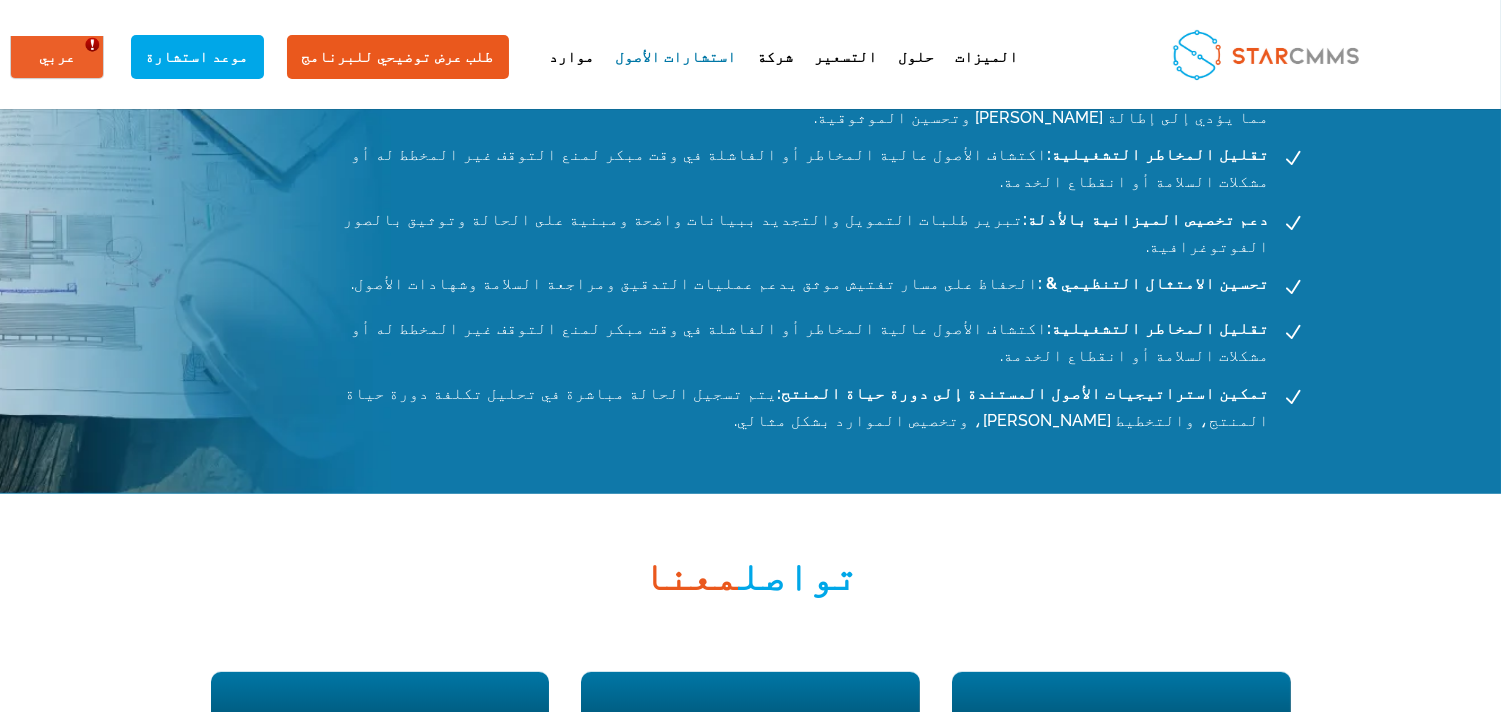 scroll, scrollTop: 2082, scrollLeft: 0, axis: vertical 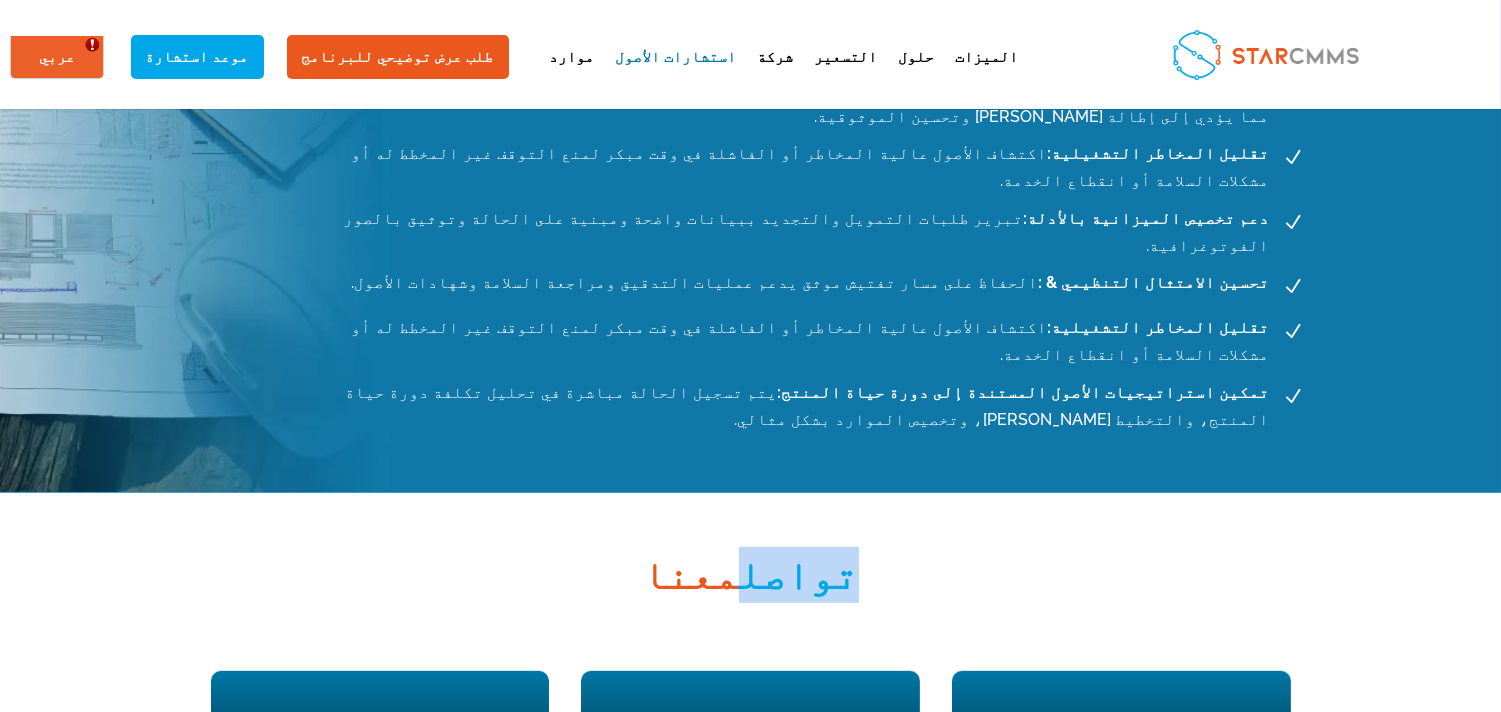 drag, startPoint x: 673, startPoint y: 394, endPoint x: 764, endPoint y: 400, distance: 91.197586 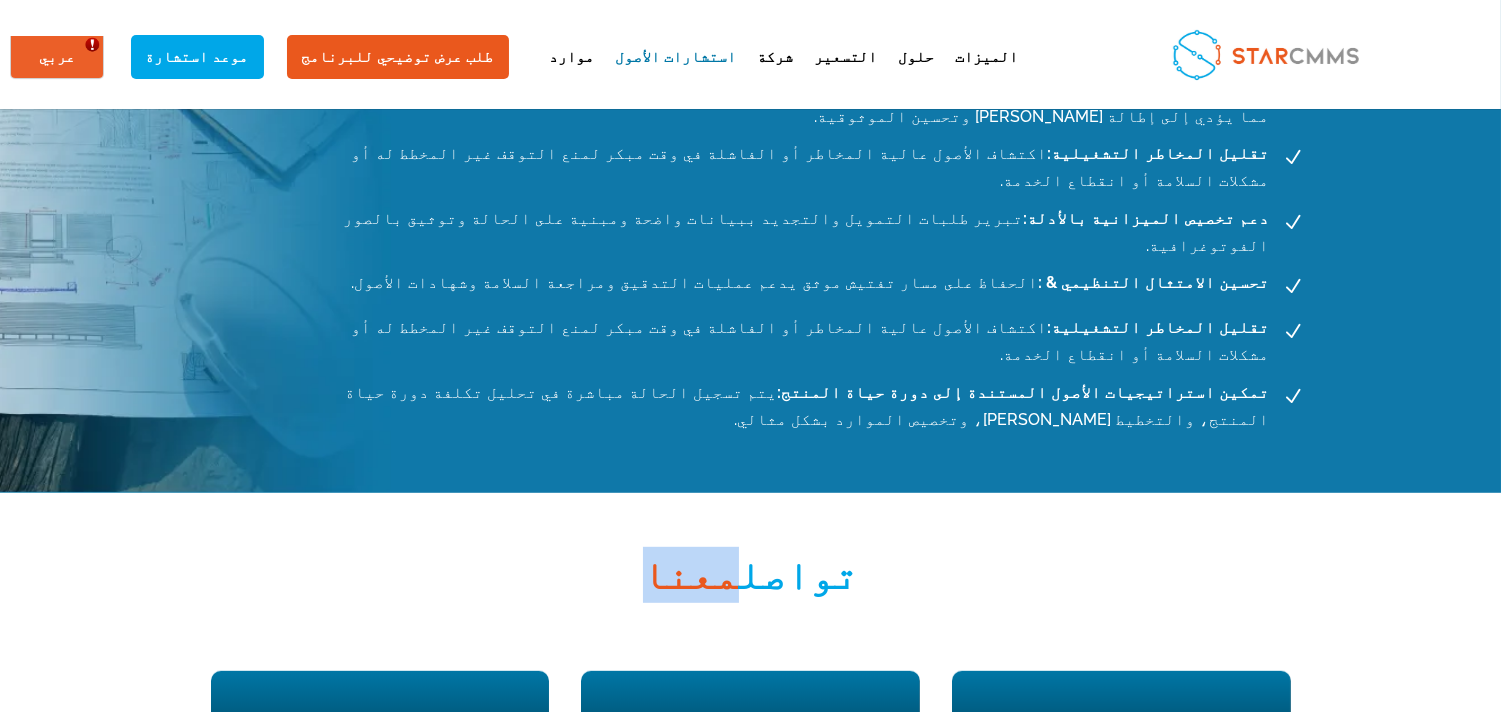 drag, startPoint x: 768, startPoint y: 397, endPoint x: 827, endPoint y: 397, distance: 59 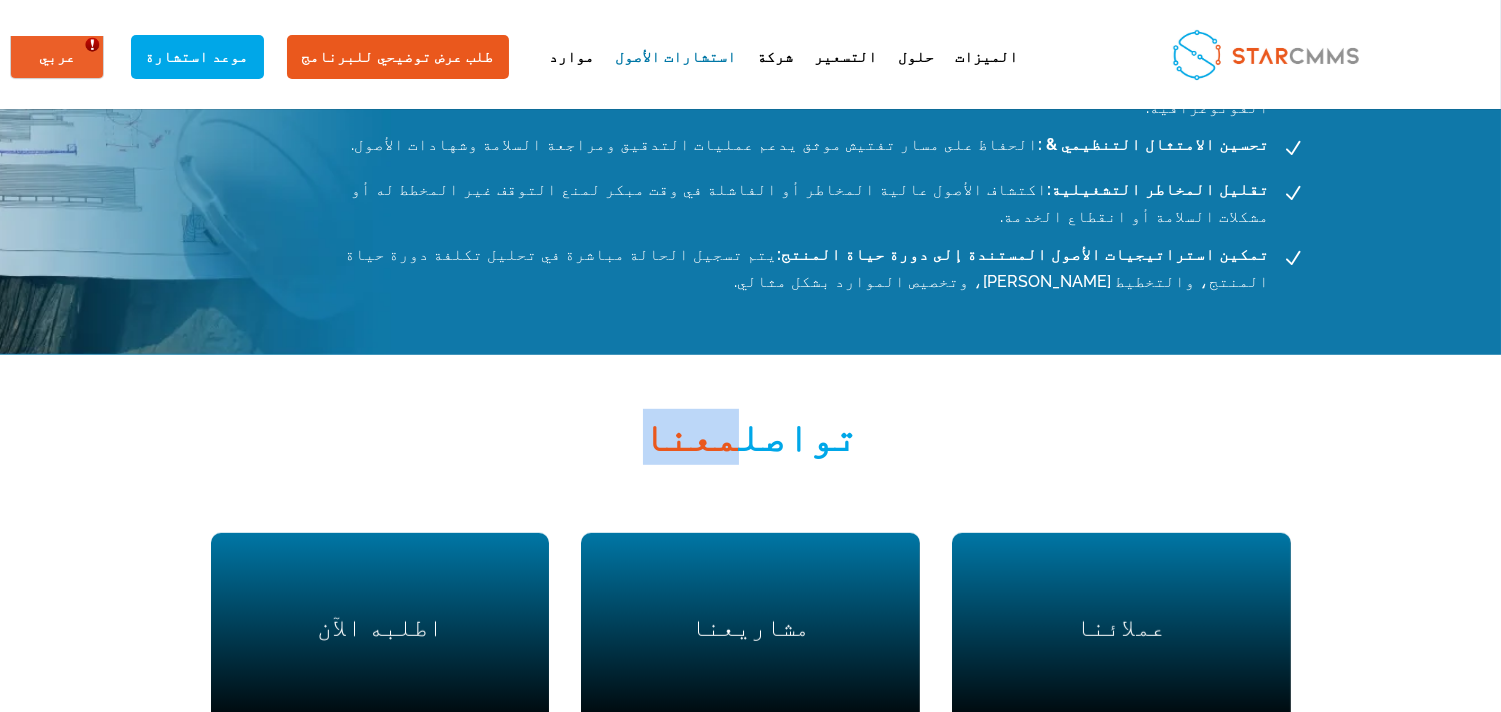 scroll, scrollTop: 2222, scrollLeft: 0, axis: vertical 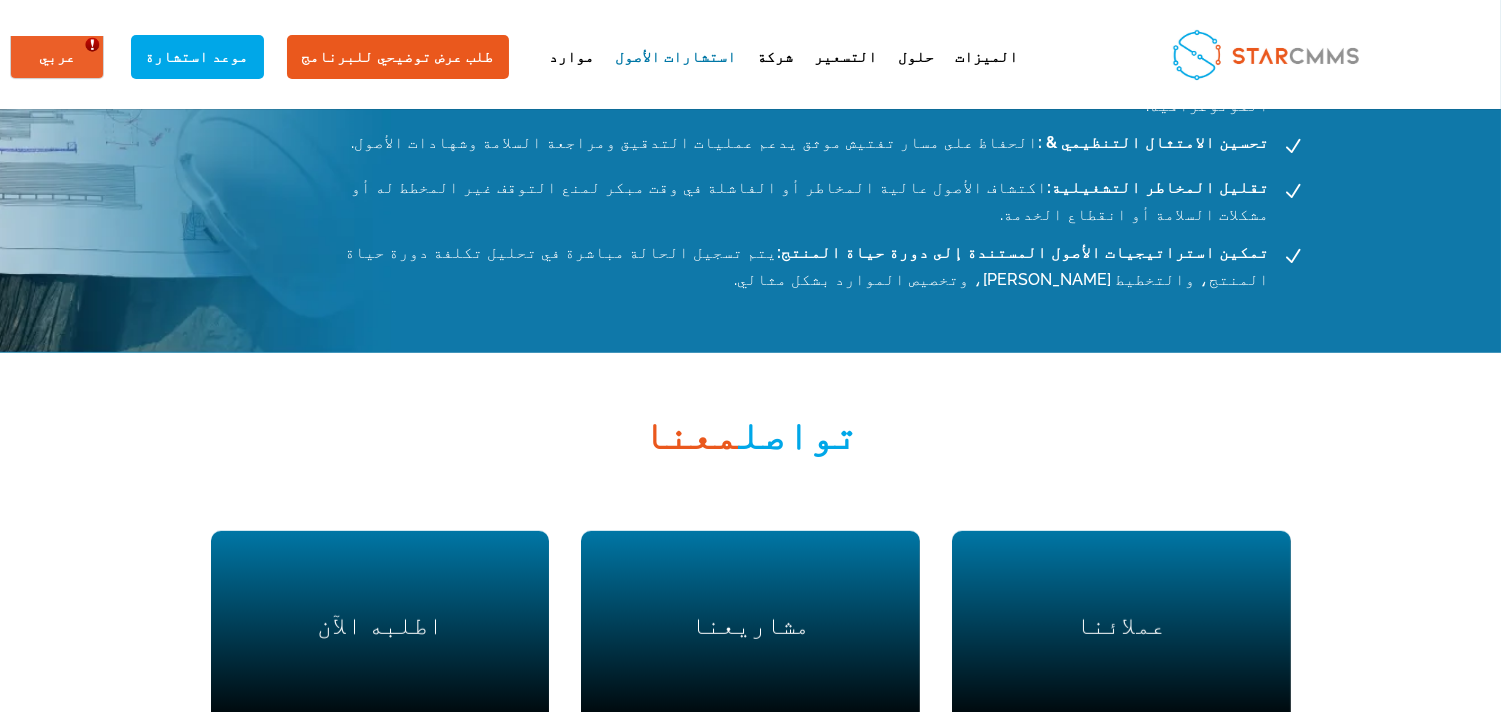 click on "تواصل  معنا" at bounding box center (751, 440) 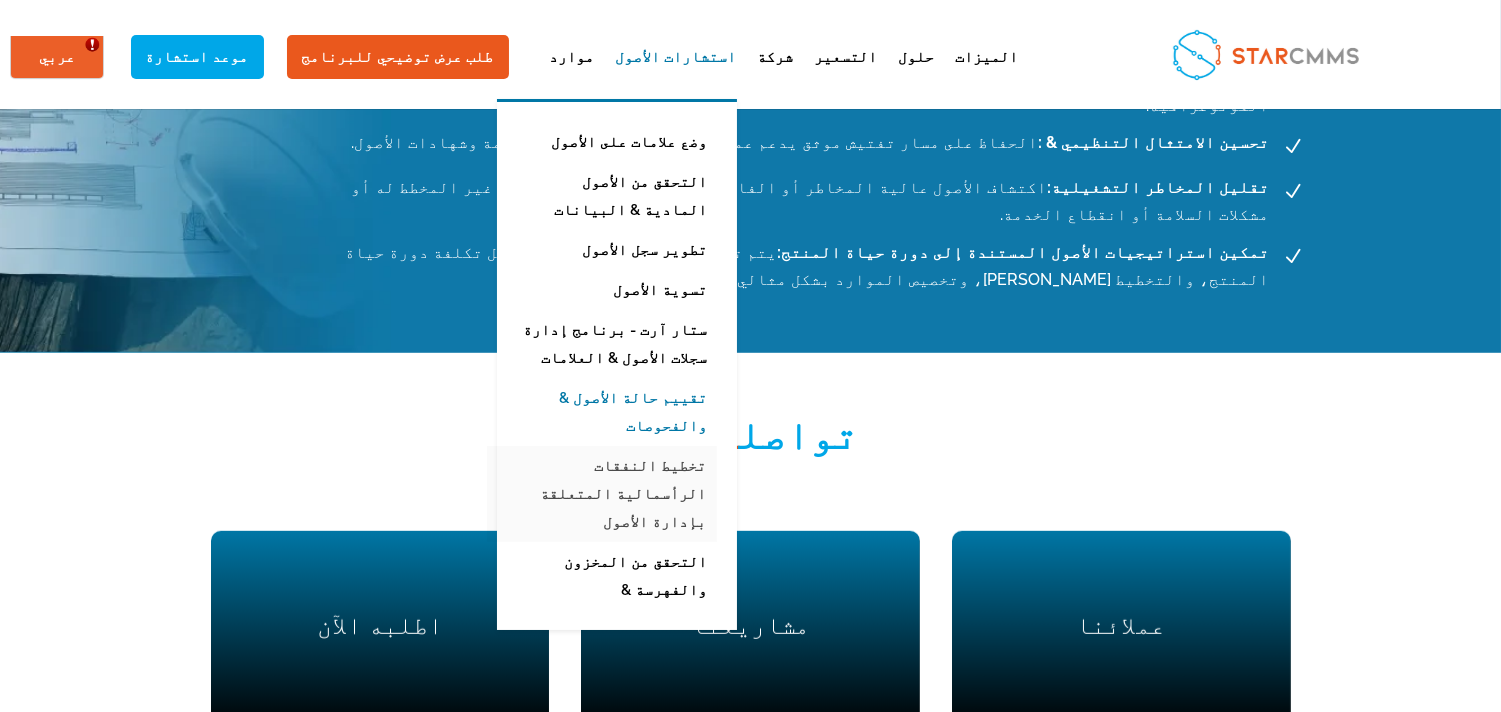 click on "تخطيط النفقات الرأسمالية المتعلقة بإدارة الأصول" at bounding box center [602, 494] 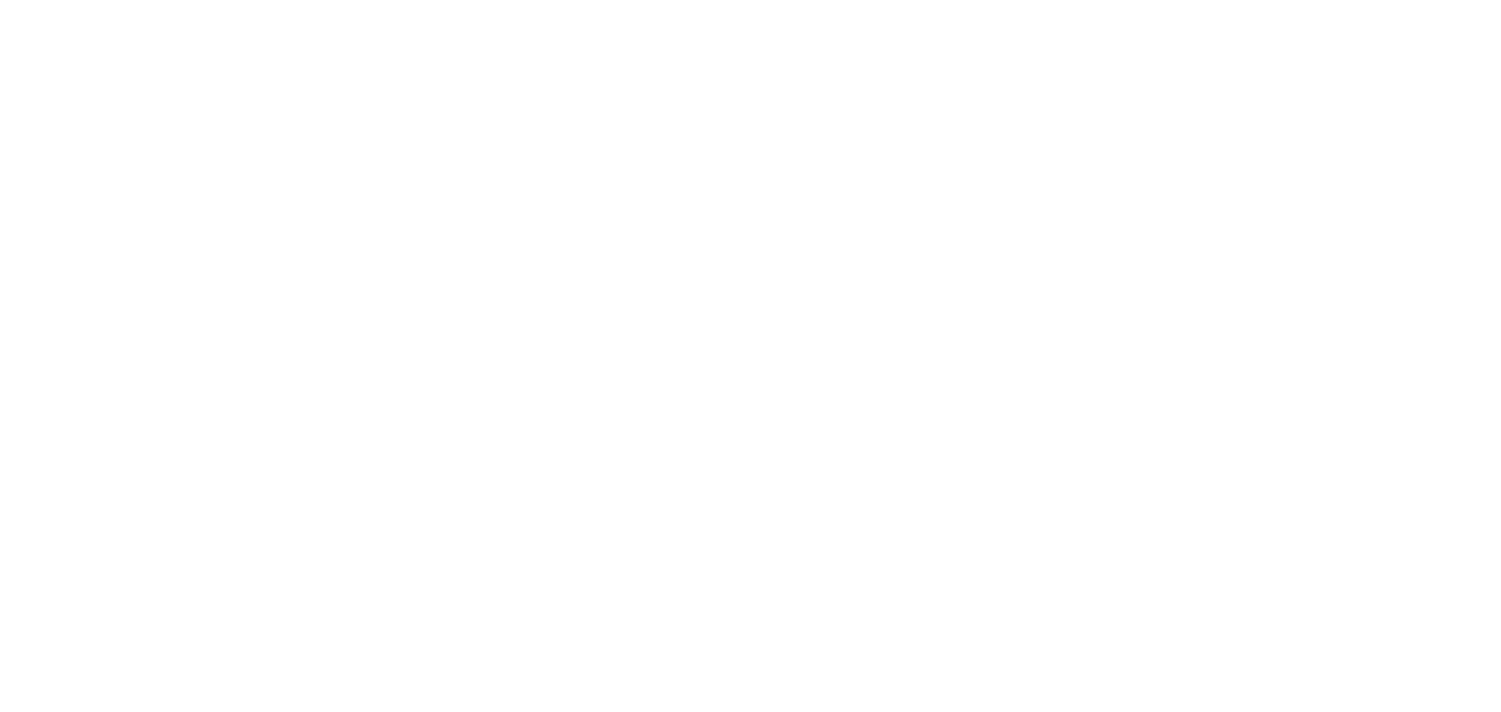 scroll, scrollTop: 0, scrollLeft: 0, axis: both 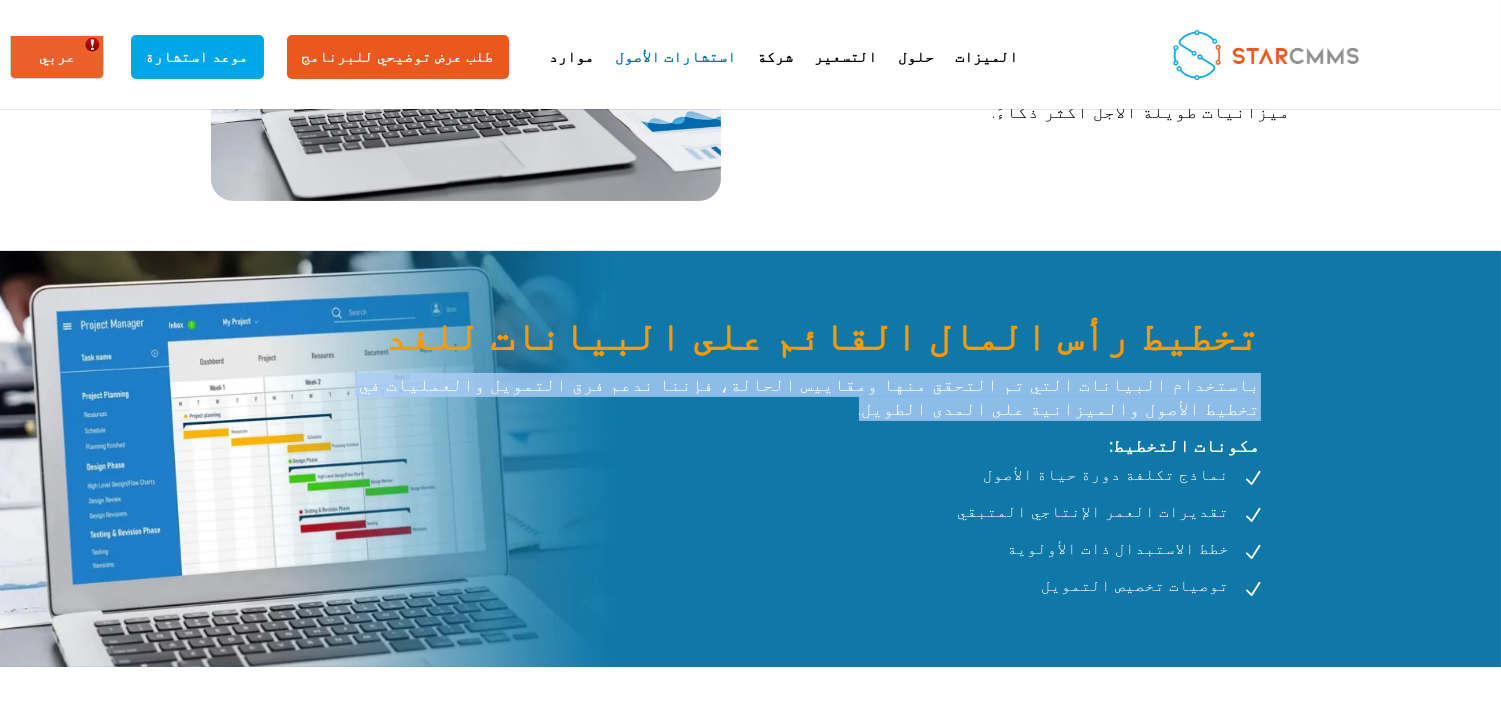 drag, startPoint x: 231, startPoint y: 374, endPoint x: 1023, endPoint y: 372, distance: 792.0025 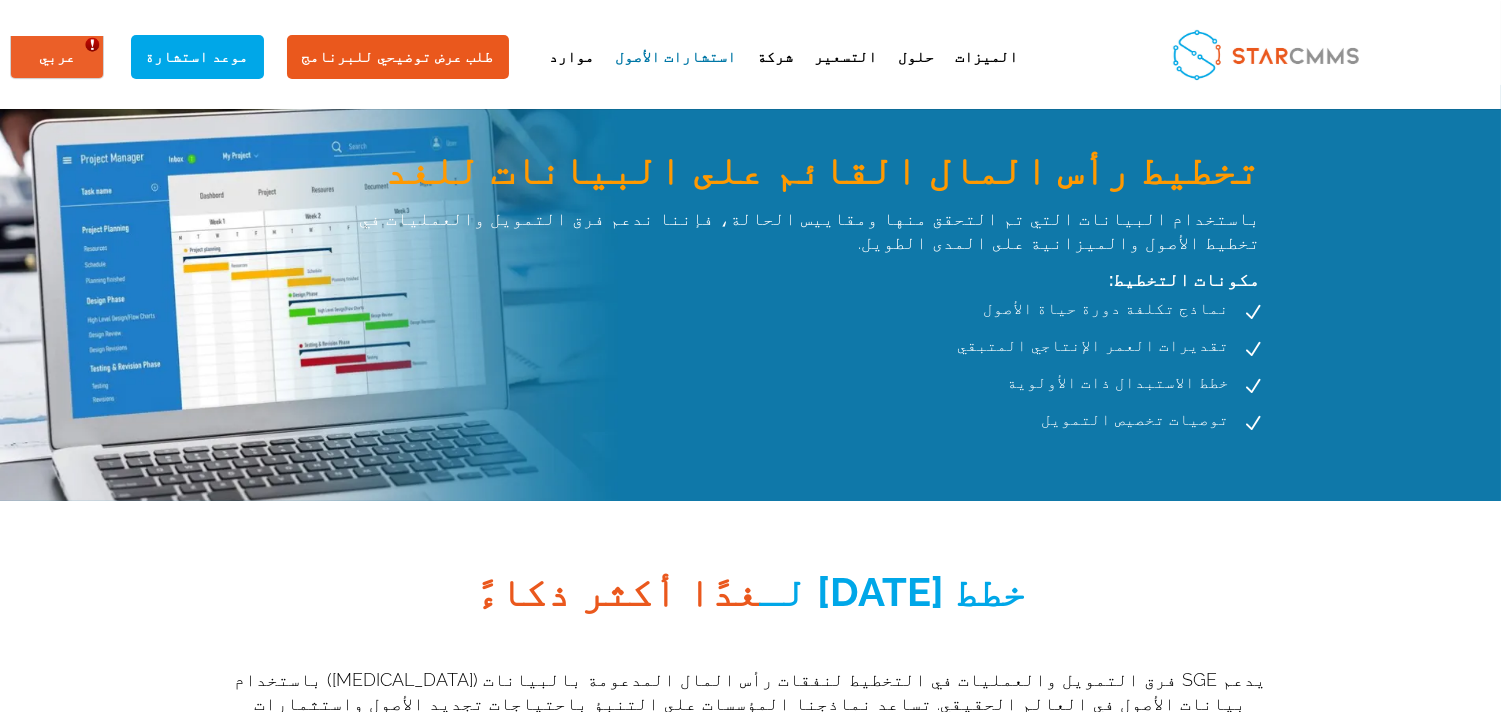 scroll, scrollTop: 1000, scrollLeft: 0, axis: vertical 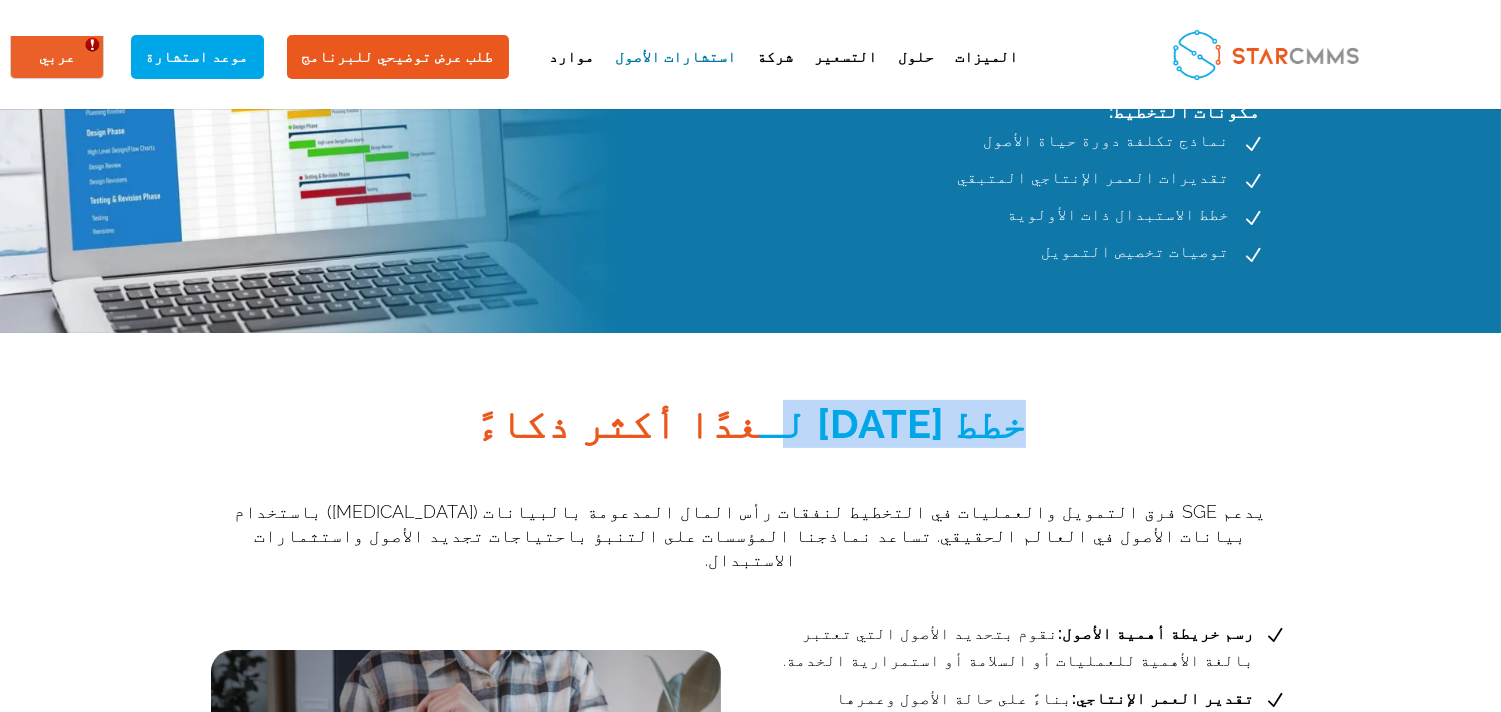 drag, startPoint x: 587, startPoint y: 391, endPoint x: 747, endPoint y: 412, distance: 161.37224 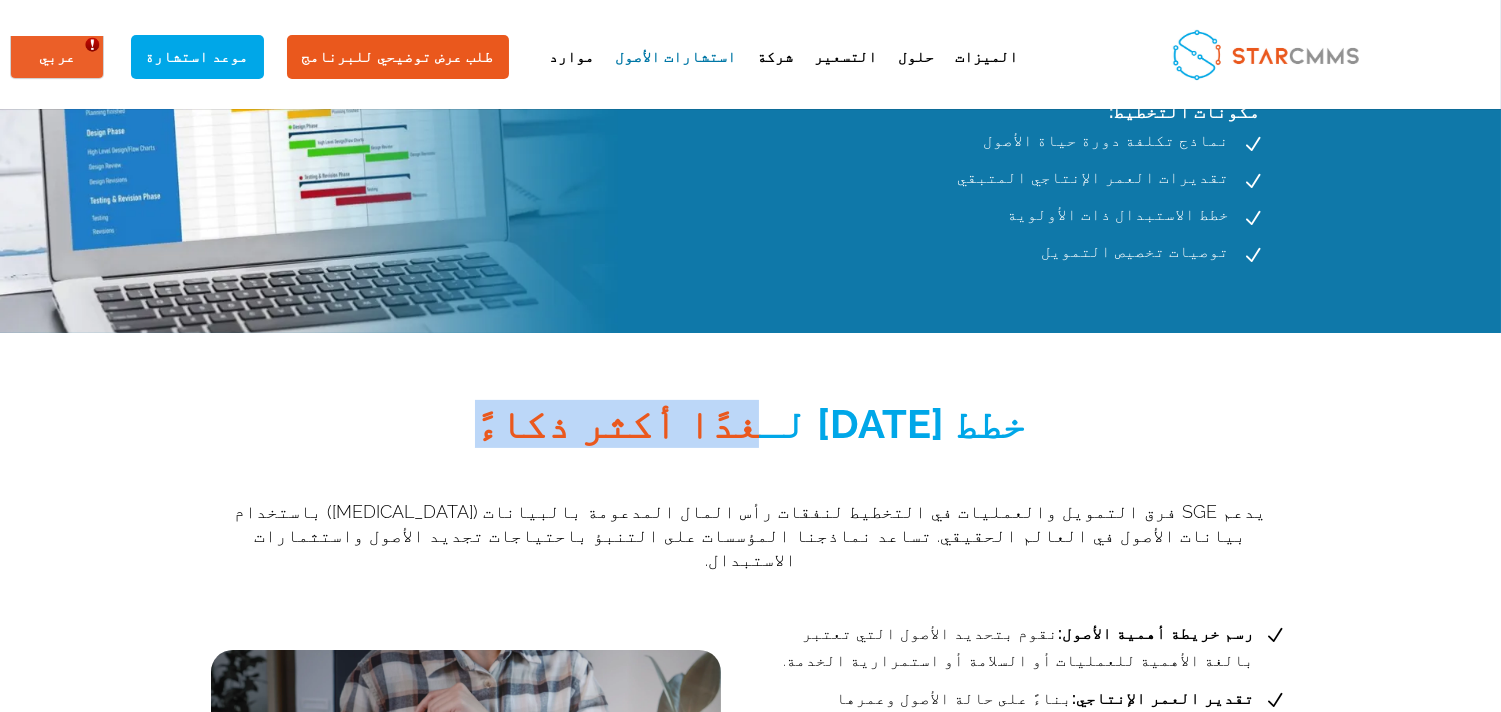 drag, startPoint x: 753, startPoint y: 388, endPoint x: 918, endPoint y: 395, distance: 165.14842 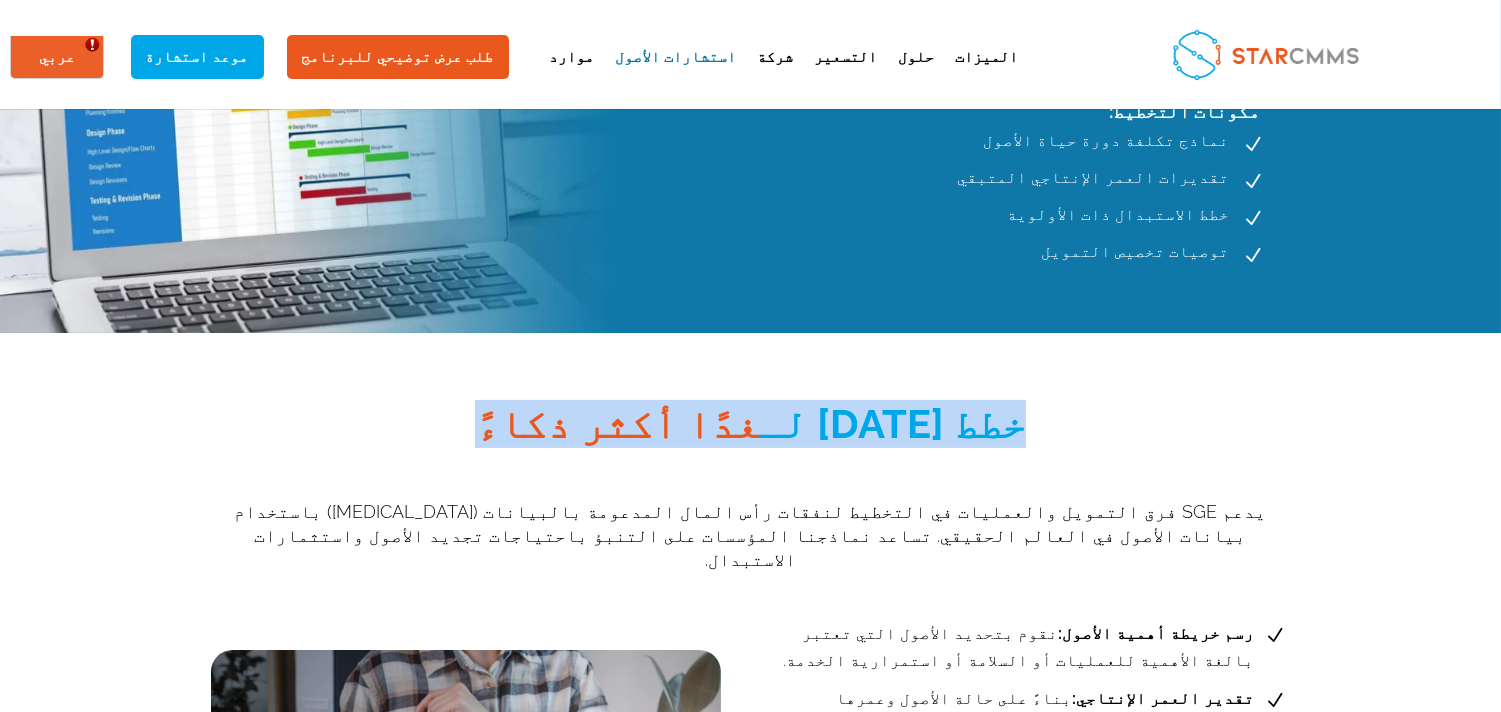 drag, startPoint x: 570, startPoint y: 382, endPoint x: 908, endPoint y: 378, distance: 338.02368 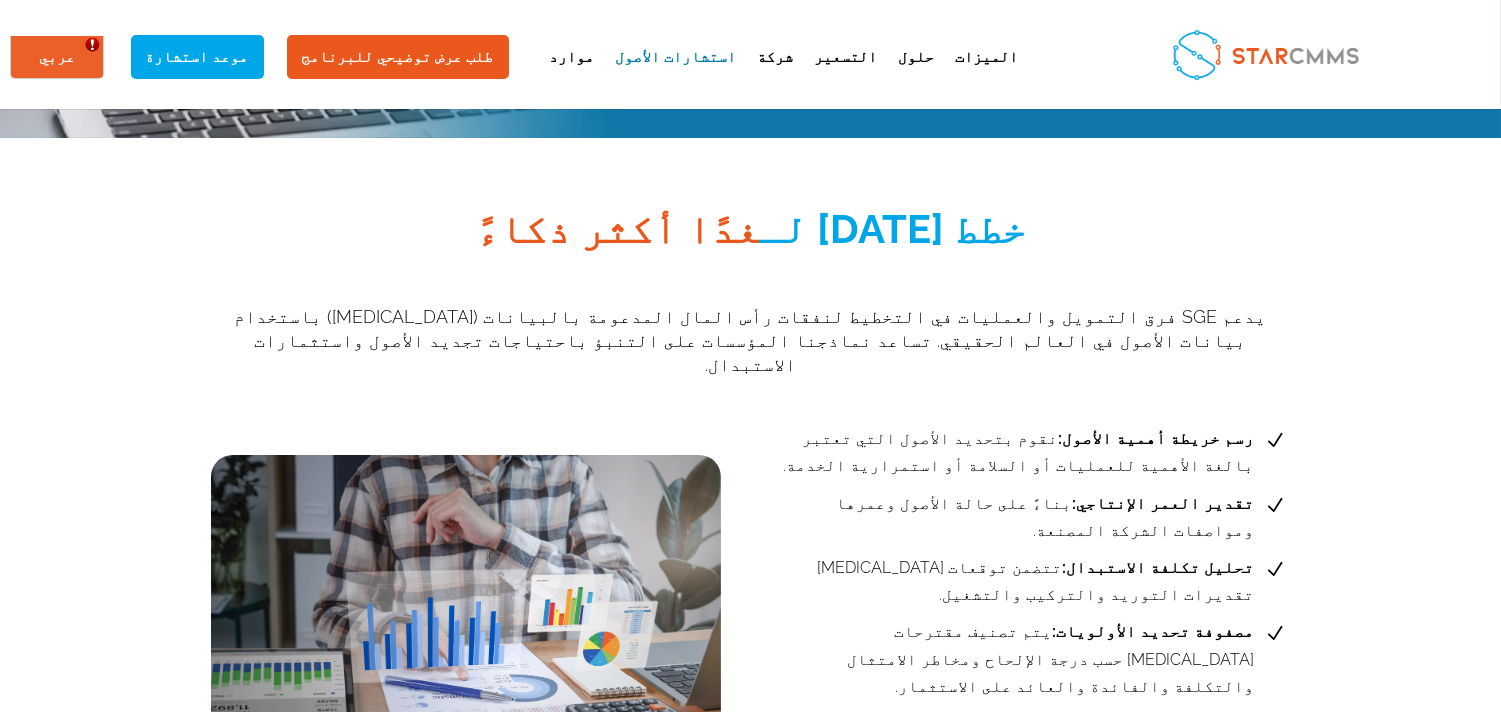 scroll, scrollTop: 1222, scrollLeft: 0, axis: vertical 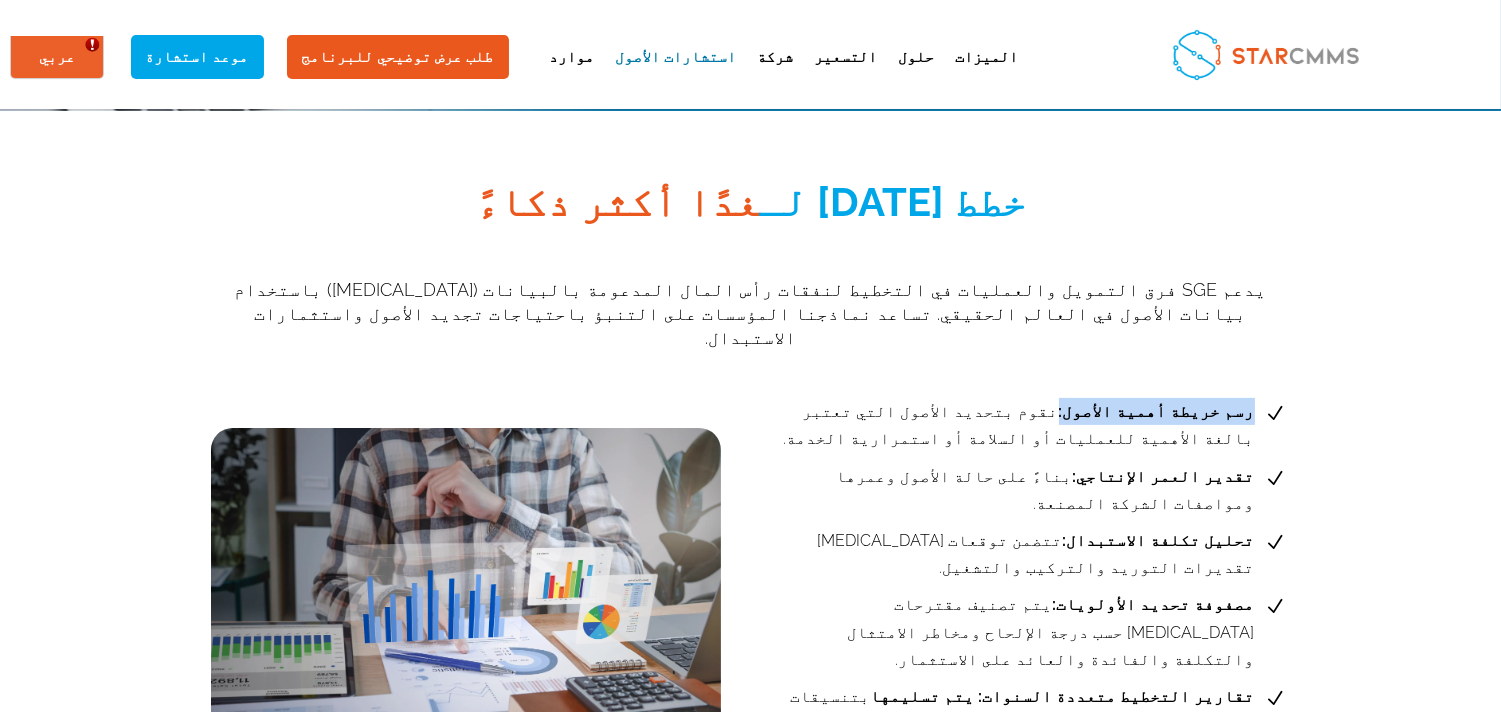drag, startPoint x: 245, startPoint y: 373, endPoint x: 387, endPoint y: 383, distance: 142.35168 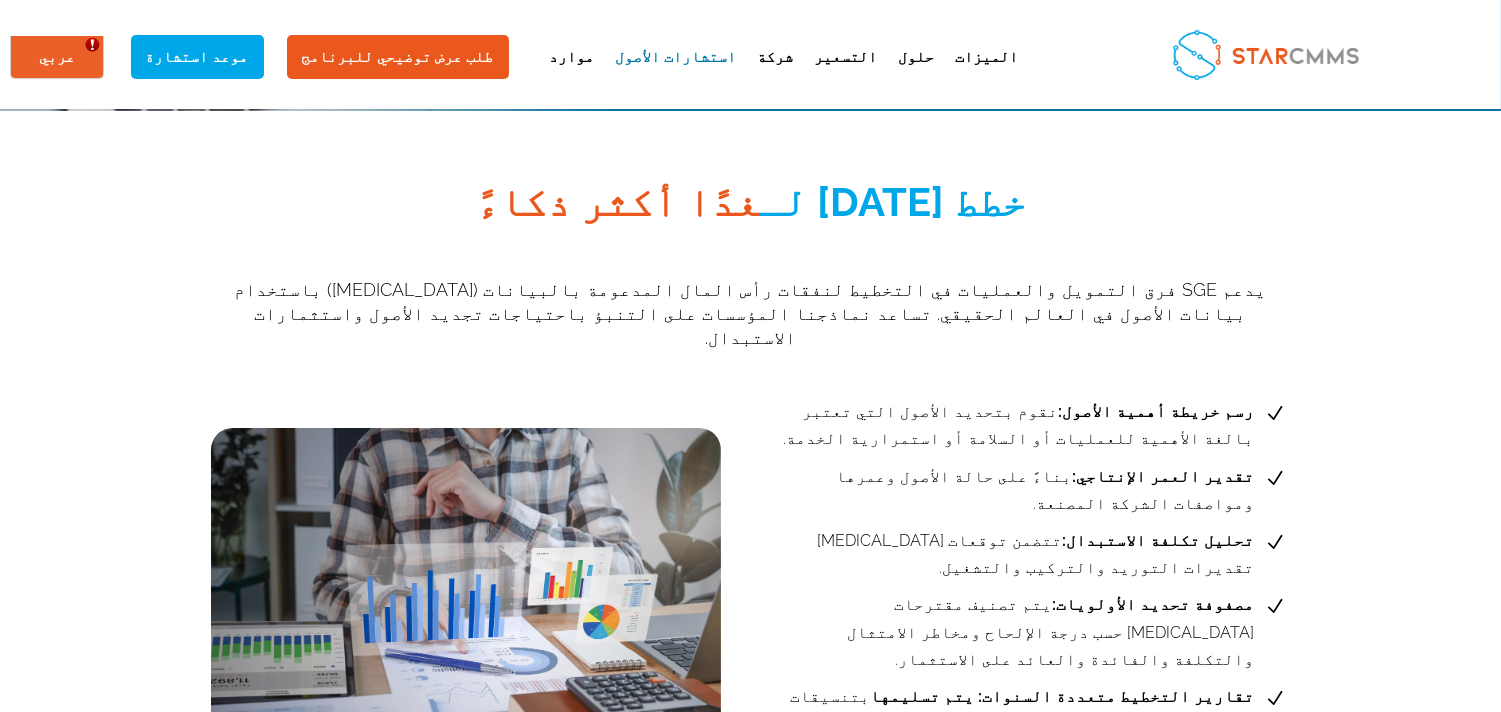 drag, startPoint x: 436, startPoint y: 380, endPoint x: 425, endPoint y: 378, distance: 11.18034 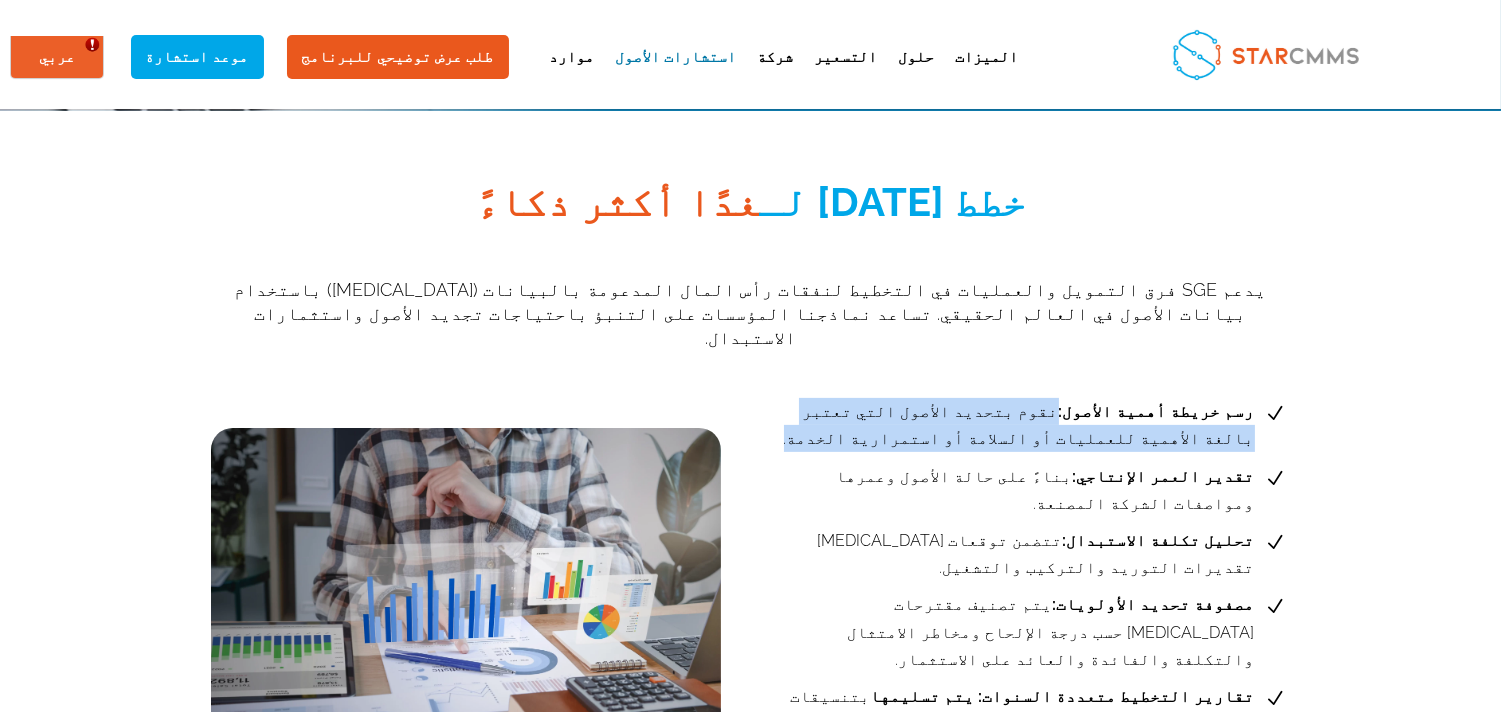 drag, startPoint x: 389, startPoint y: 372, endPoint x: 388, endPoint y: 403, distance: 31.016125 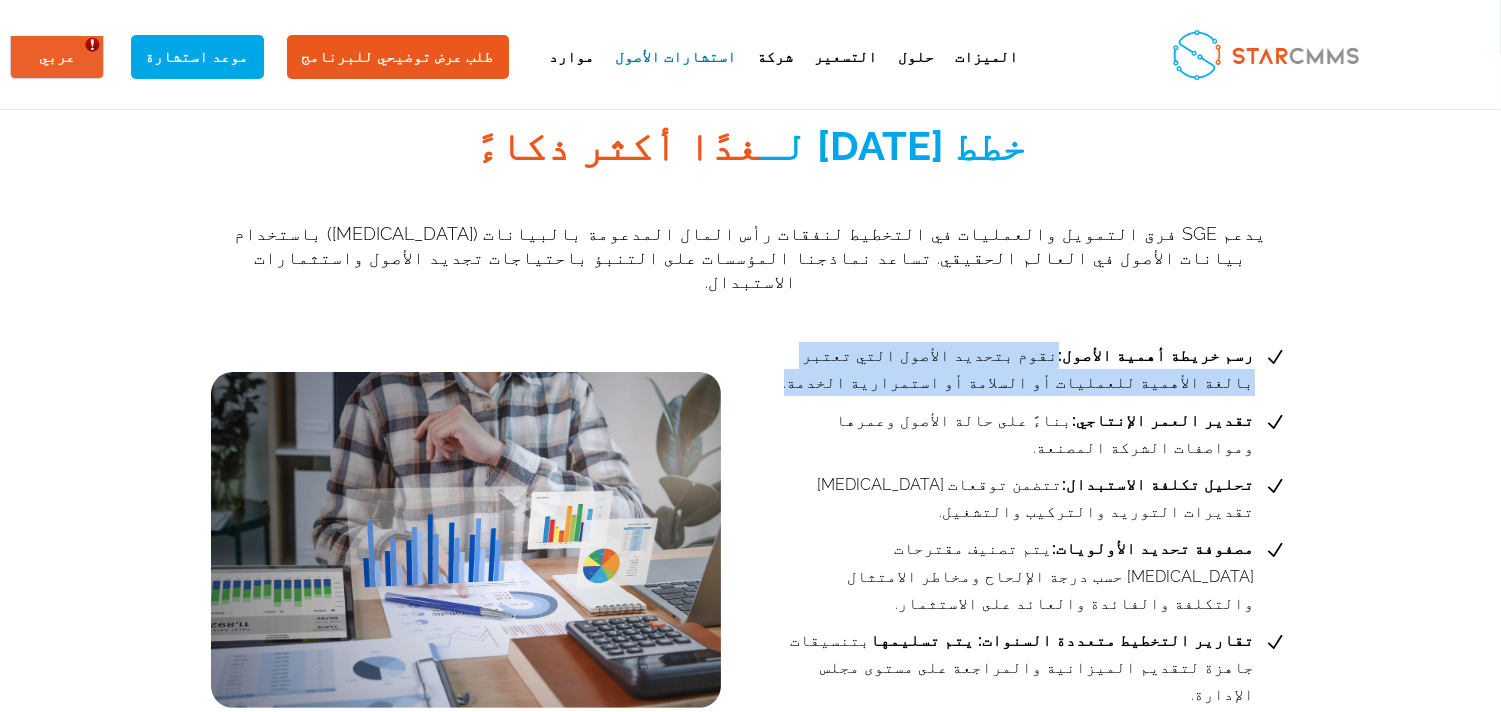 scroll, scrollTop: 1333, scrollLeft: 0, axis: vertical 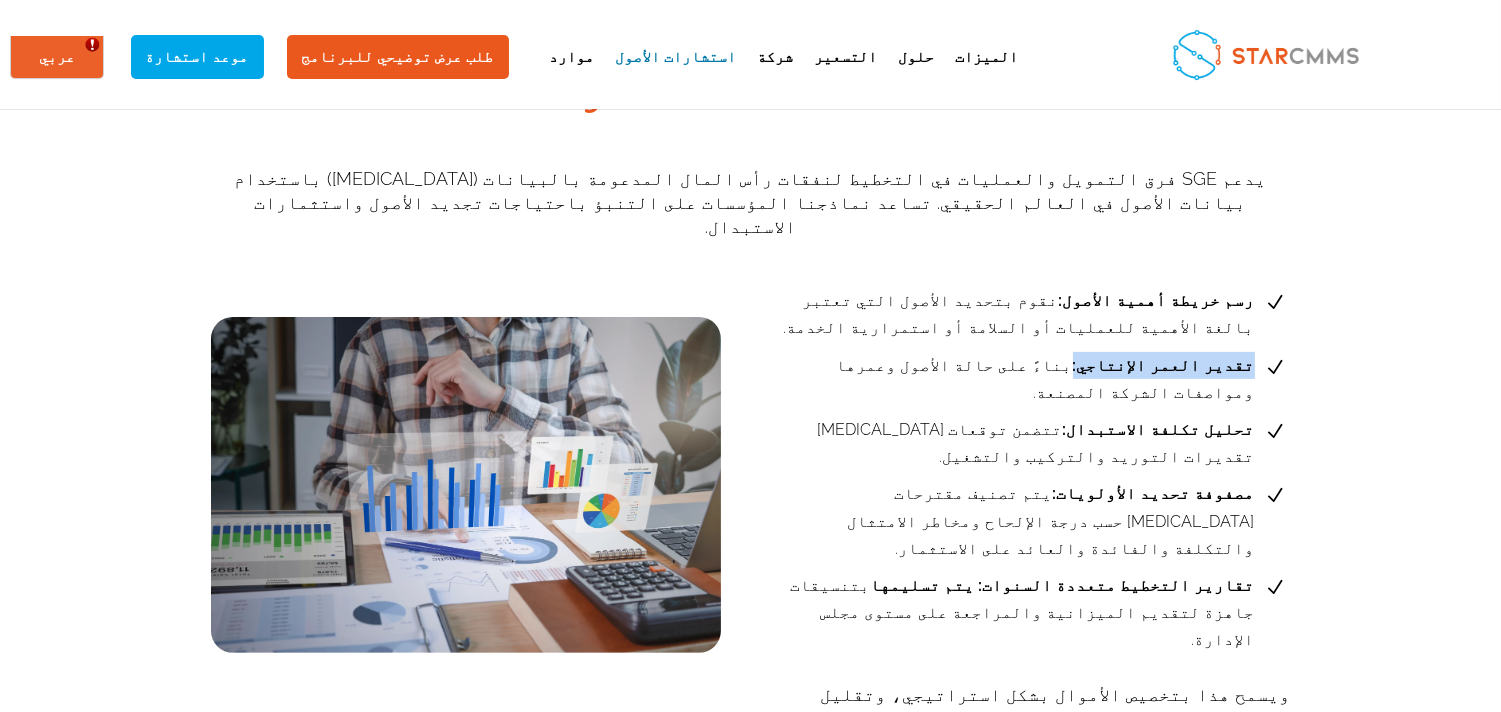 drag, startPoint x: 245, startPoint y: 331, endPoint x: 350, endPoint y: 338, distance: 105.23308 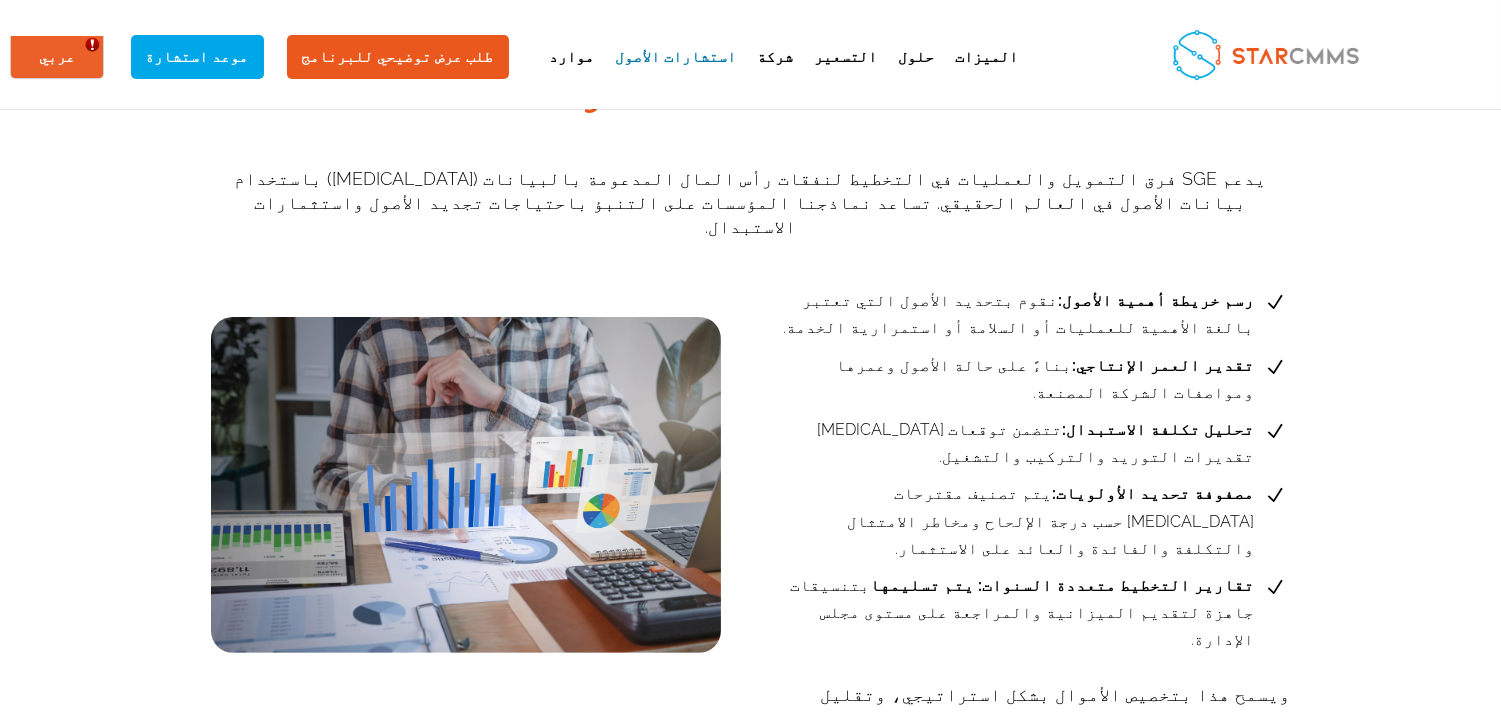 click on "تقدير العمر الإنتاجي:  بناءً على حالة الأصول وعمرها ومواصفات الشركة المصنعة." at bounding box center [1019, 379] 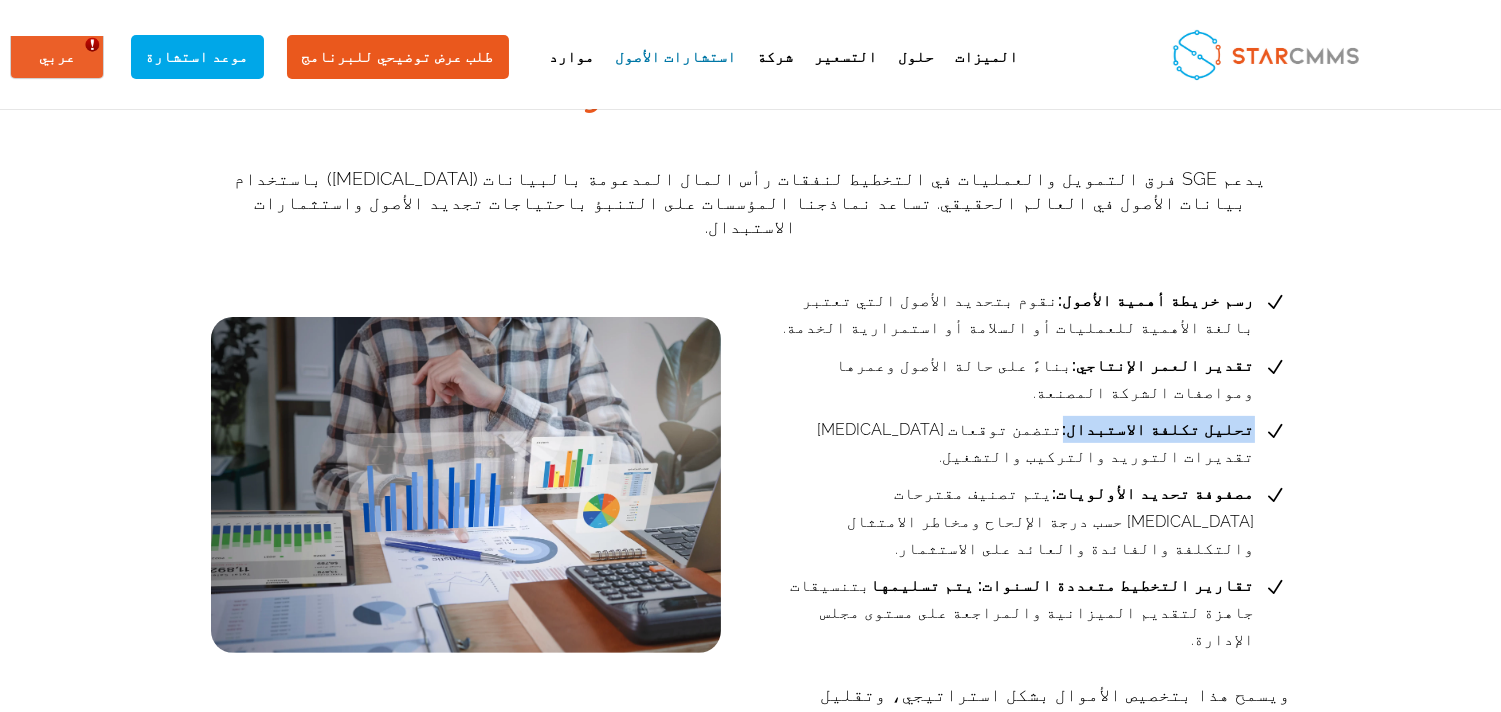 drag, startPoint x: 245, startPoint y: 372, endPoint x: 356, endPoint y: 377, distance: 111.11256 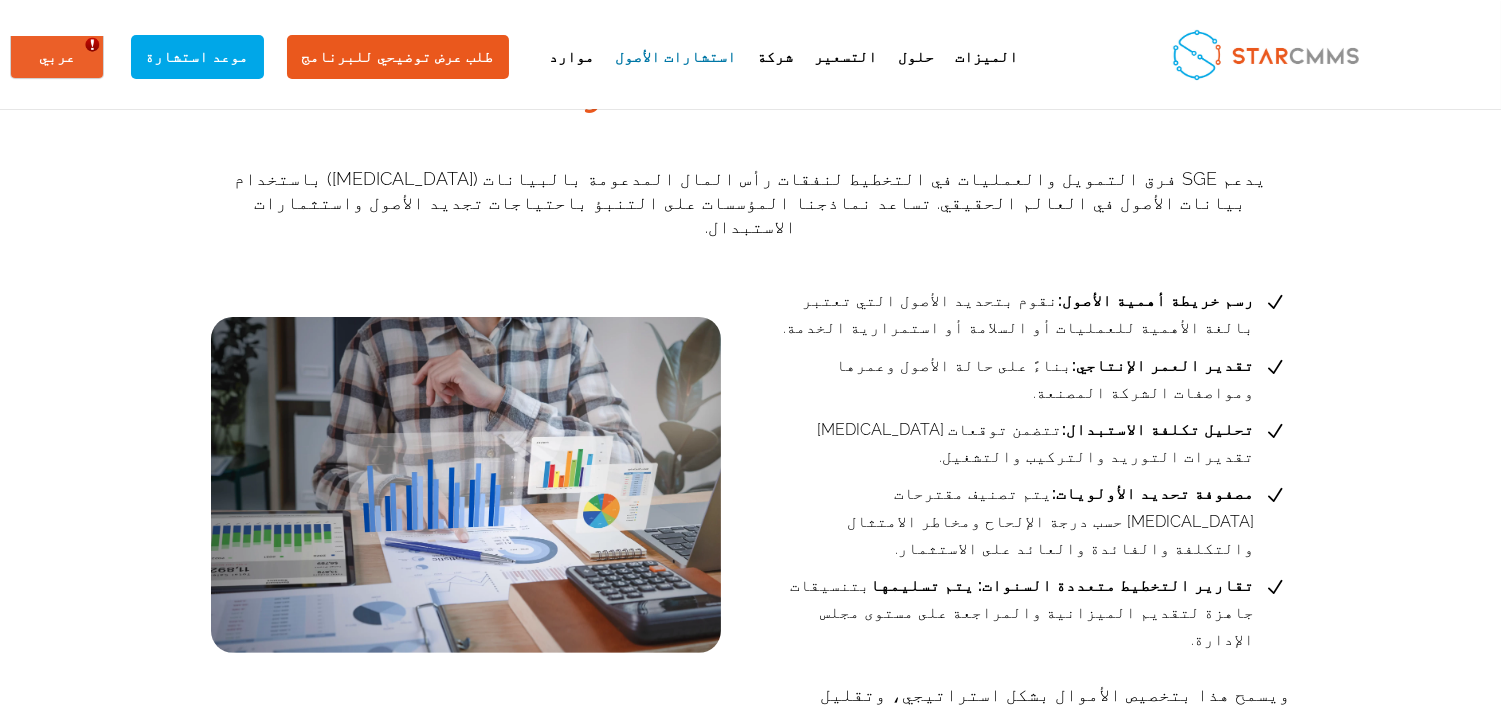 click on "تحليل تكلفة الاستبدال:  تتضمن توقعات [MEDICAL_DATA] تقديرات التوريد والتركيب والتشغيل." at bounding box center (1019, 443) 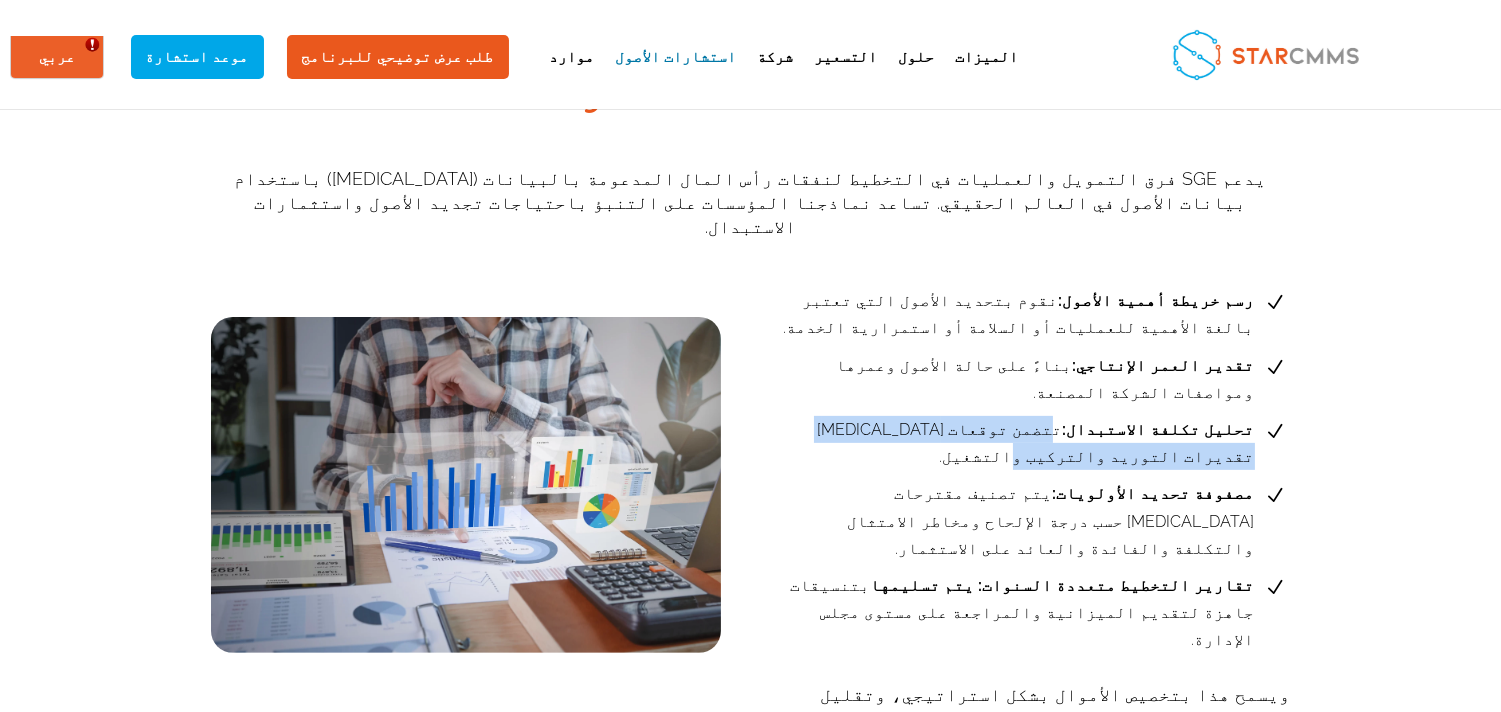 drag, startPoint x: 358, startPoint y: 367, endPoint x: 689, endPoint y: 368, distance: 331.0015 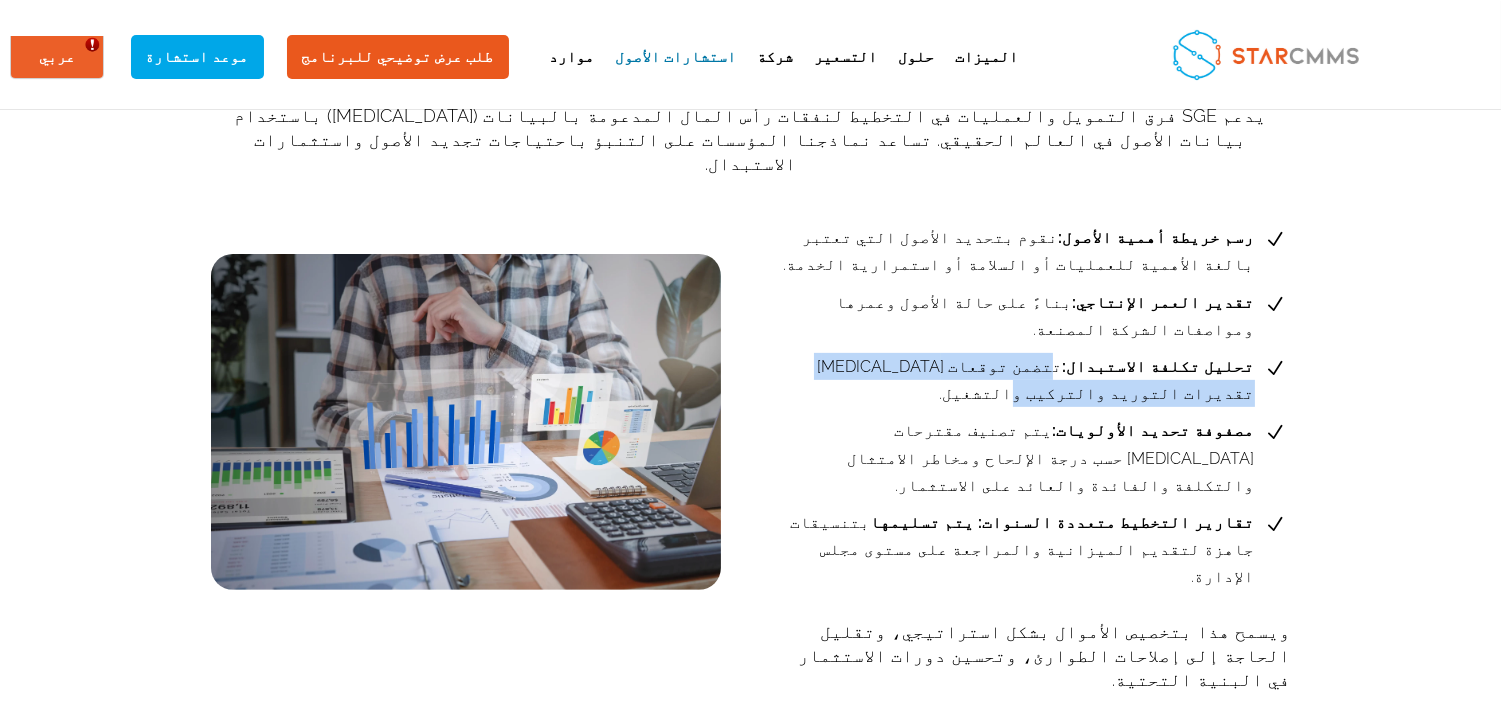 scroll, scrollTop: 1444, scrollLeft: 0, axis: vertical 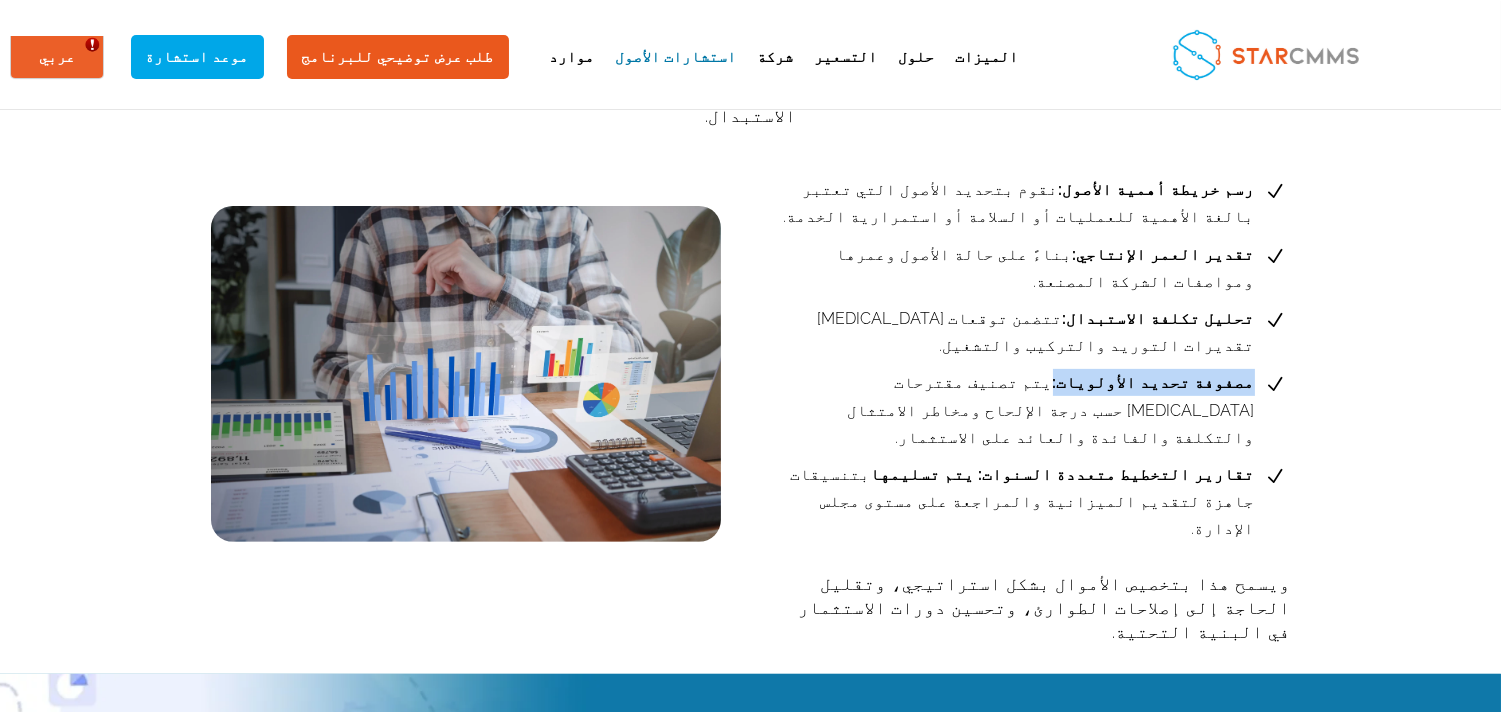 drag, startPoint x: 246, startPoint y: 300, endPoint x: 376, endPoint y: 306, distance: 130.13838 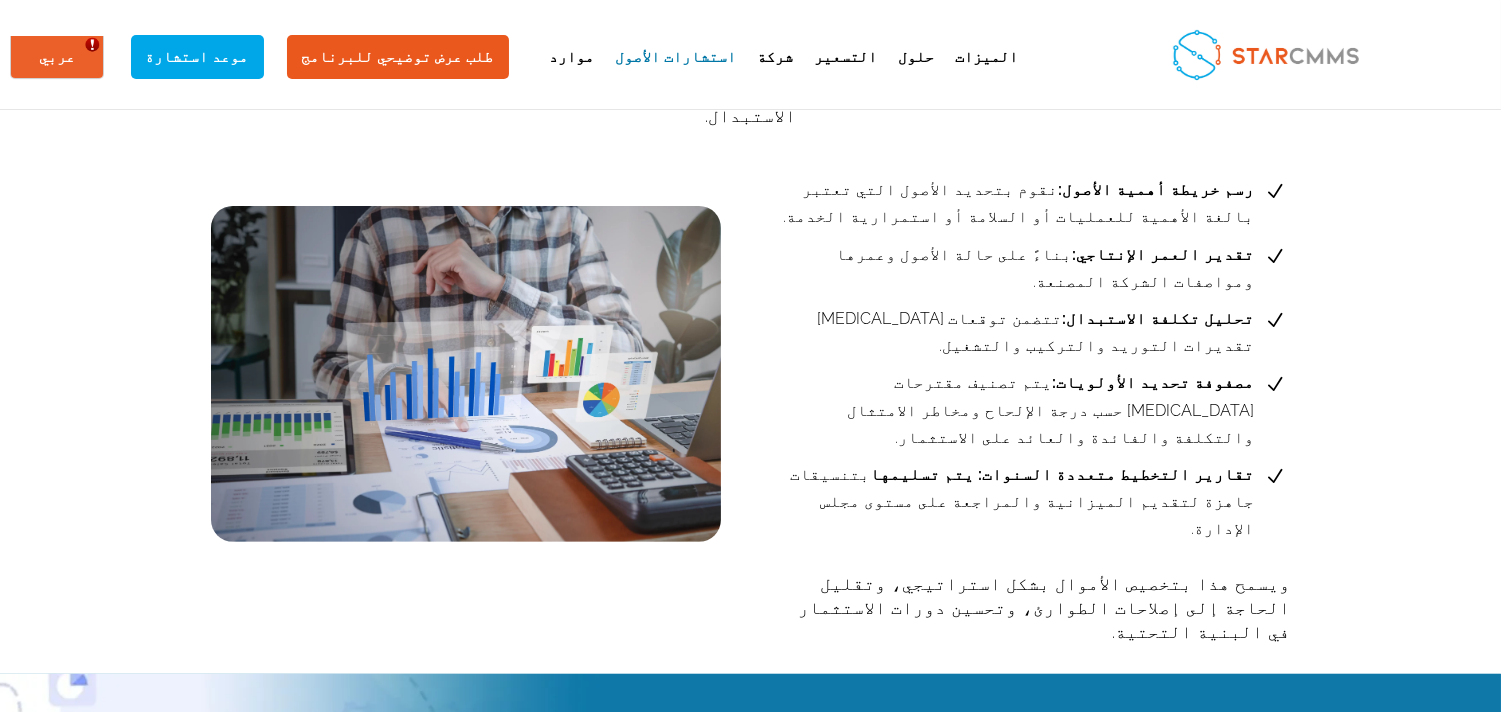 click on "مصفوفة تحديد الأولويات:  يتم تصنيف مقترحات [MEDICAL_DATA] حسب درجة الإلحاح ومخاطر الامتثال والتكلفة والفائدة والعائد على الاستثمار." at bounding box center [1019, 410] 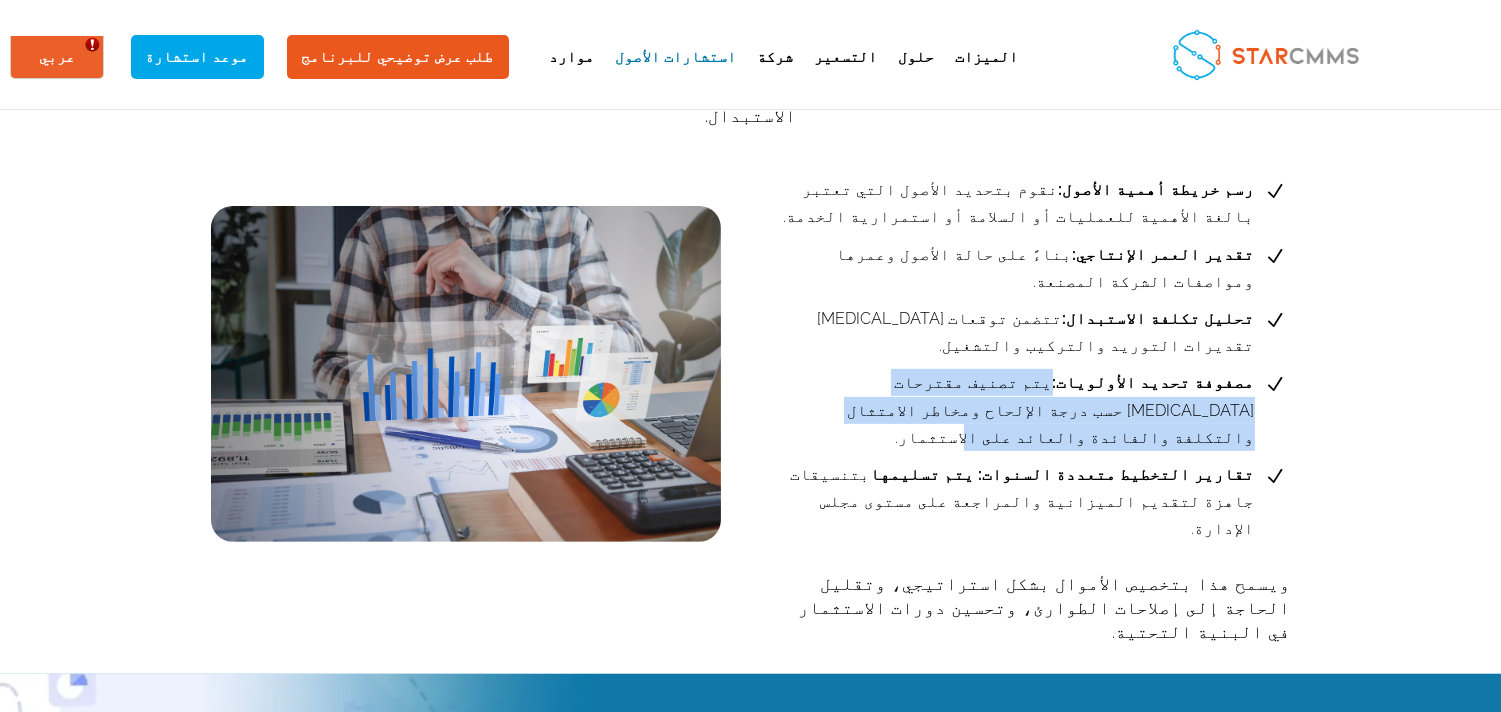drag, startPoint x: 376, startPoint y: 300, endPoint x: 480, endPoint y: 327, distance: 107.44766 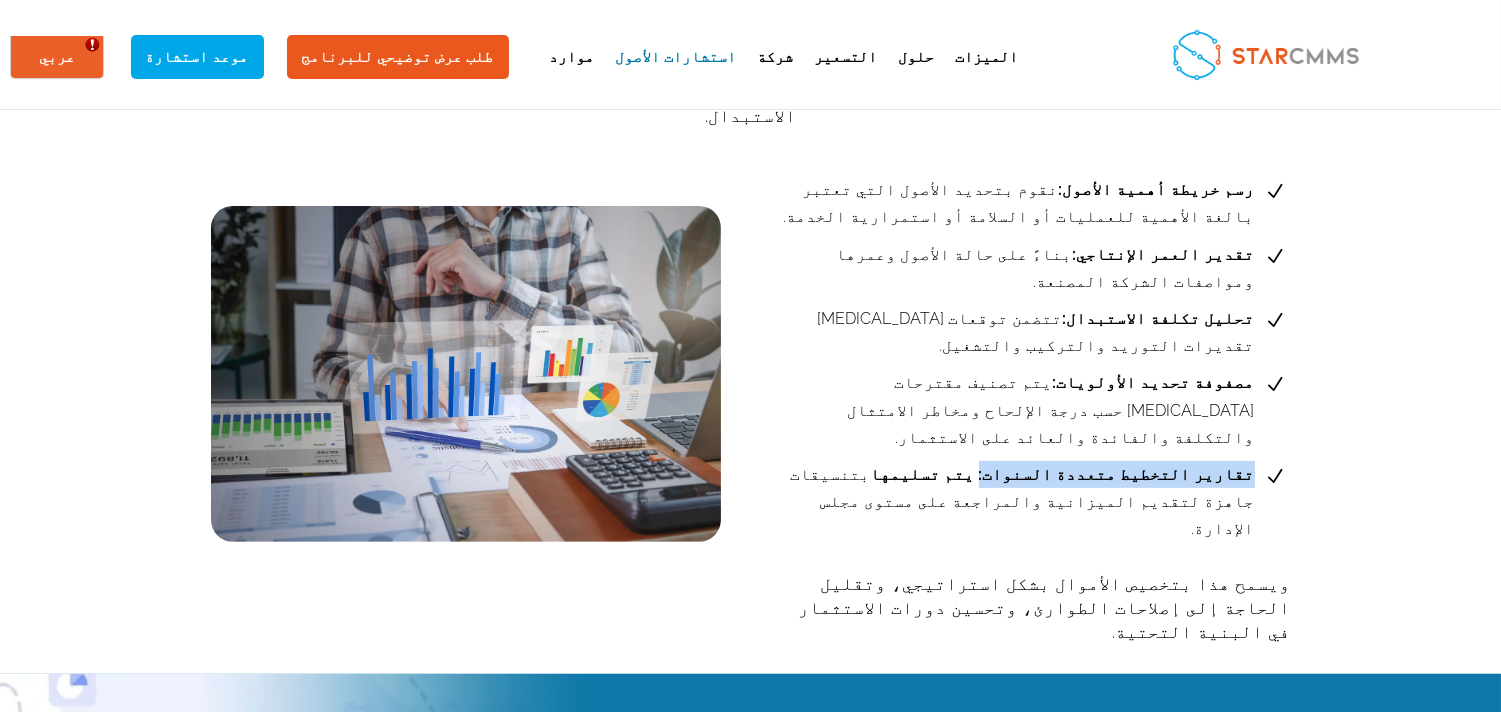 drag, startPoint x: 245, startPoint y: 362, endPoint x: 408, endPoint y: 363, distance: 163.00307 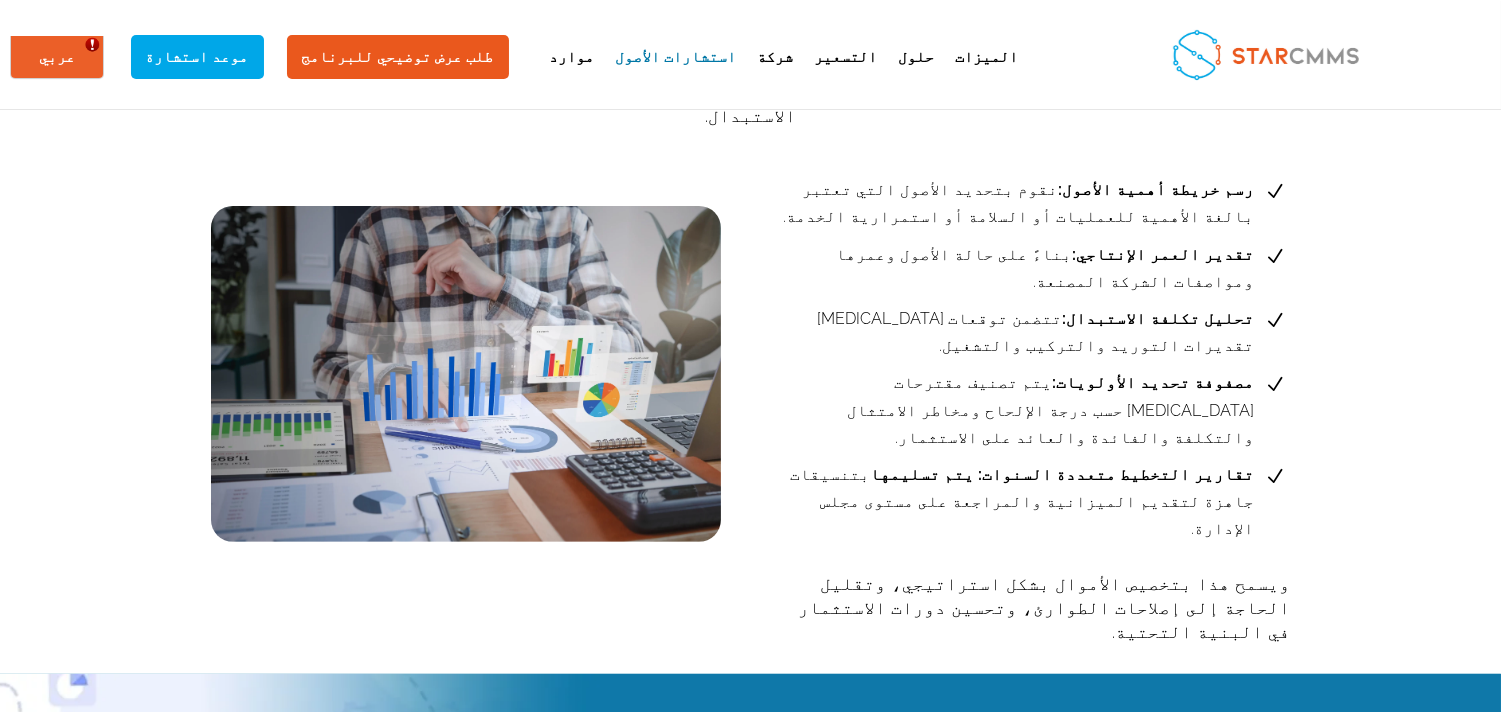 click on "مصفوفة تحديد الأولويات:  يتم تصنيف مقترحات [MEDICAL_DATA] حسب درجة الإلحاح ومخاطر الامتثال والتكلفة والفائدة والعائد على الاستثمار." at bounding box center (1019, 410) 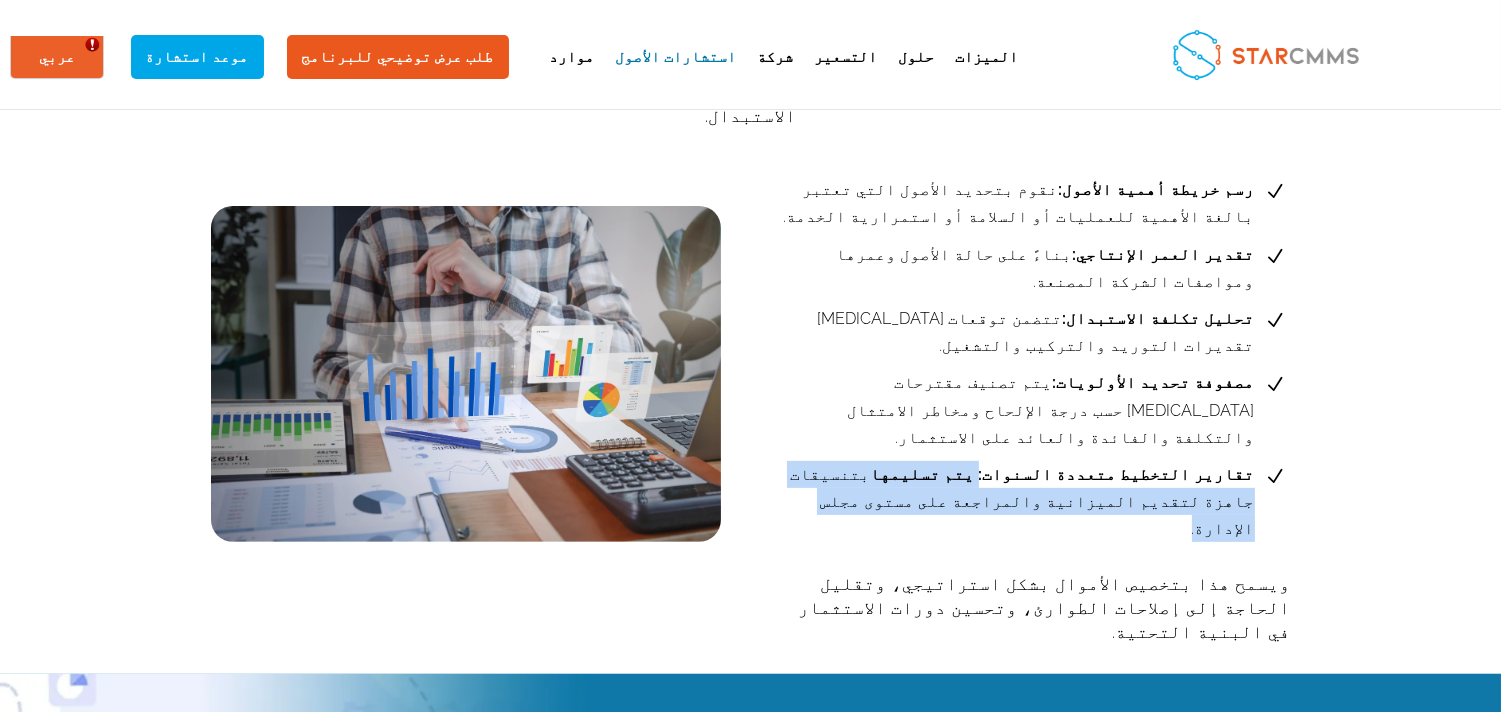 drag, startPoint x: 409, startPoint y: 361, endPoint x: 421, endPoint y: 395, distance: 36.05551 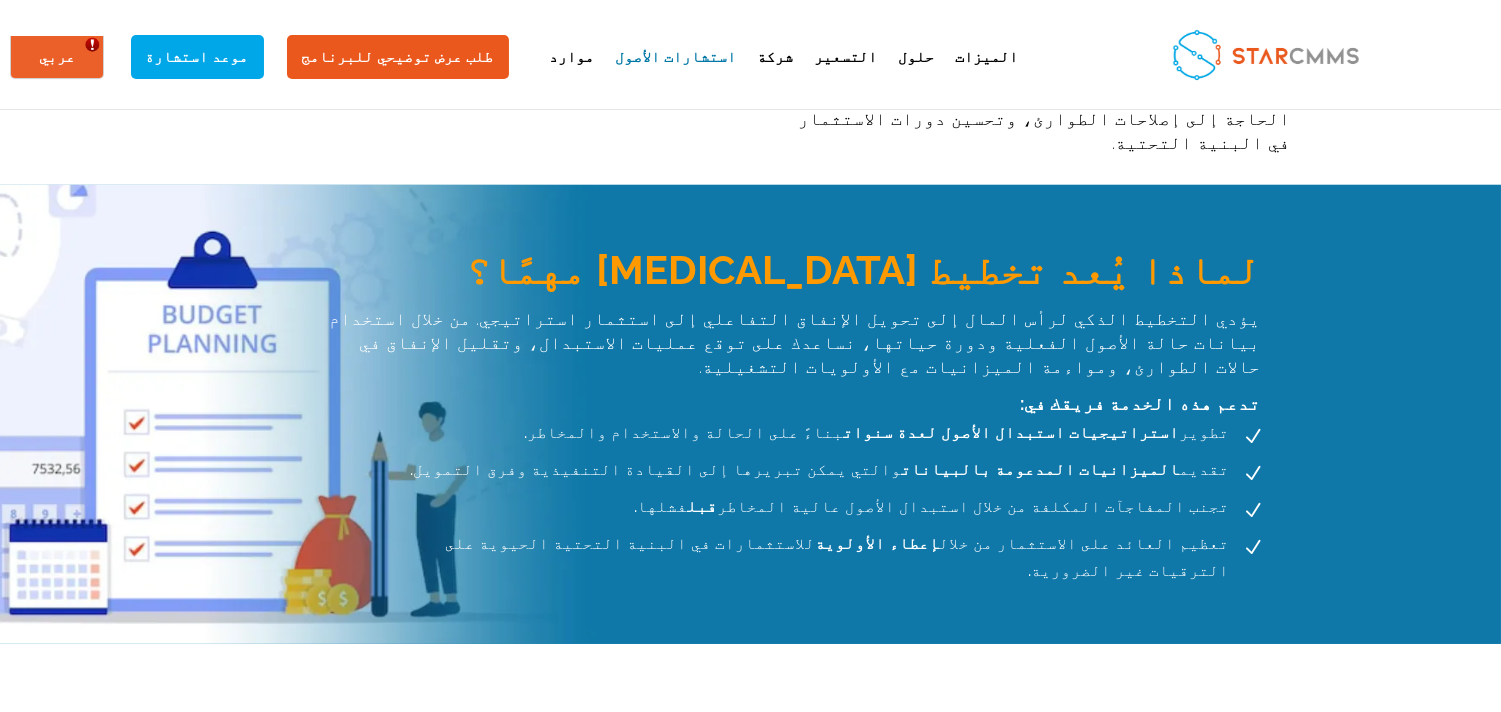 scroll, scrollTop: 2111, scrollLeft: 0, axis: vertical 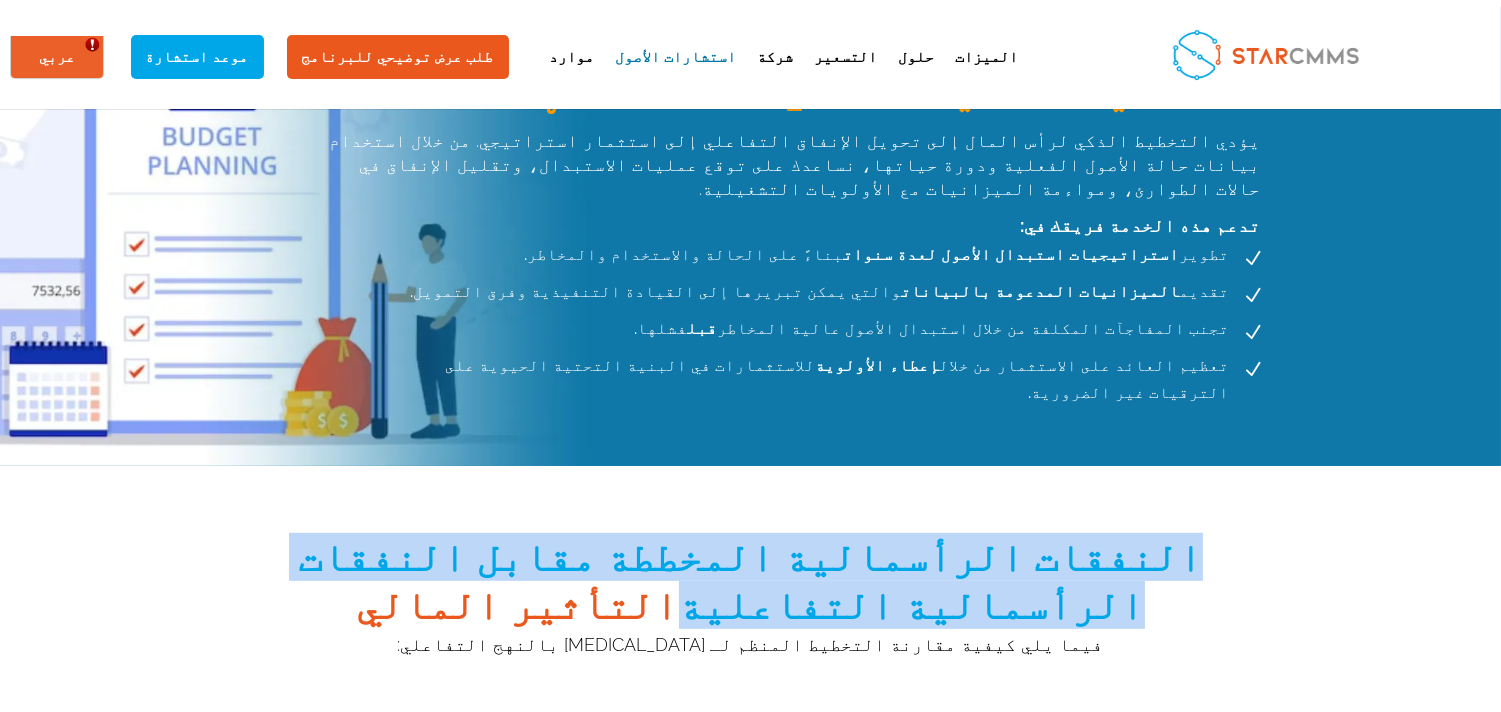 drag, startPoint x: 268, startPoint y: 428, endPoint x: 1065, endPoint y: 437, distance: 797.05084 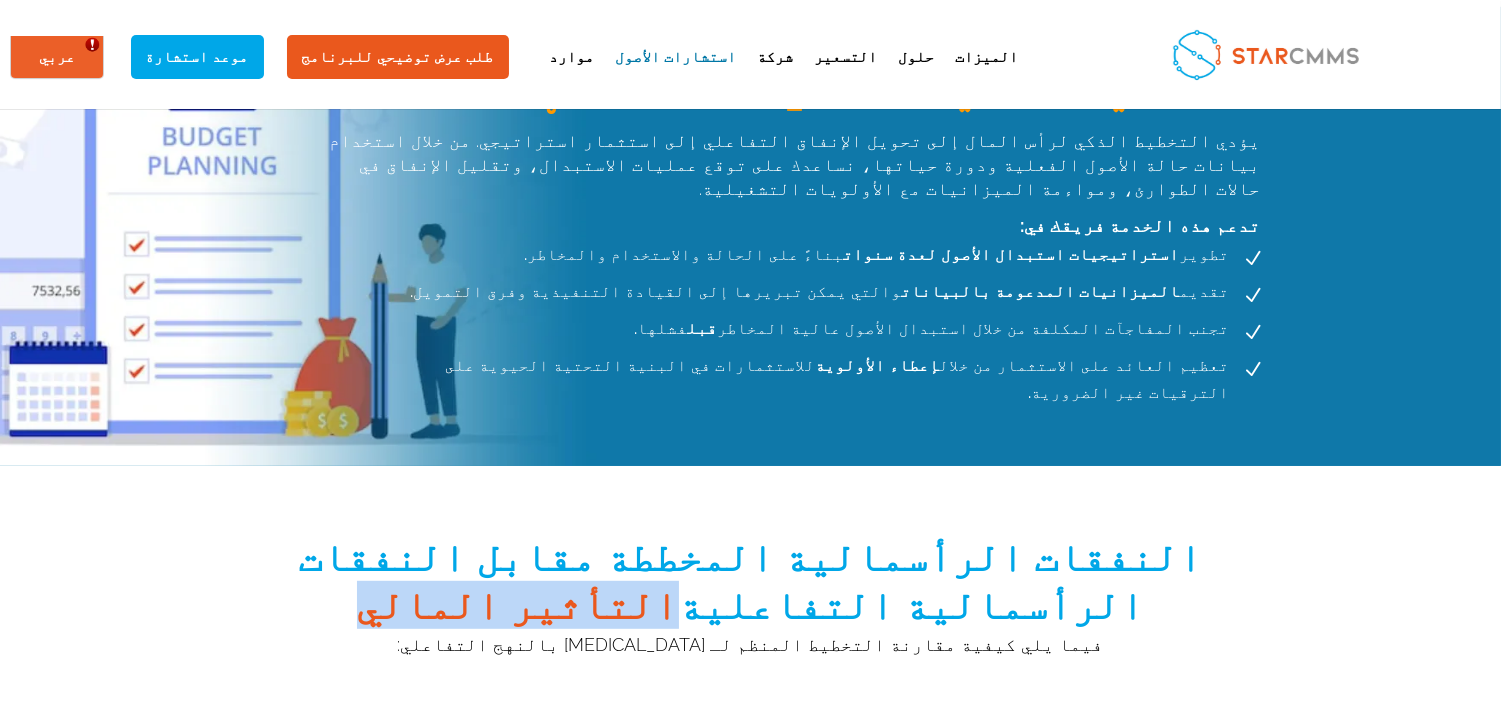 drag, startPoint x: 1067, startPoint y: 437, endPoint x: 1248, endPoint y: 436, distance: 181.00276 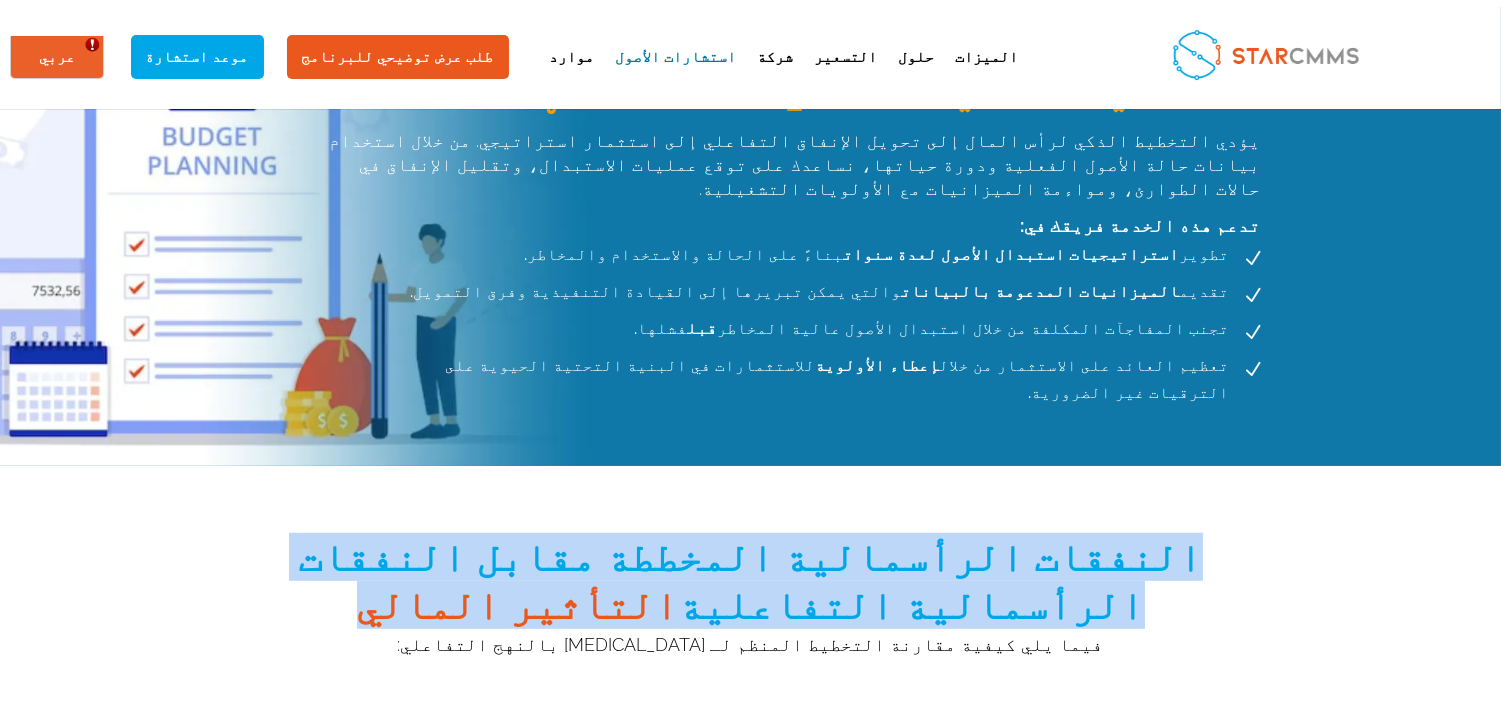 drag, startPoint x: 245, startPoint y: 431, endPoint x: 1345, endPoint y: 453, distance: 1100.22 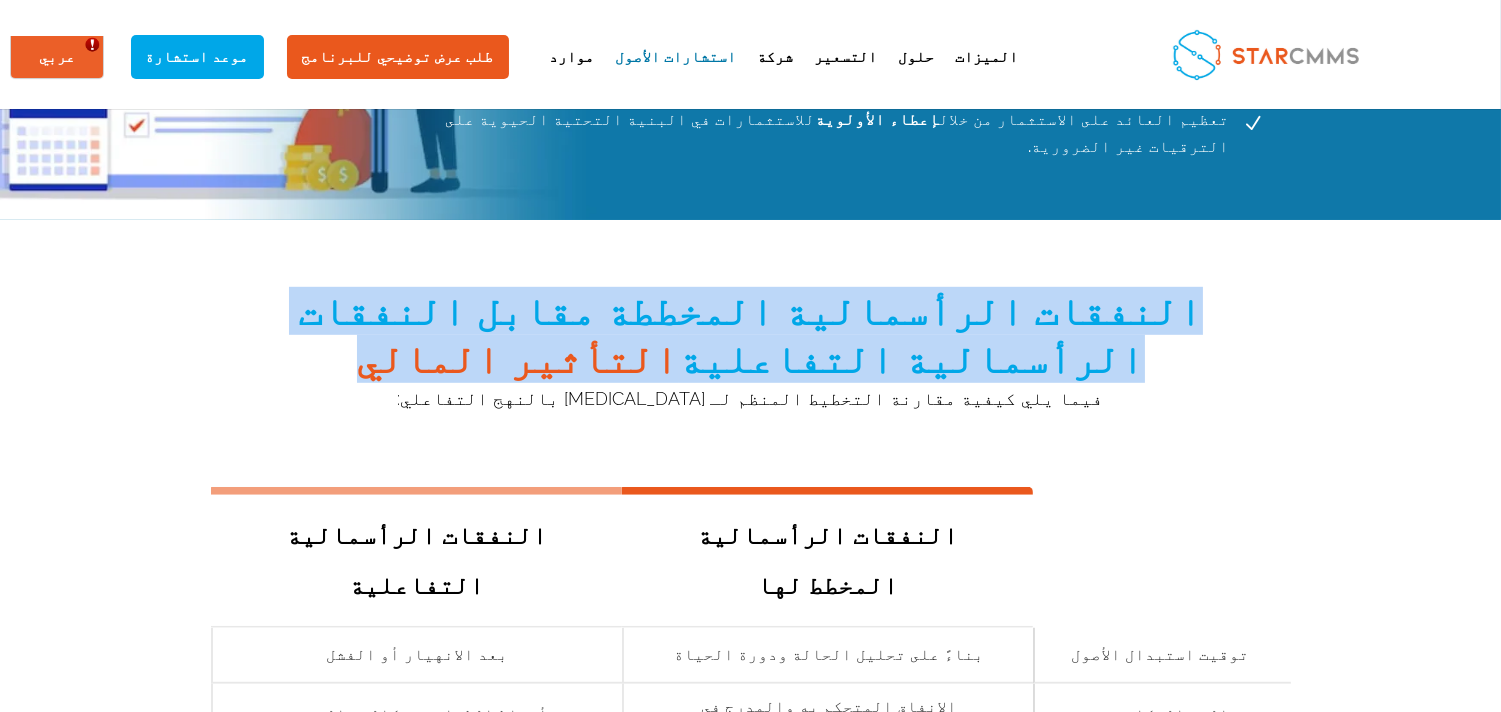 scroll, scrollTop: 2444, scrollLeft: 0, axis: vertical 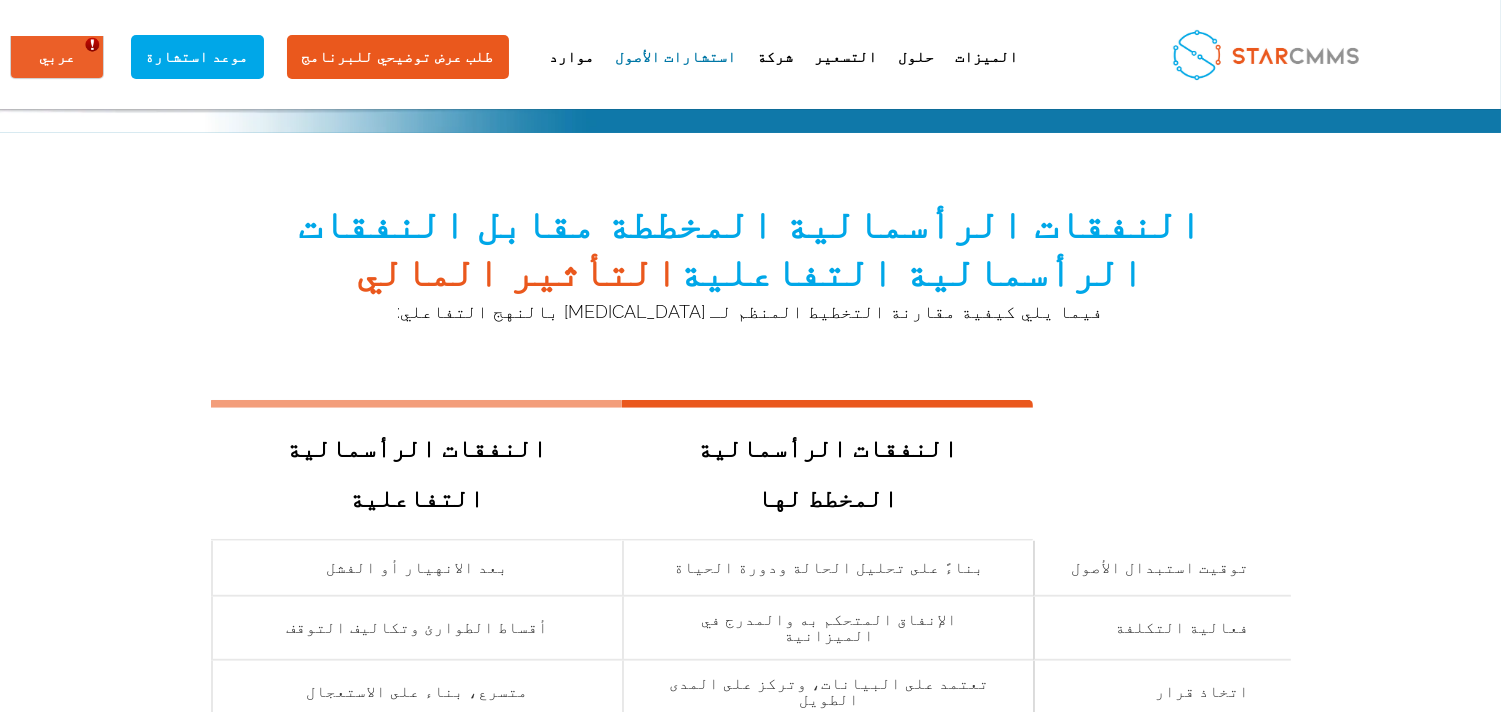 click on "فيما يلي كيفية مقارنة التخطيط المنظم لـ [MEDICAL_DATA] بالنهج التفاعلي:" at bounding box center [751, 365] 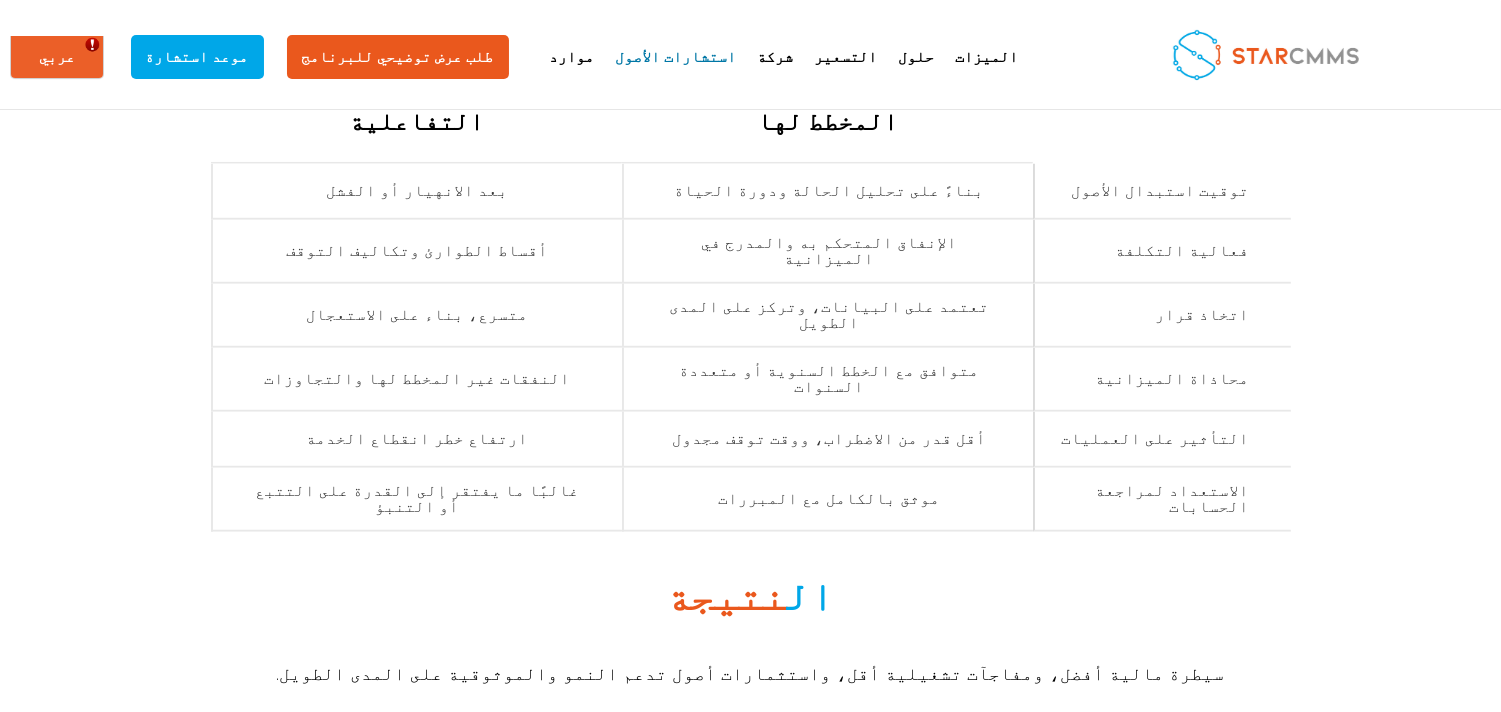 scroll, scrollTop: 2888, scrollLeft: 0, axis: vertical 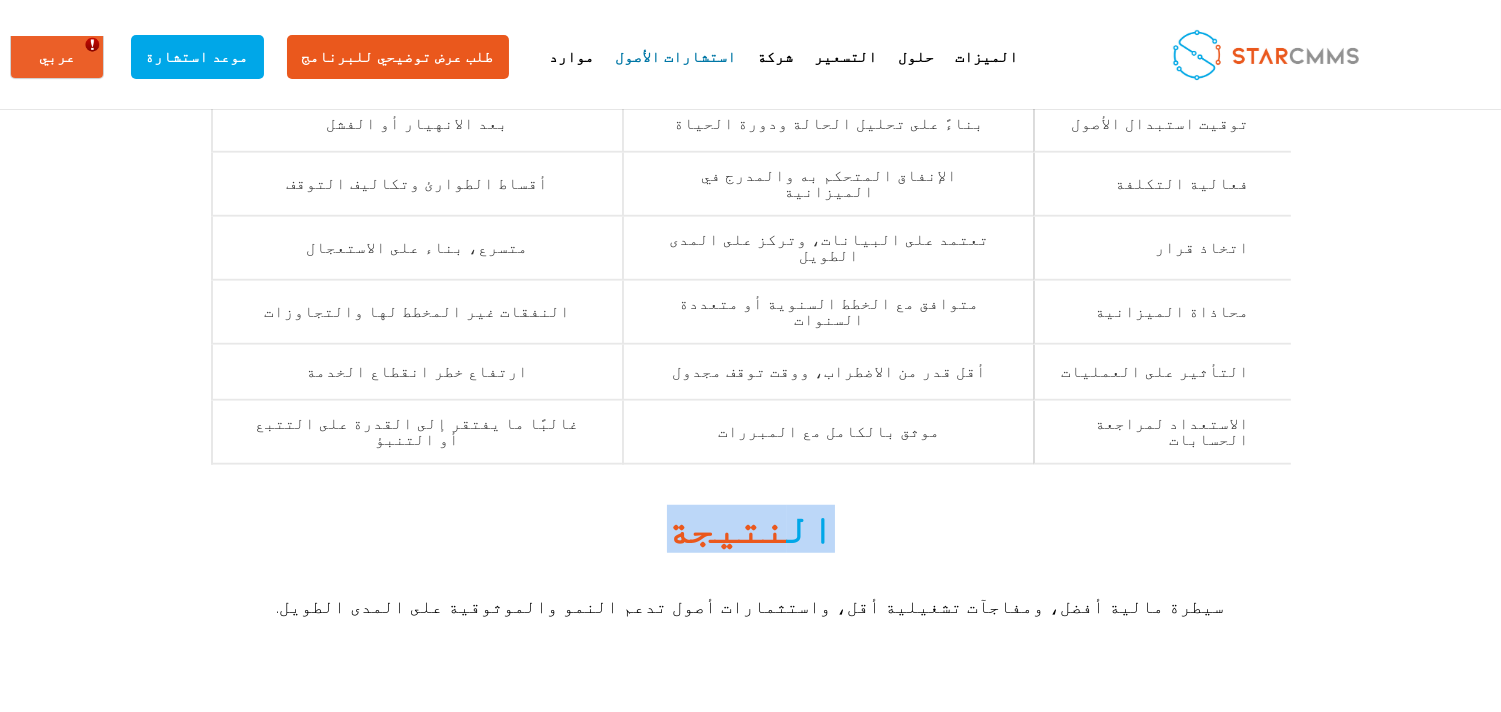 drag, startPoint x: 705, startPoint y: 315, endPoint x: 806, endPoint y: 314, distance: 101.00495 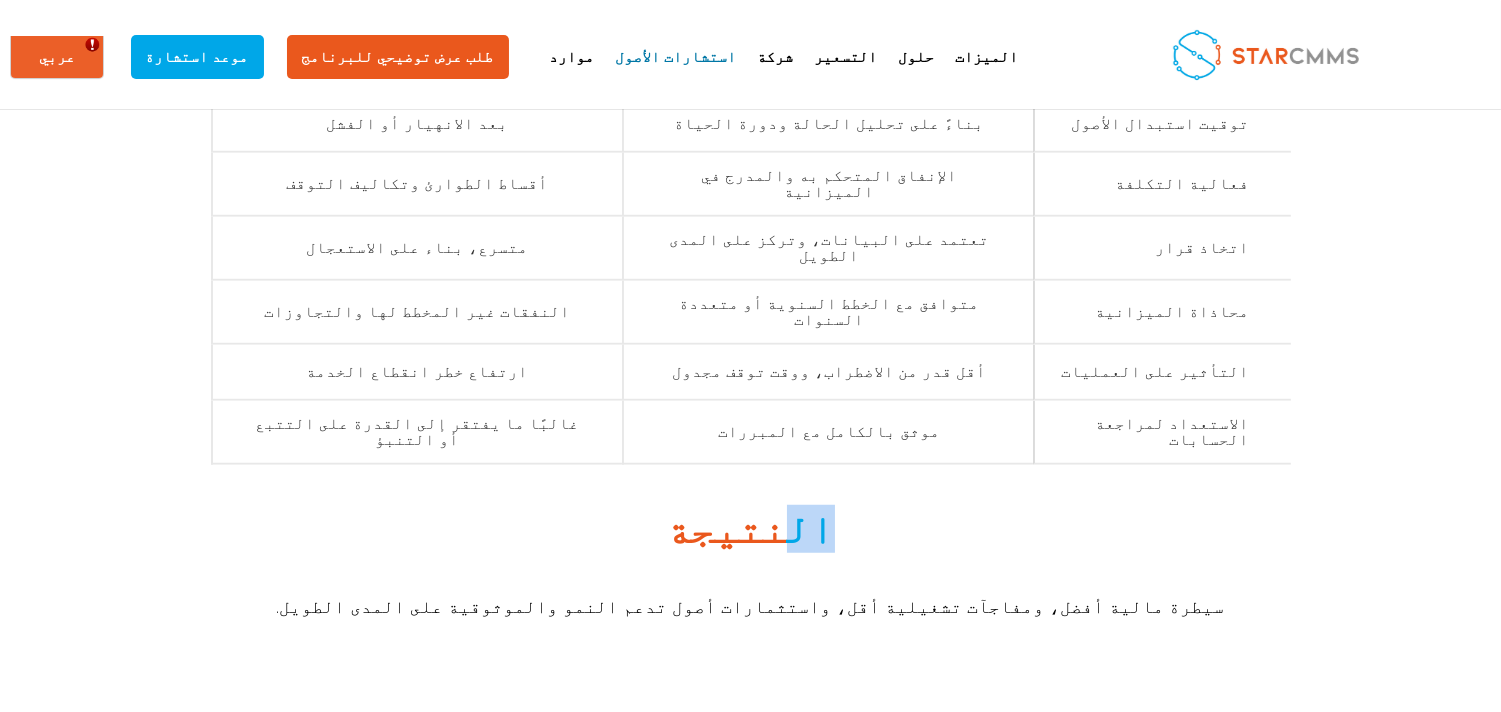 drag, startPoint x: 703, startPoint y: 320, endPoint x: 723, endPoint y: 328, distance: 21.540659 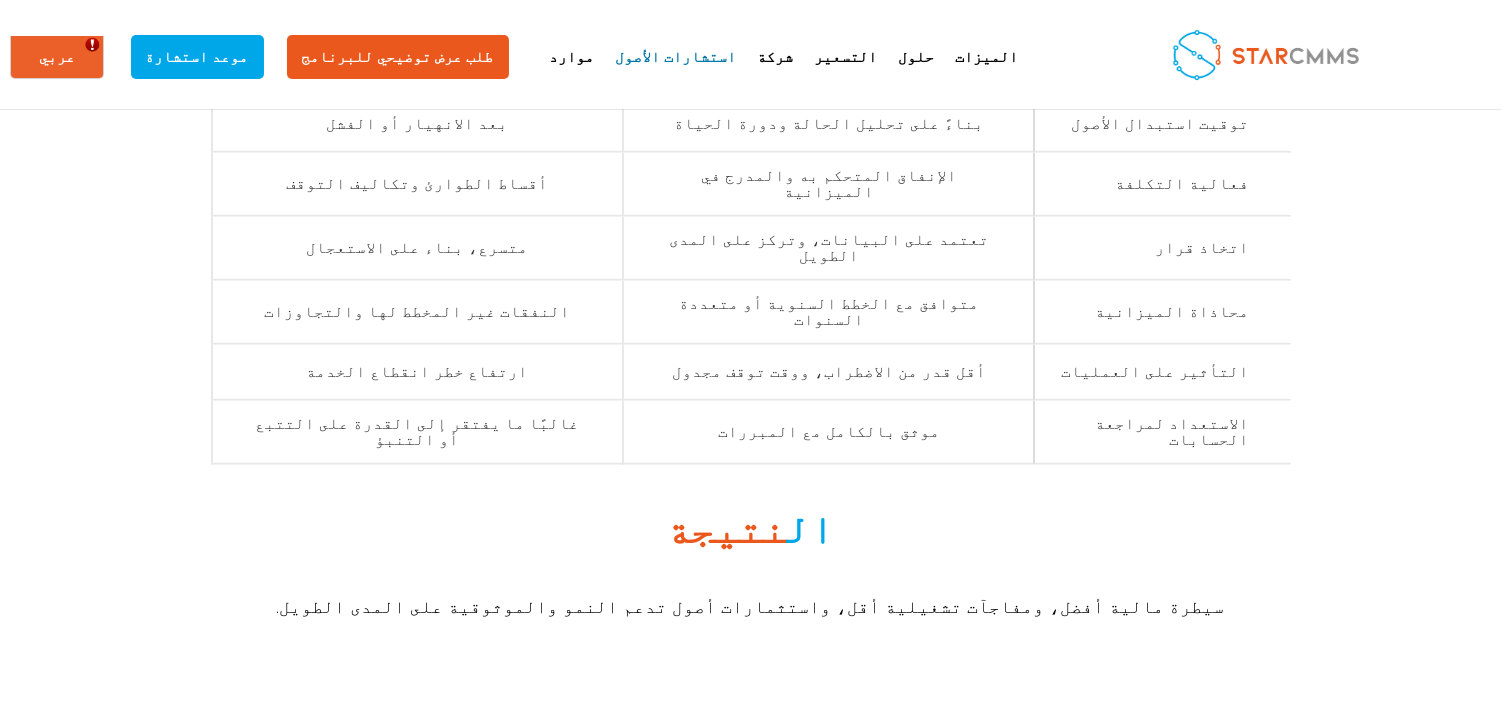 click on "نتيجة" at bounding box center [727, 528] 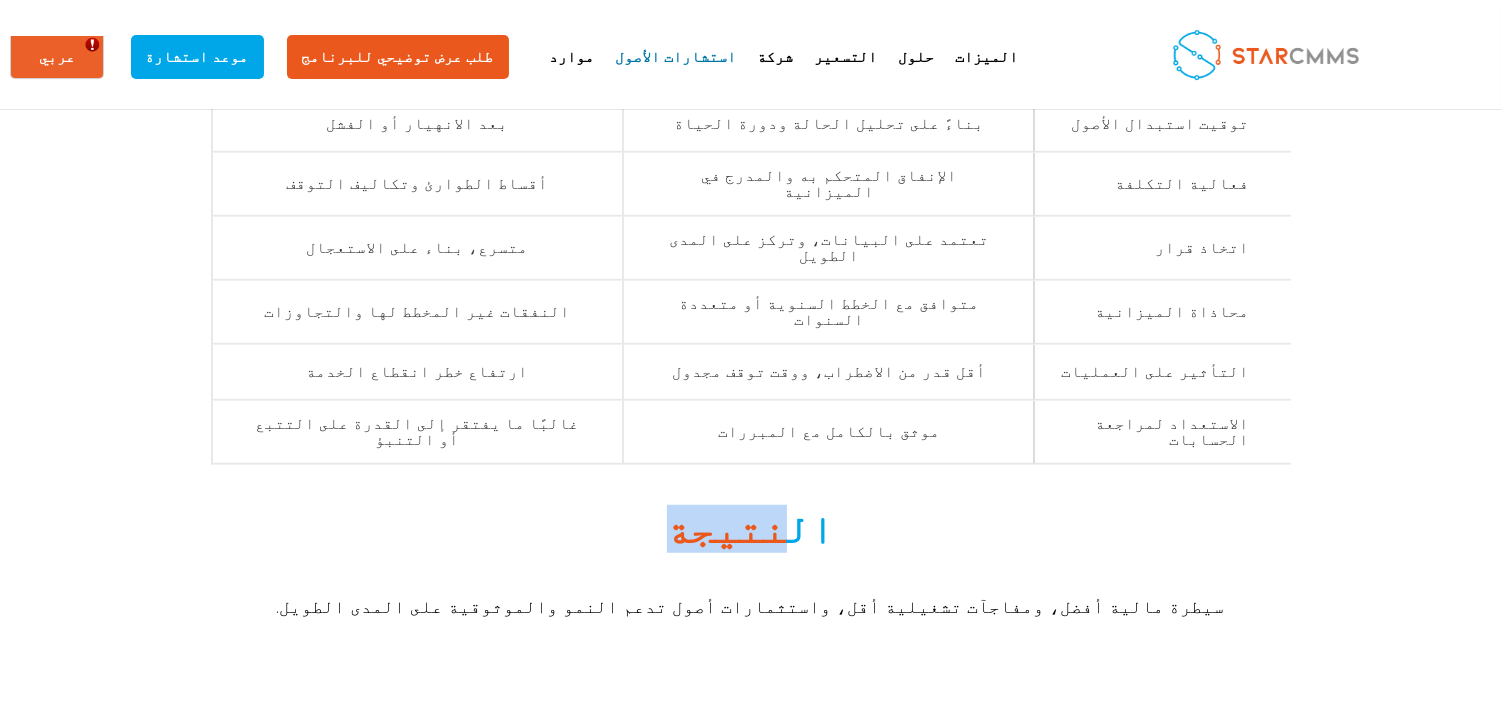 drag, startPoint x: 794, startPoint y: 322, endPoint x: 728, endPoint y: 333, distance: 66.910385 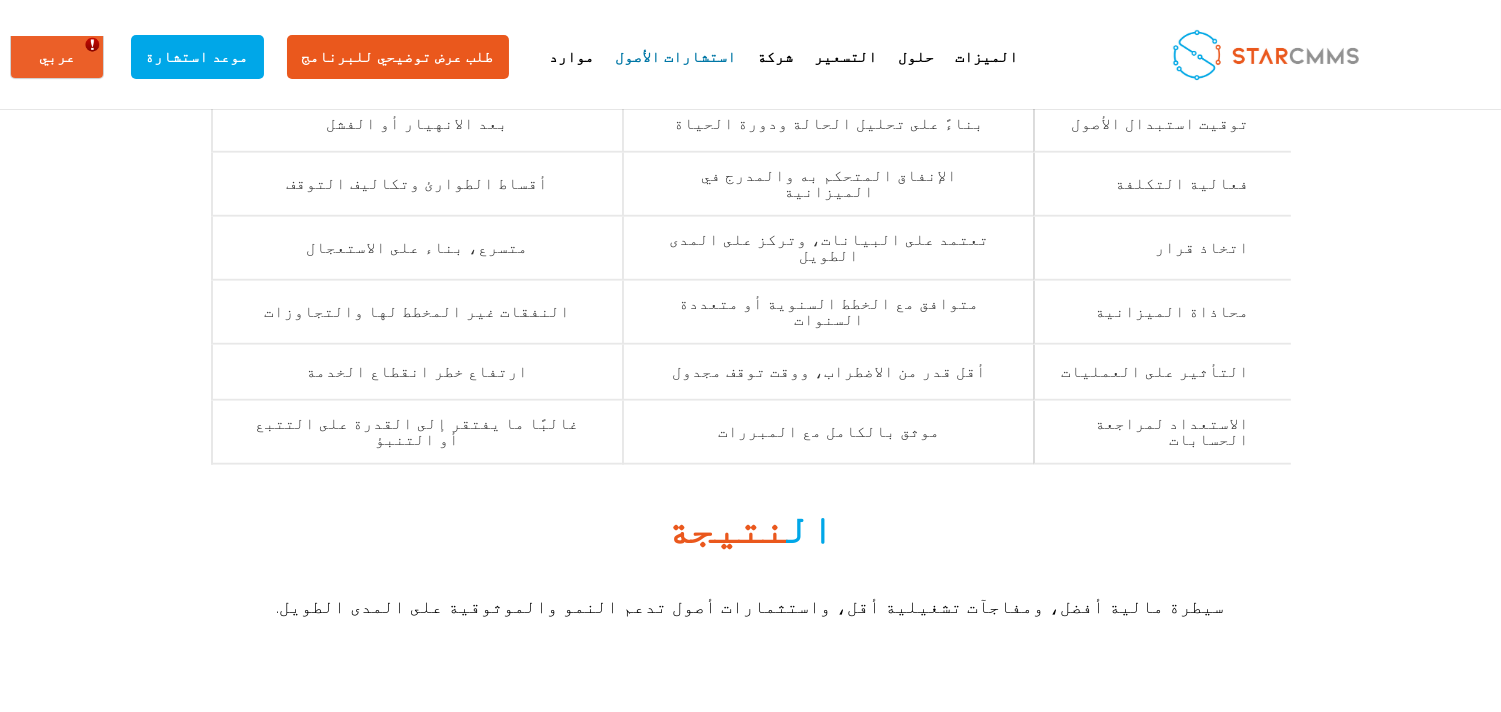 click on "ال نتيجة" at bounding box center (751, 534) 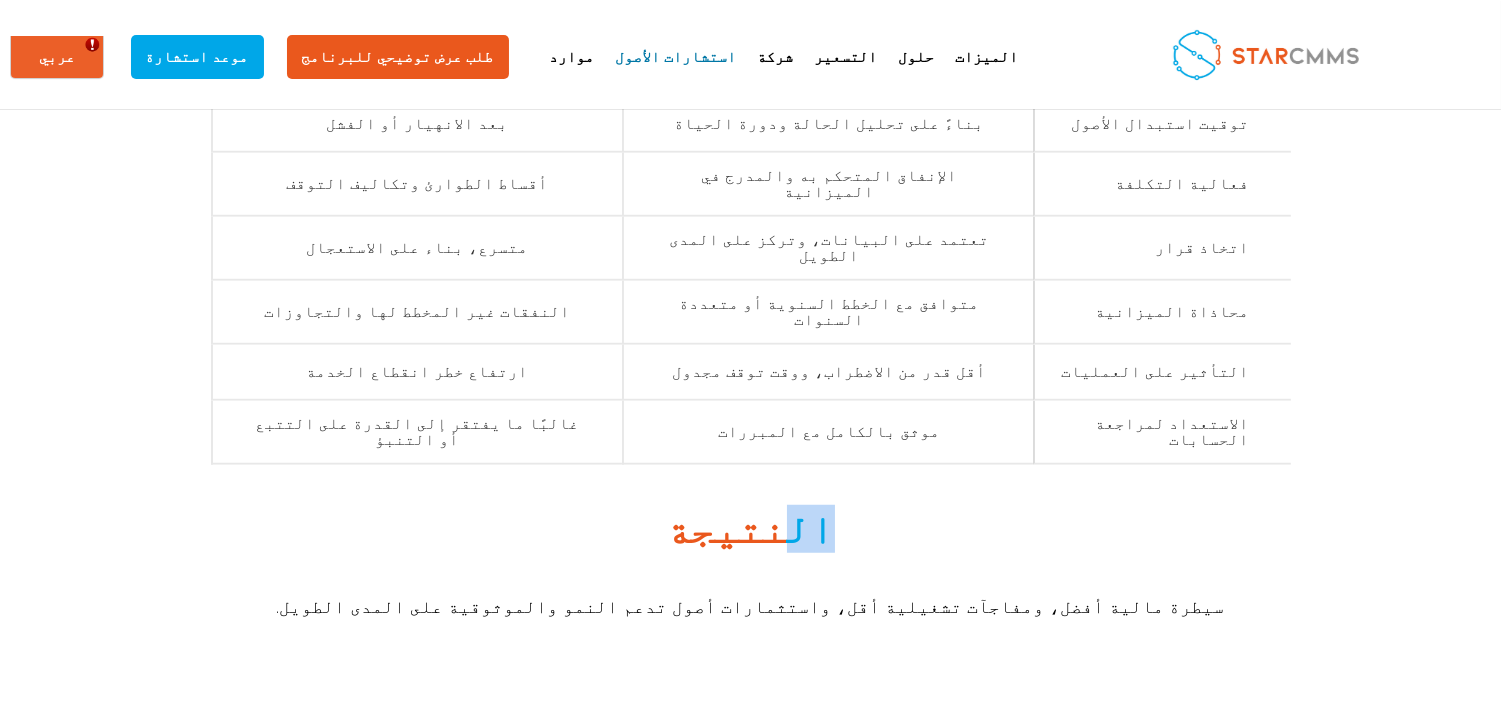 drag, startPoint x: 704, startPoint y: 316, endPoint x: 721, endPoint y: 334, distance: 24.758837 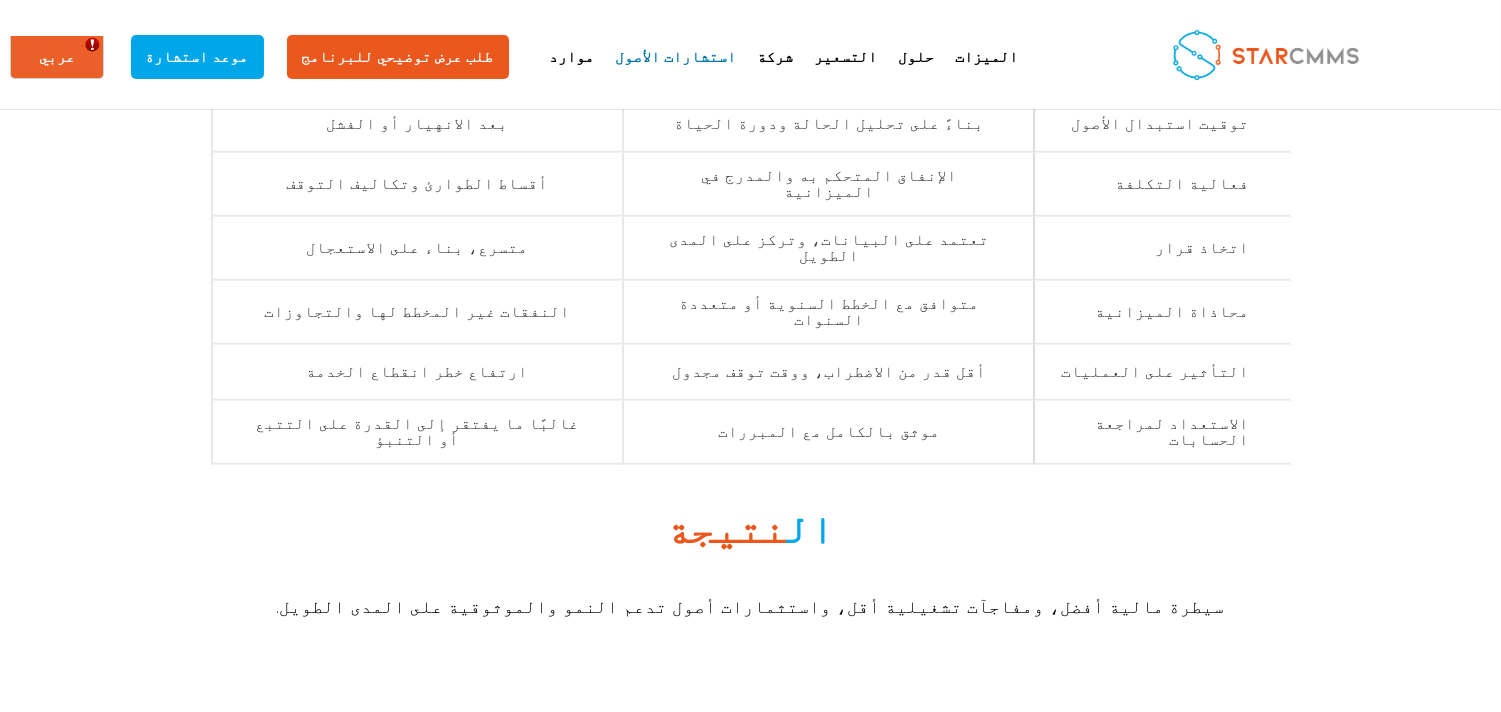click on "نتيجة" at bounding box center (727, 528) 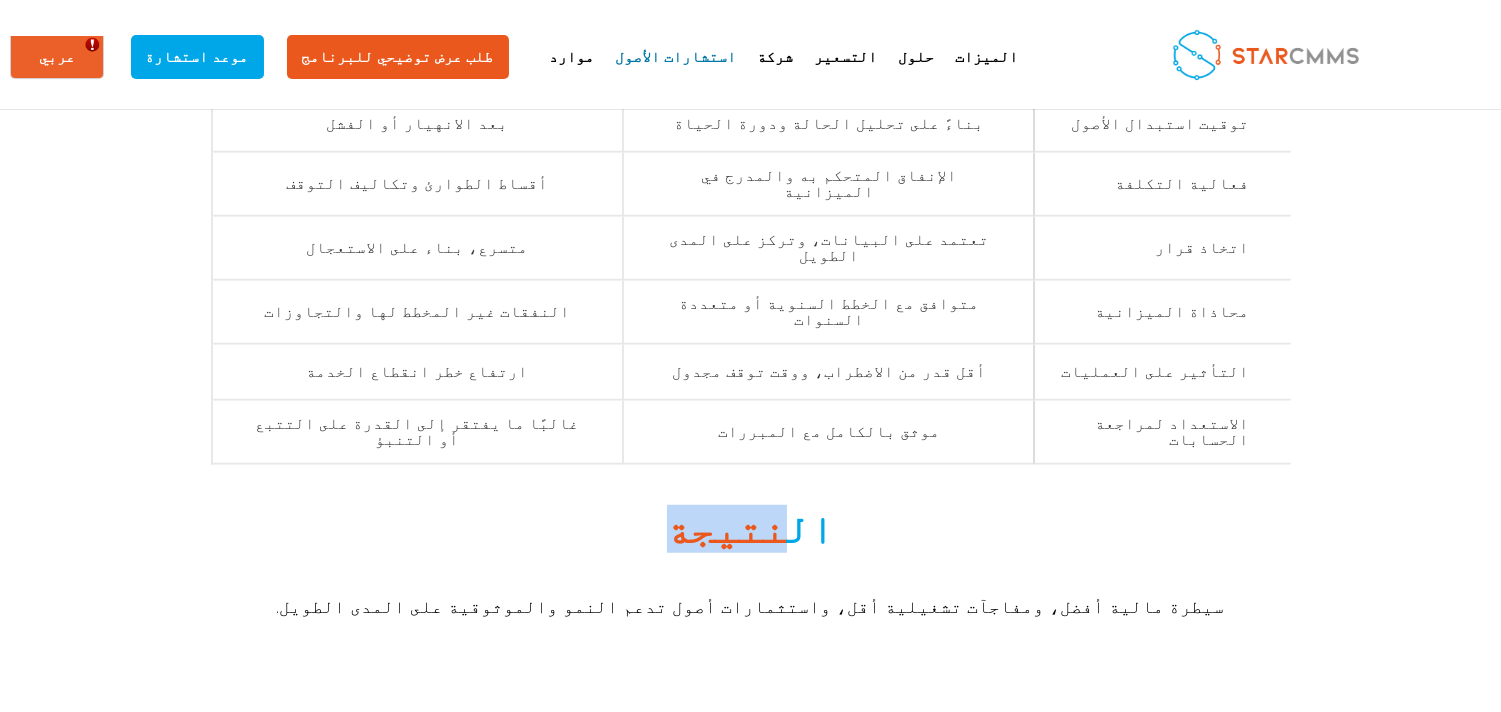 drag, startPoint x: 726, startPoint y: 324, endPoint x: 790, endPoint y: 322, distance: 64.03124 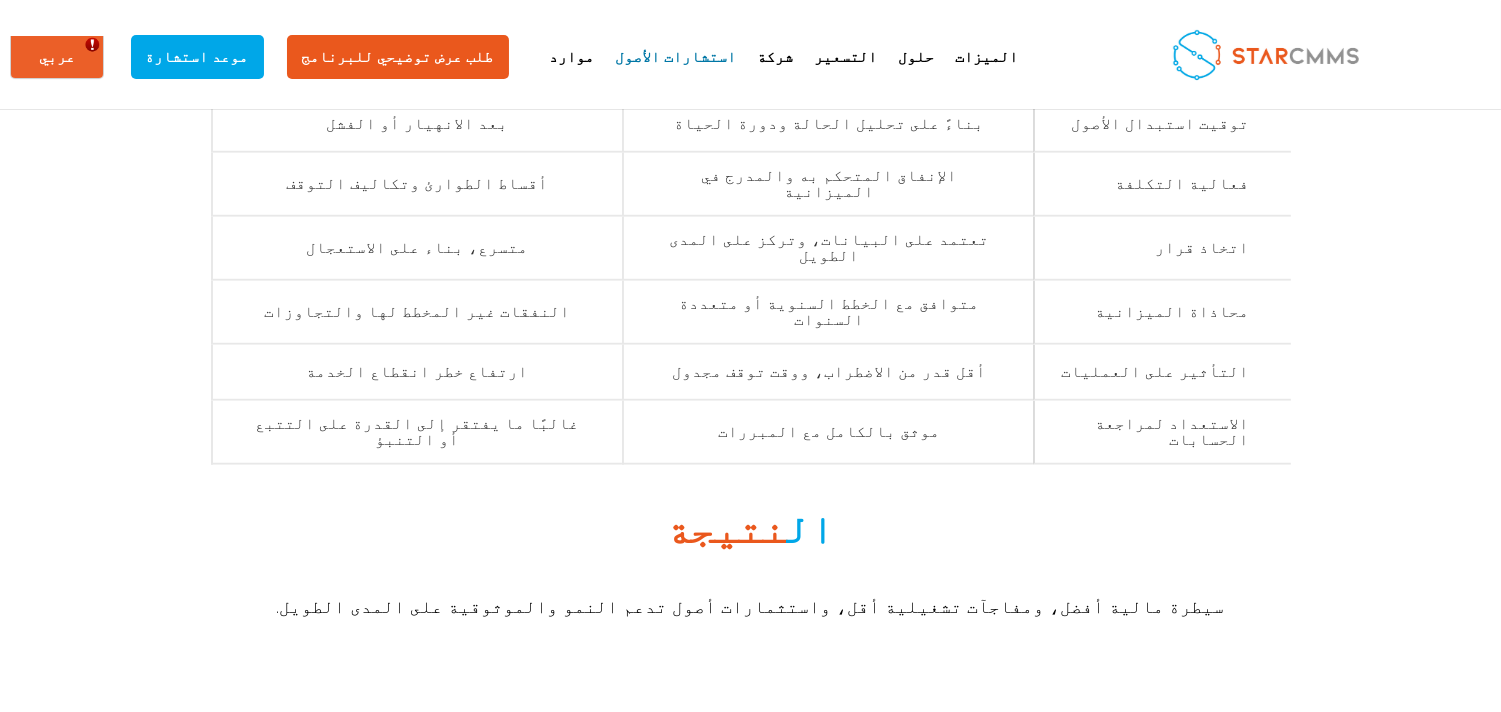 click on "ال نتيجة" at bounding box center [751, 534] 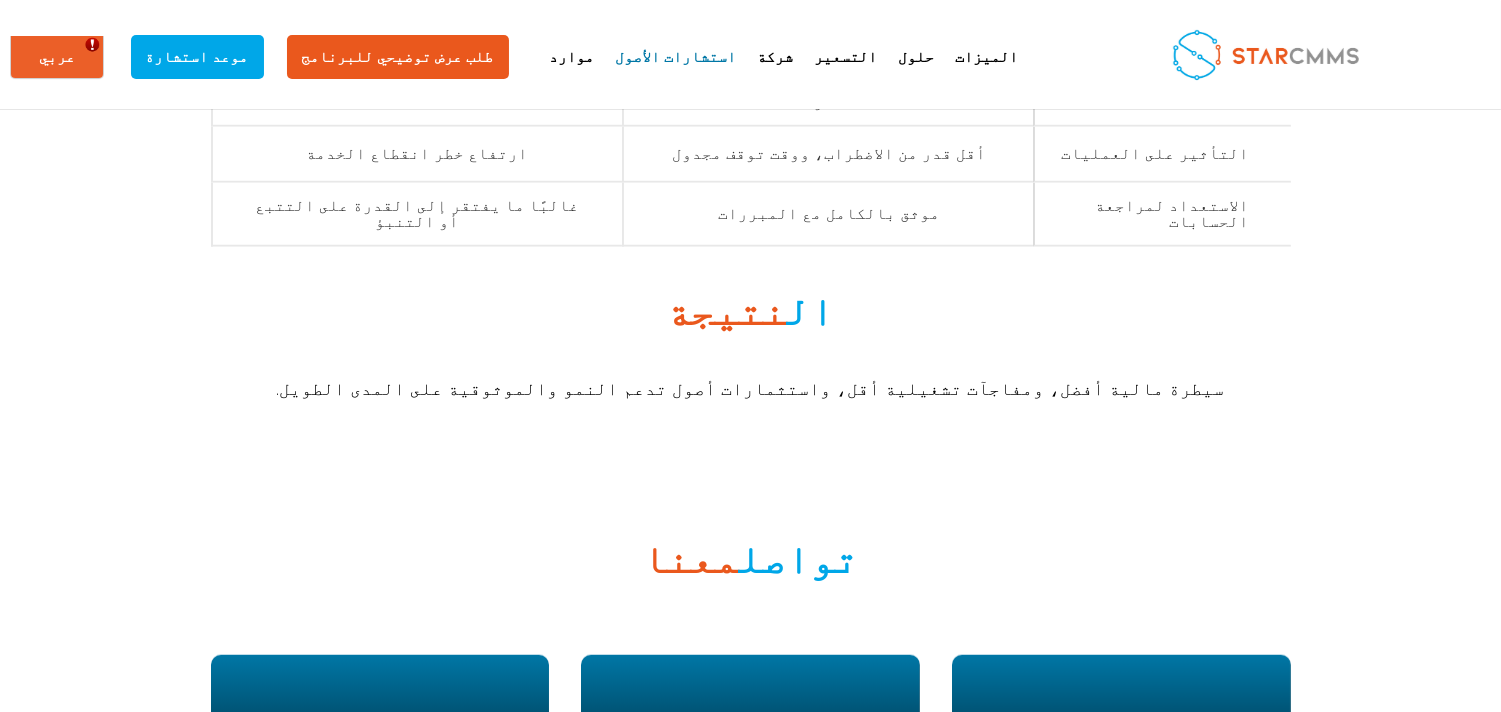 scroll, scrollTop: 3111, scrollLeft: 0, axis: vertical 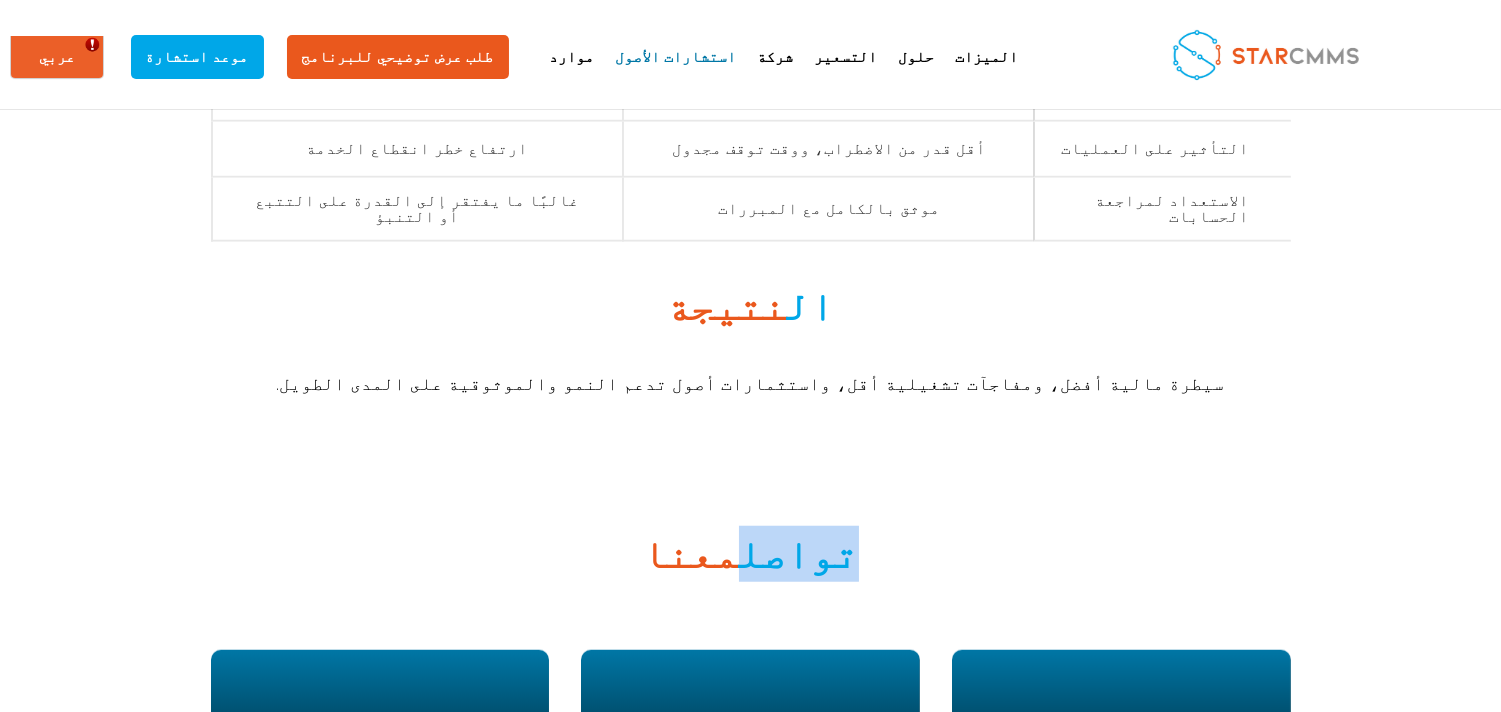 drag, startPoint x: 673, startPoint y: 354, endPoint x: 760, endPoint y: 367, distance: 87.965904 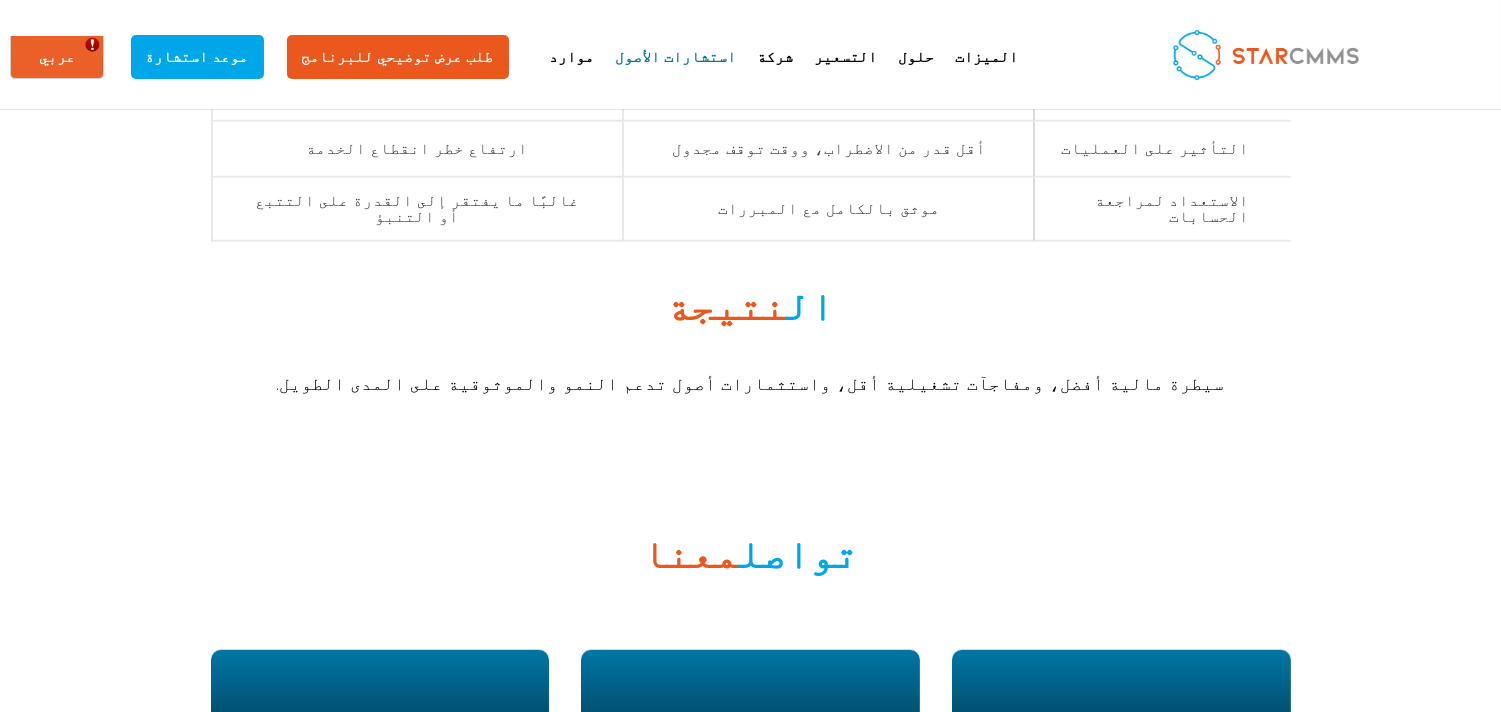 click on "معنا" at bounding box center [691, 553] 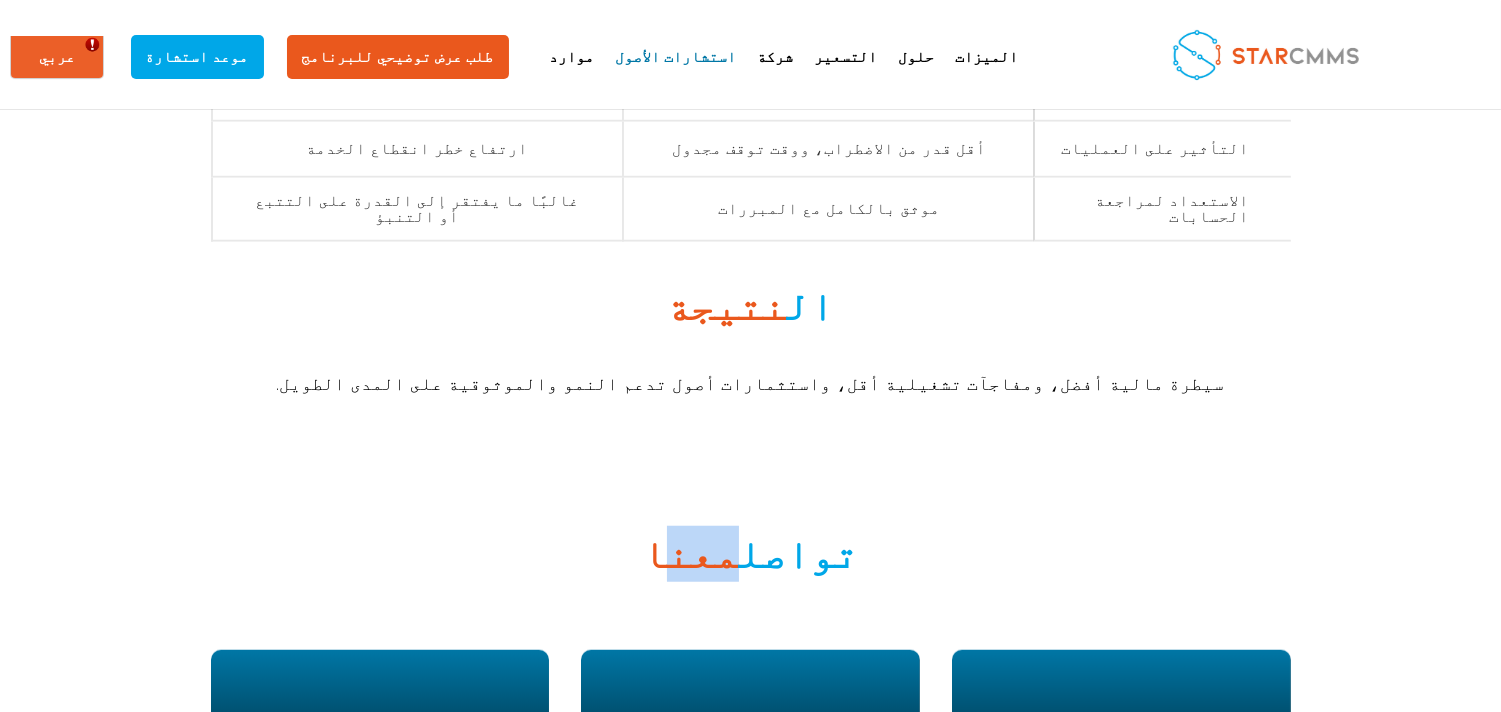 drag, startPoint x: 771, startPoint y: 353, endPoint x: 819, endPoint y: 342, distance: 49.24429 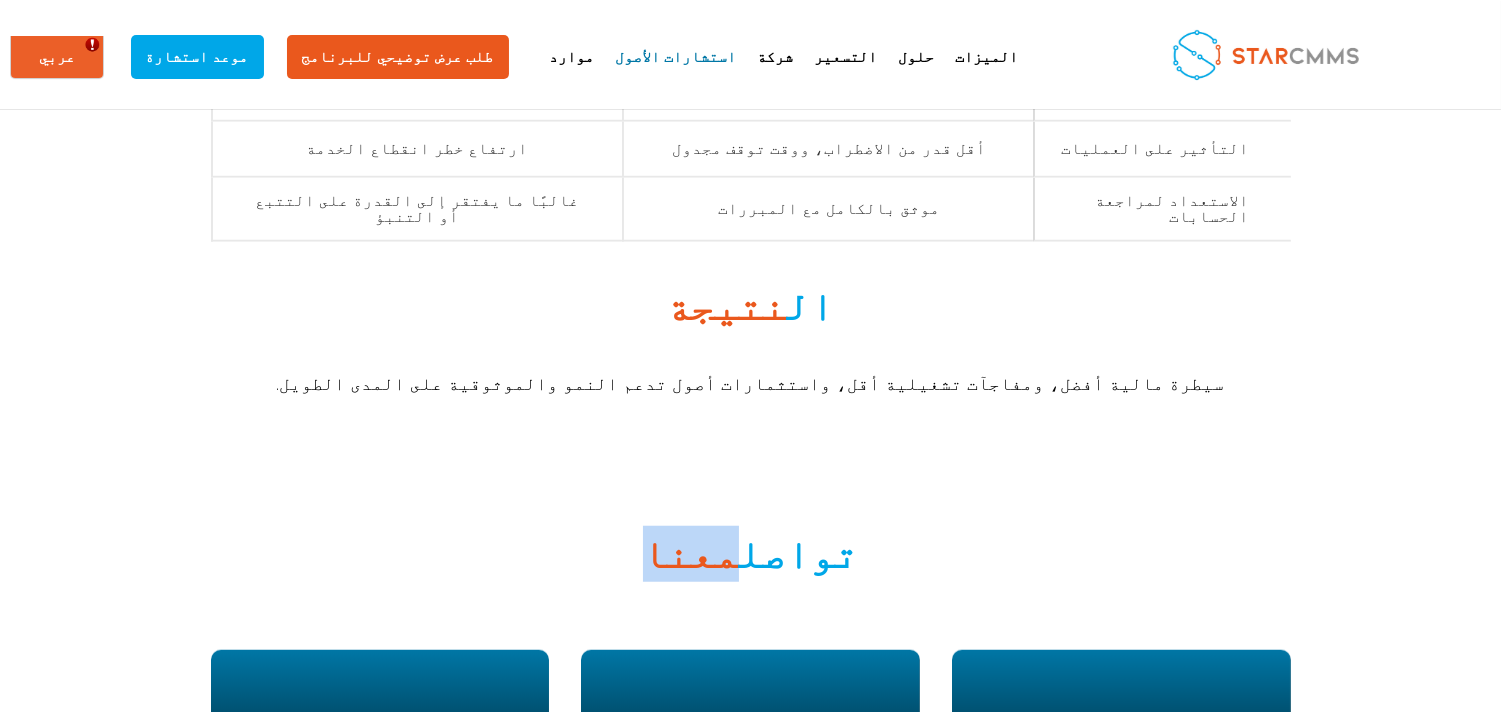 drag, startPoint x: 768, startPoint y: 348, endPoint x: 866, endPoint y: 348, distance: 98 